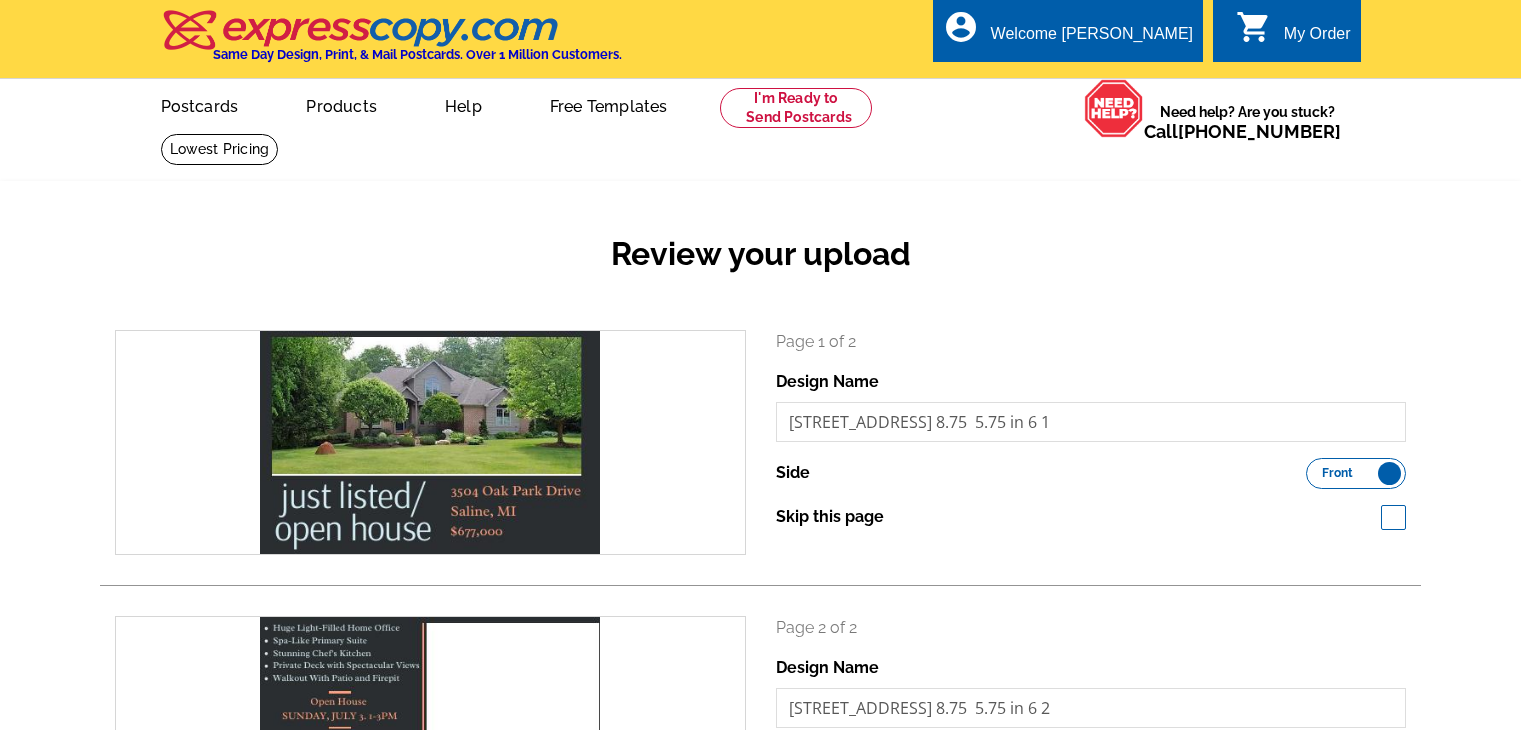 scroll, scrollTop: 0, scrollLeft: 0, axis: both 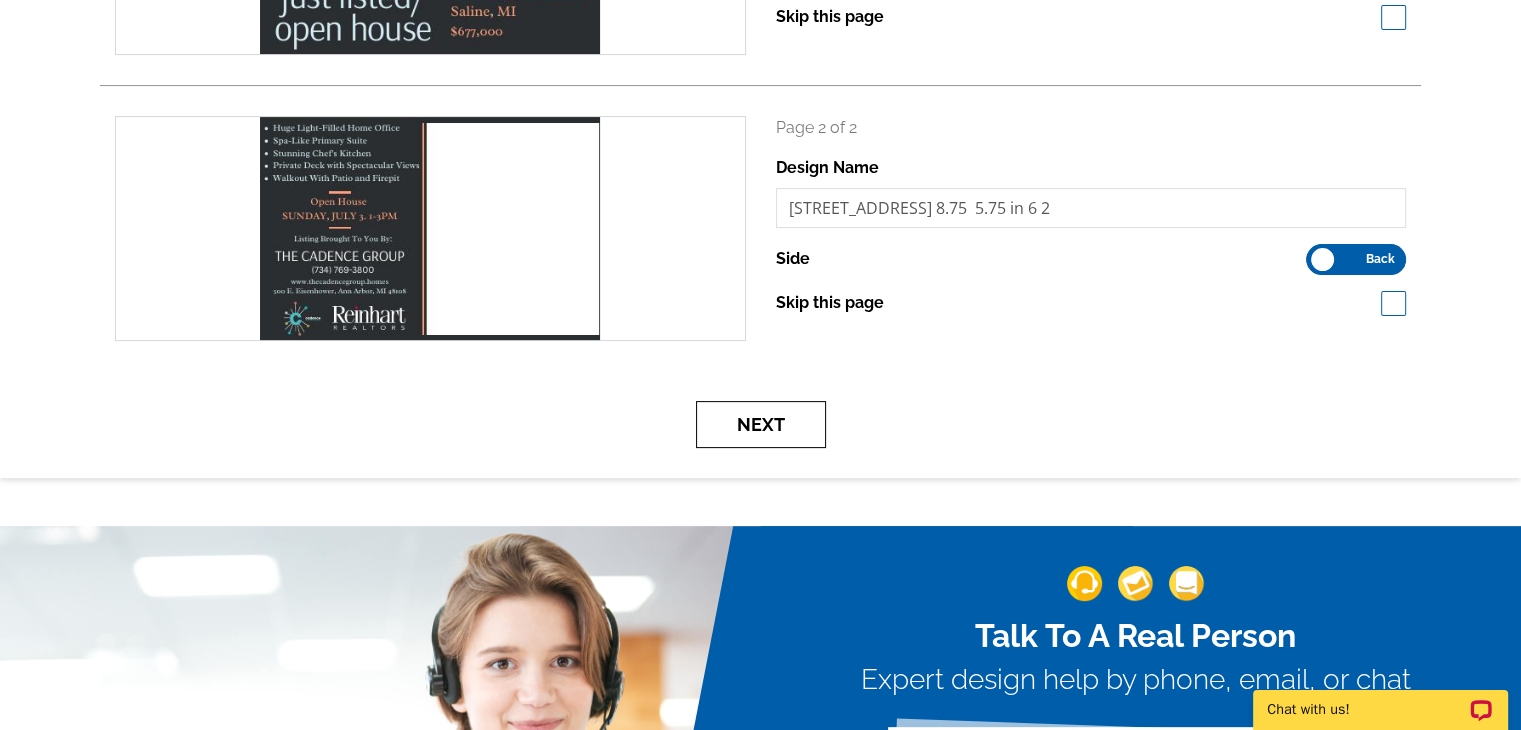 click on "Next" at bounding box center [761, 424] 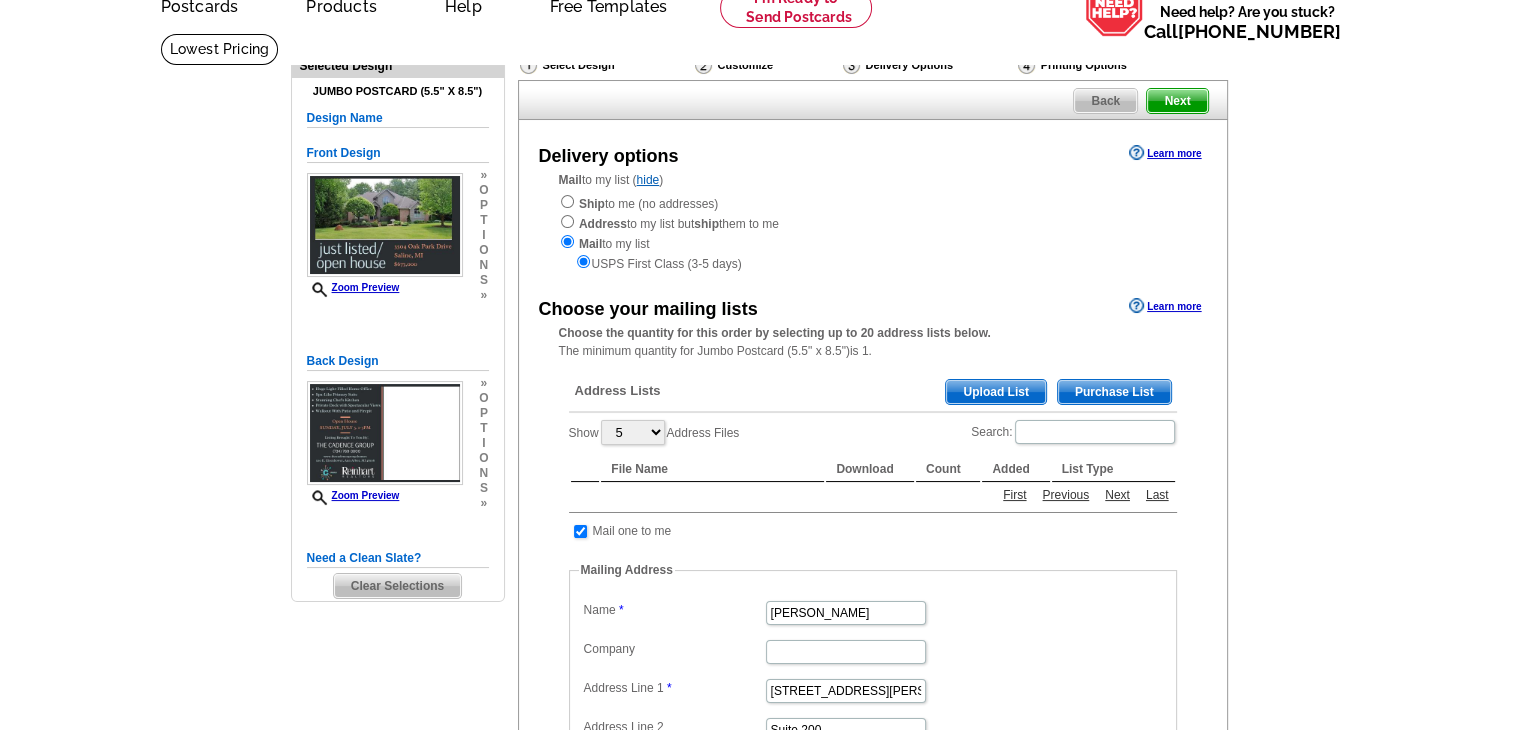scroll, scrollTop: 200, scrollLeft: 0, axis: vertical 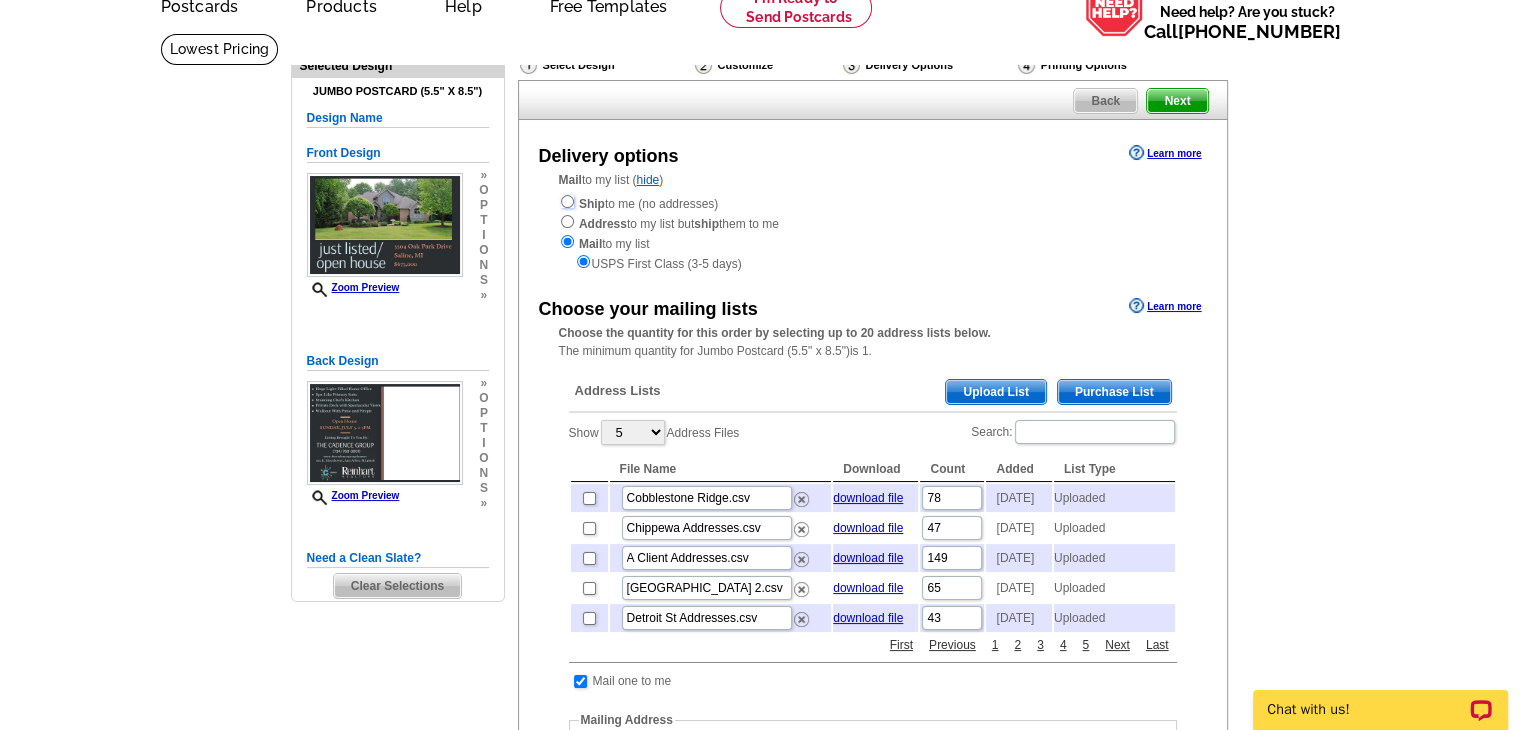 click at bounding box center [567, 201] 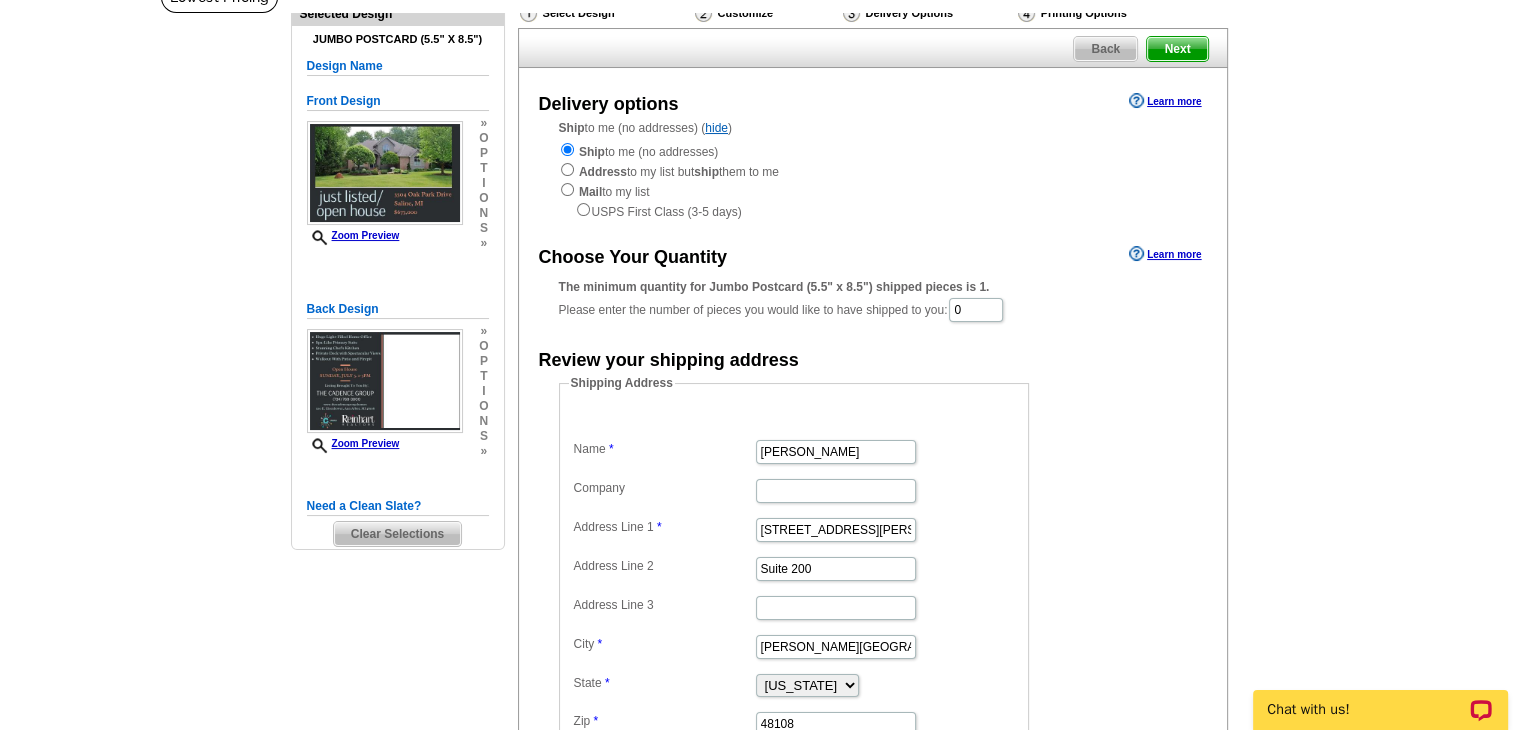 scroll, scrollTop: 200, scrollLeft: 0, axis: vertical 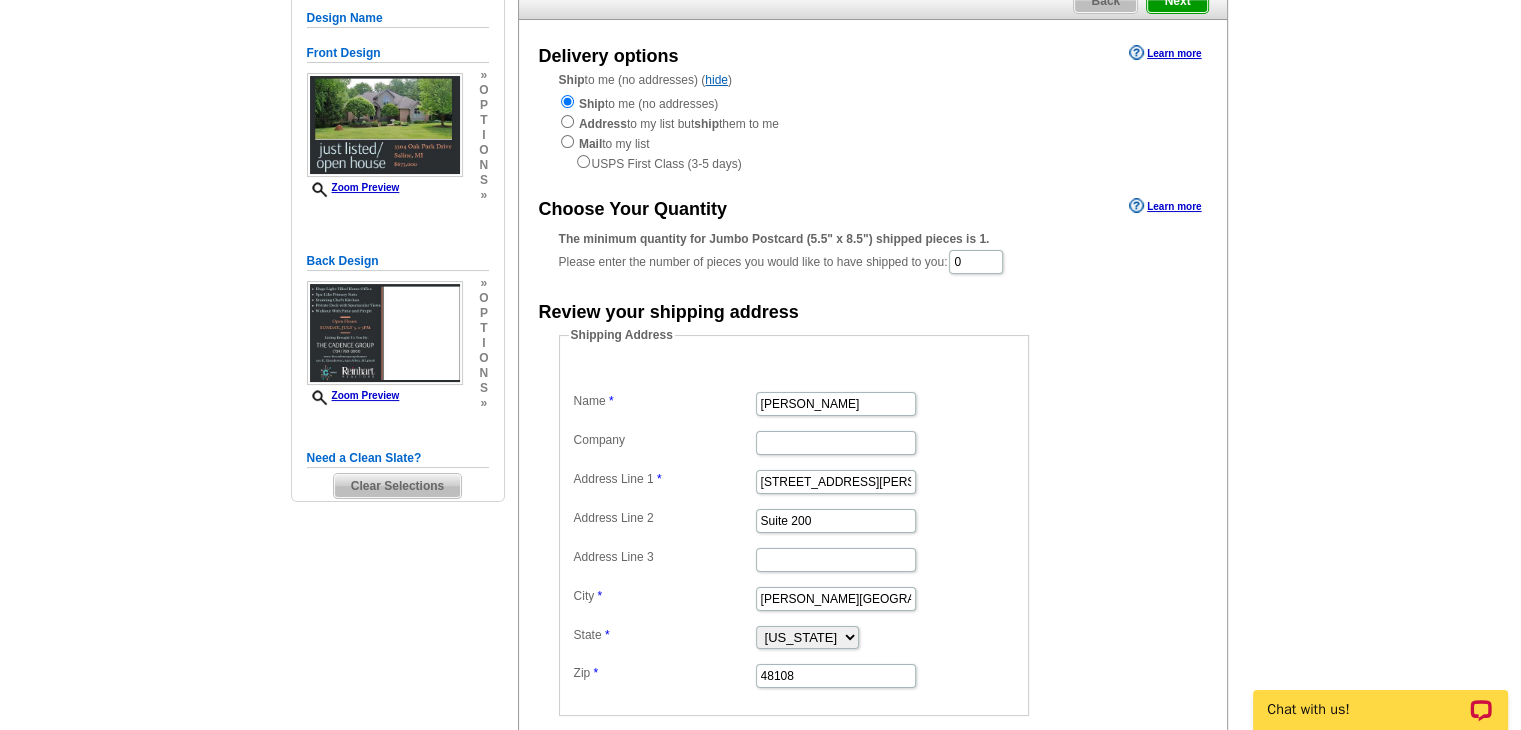 click on "Shipping Address
Name
Carmen Knick
Company
Address Line 1
500 E. Eisenhower Pkwy
Address Line 2
Suite 200
Address Line 3
City
Ann Arbor
State
Alabama
Alaska
Arizona
Arkansas
California
Colorado
Connecticut
District of Columbia
Delaware
Florida
Georgia
Hawaii
Idaho
Illinois
Indiana
Iowa
Kansas
Kentucky
Louisiana
Maine
Maryland
Massachusetts
Michigan
Minnesota
Mississippi
Missouri
Montana
Nebraska
Nevada
New Hampshire
New Jersey
New Mexico
New York
North Carolina
North Dakota
Ohio
Oklahoma
Oregon
Pennsylvania
Rhode Island
South Carolina
South Dakota
Tennessee
Texas
Utah
Vermont
Virginia
Washington
West Virginia
Wisconsin
Wyoming
Zip
48108" at bounding box center [873, 521] 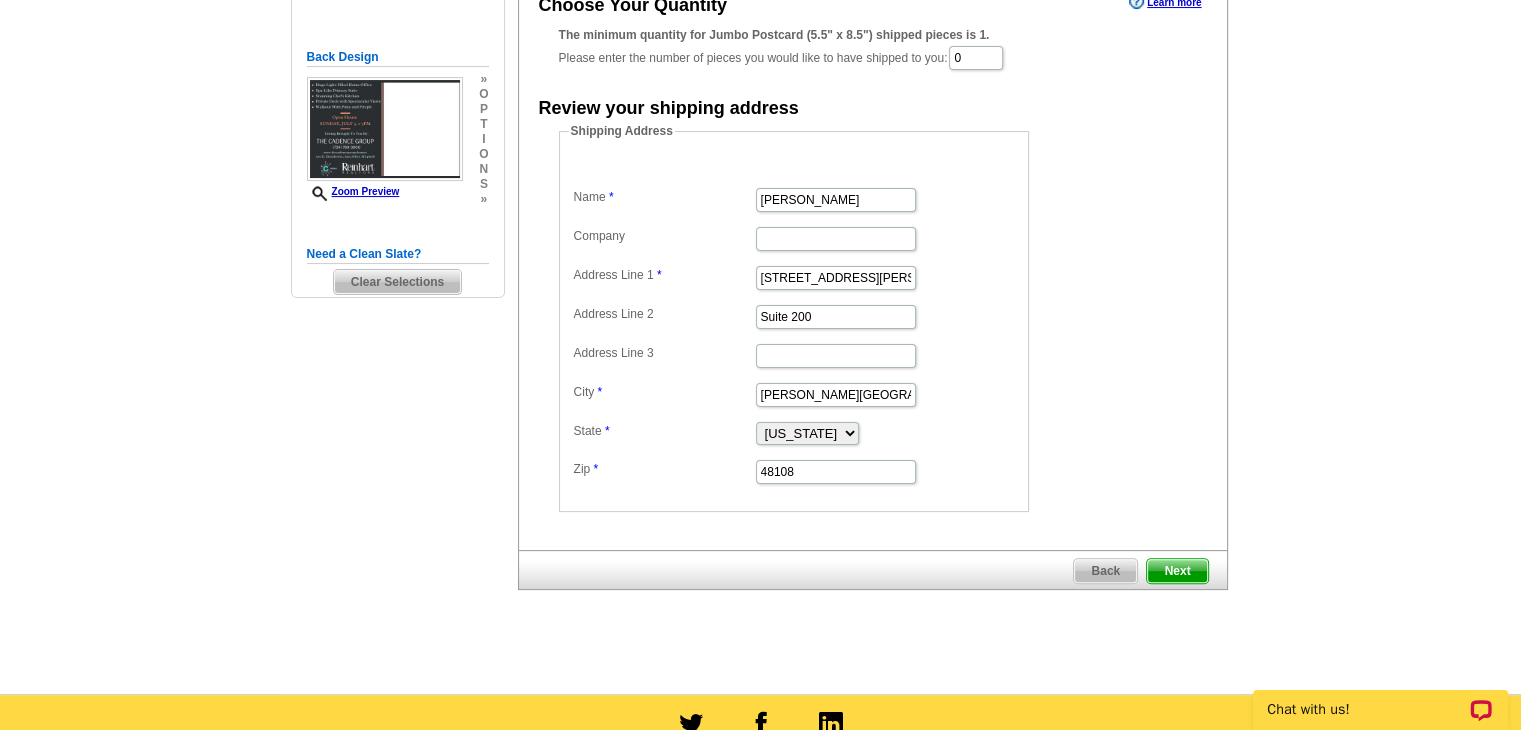 scroll, scrollTop: 500, scrollLeft: 0, axis: vertical 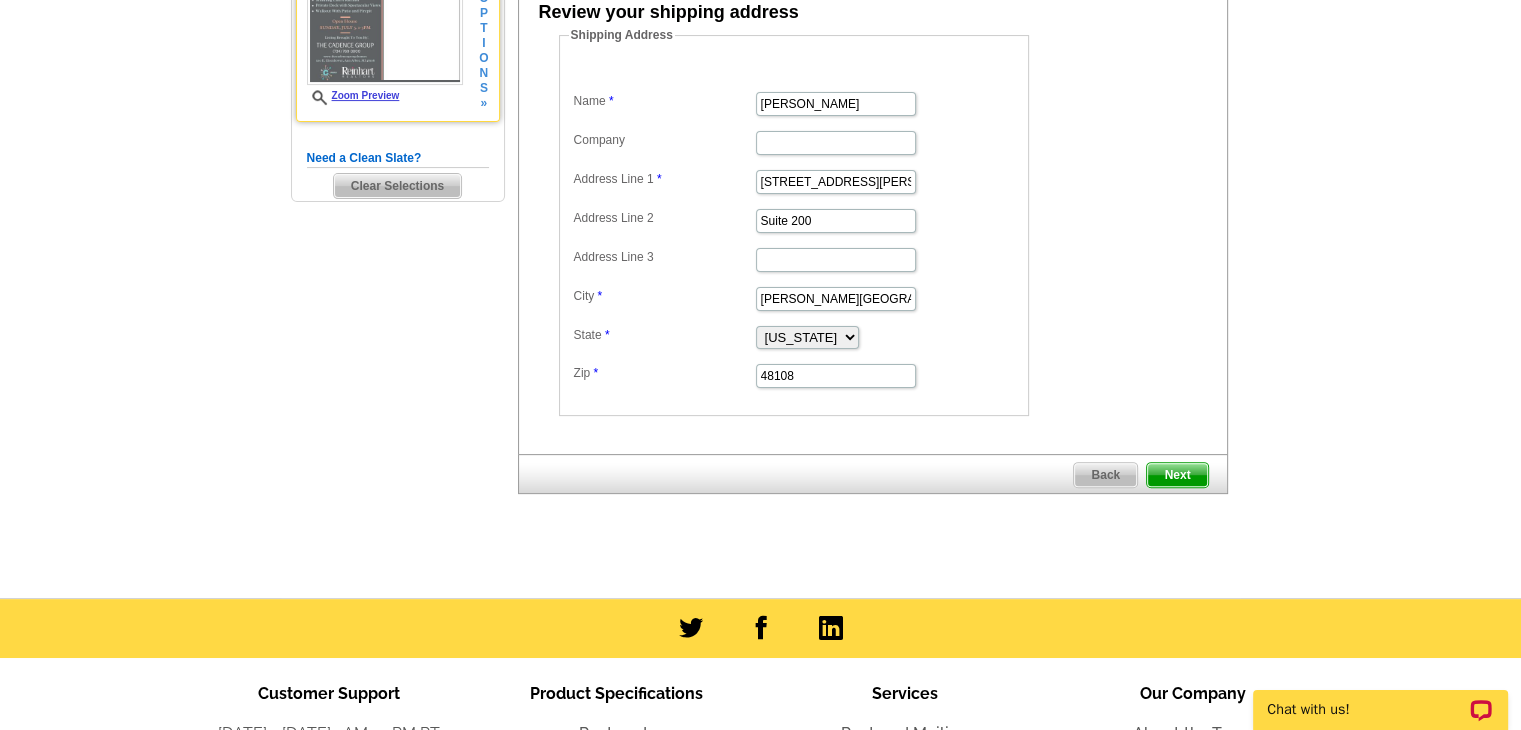 click on "Zoom Preview" at bounding box center [353, 95] 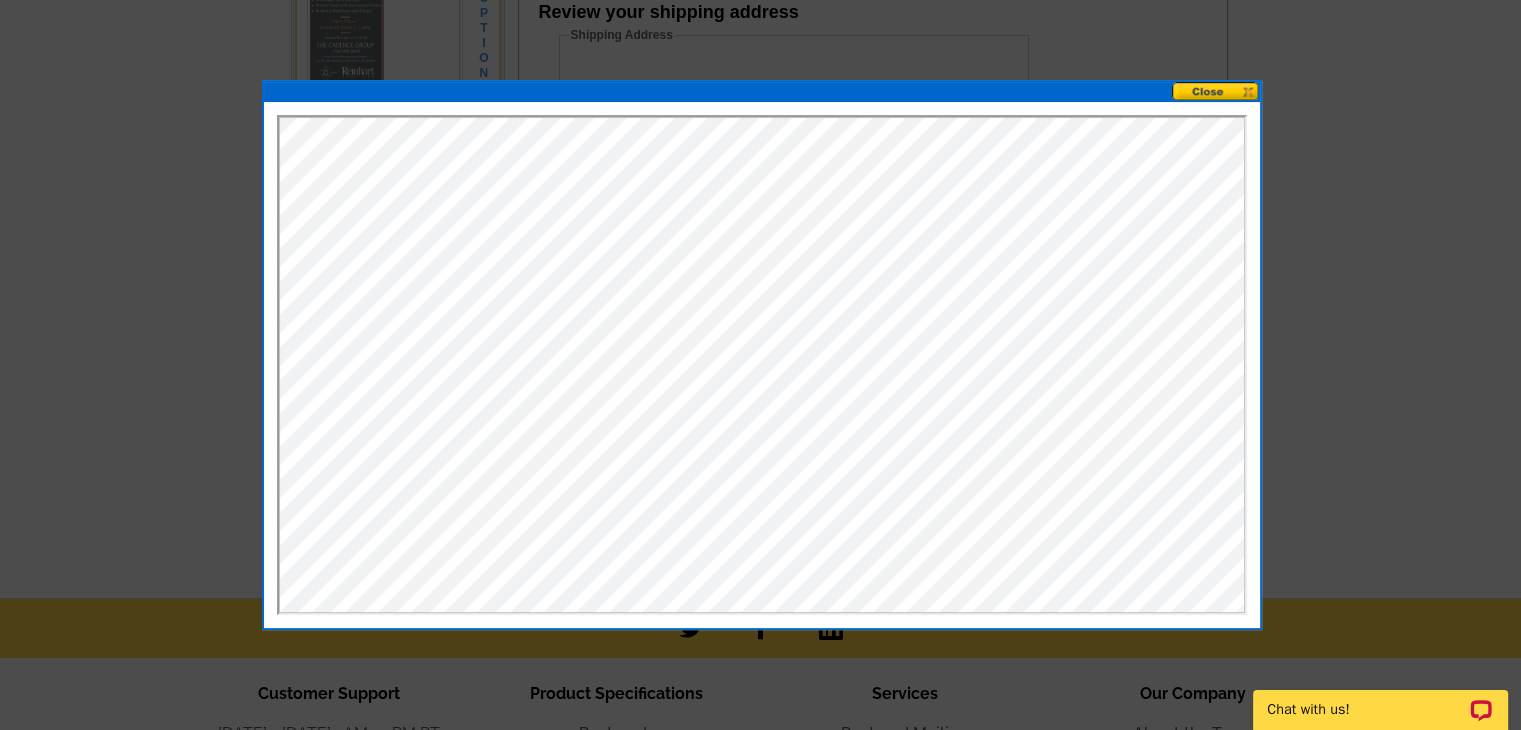 scroll, scrollTop: 0, scrollLeft: 0, axis: both 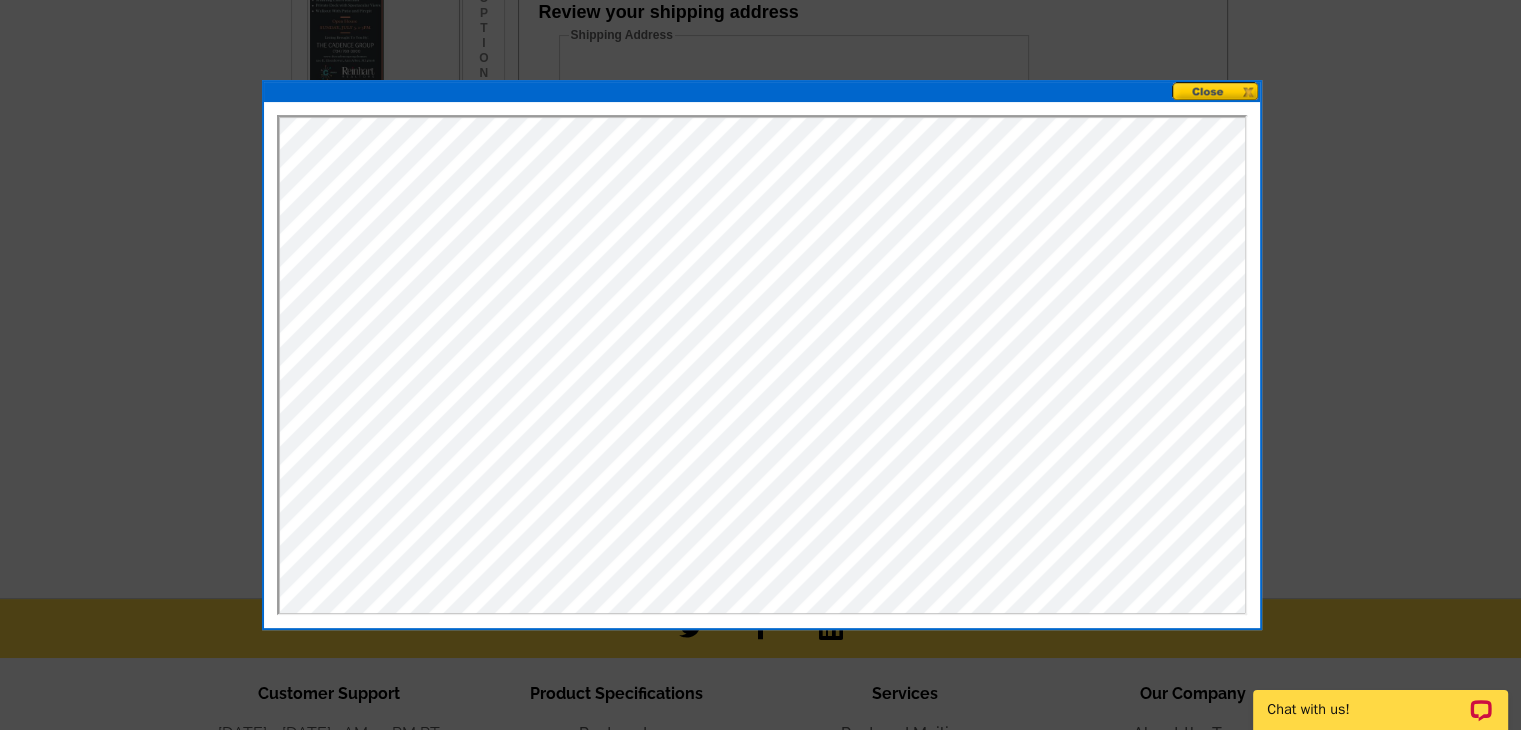 click at bounding box center (1216, 91) 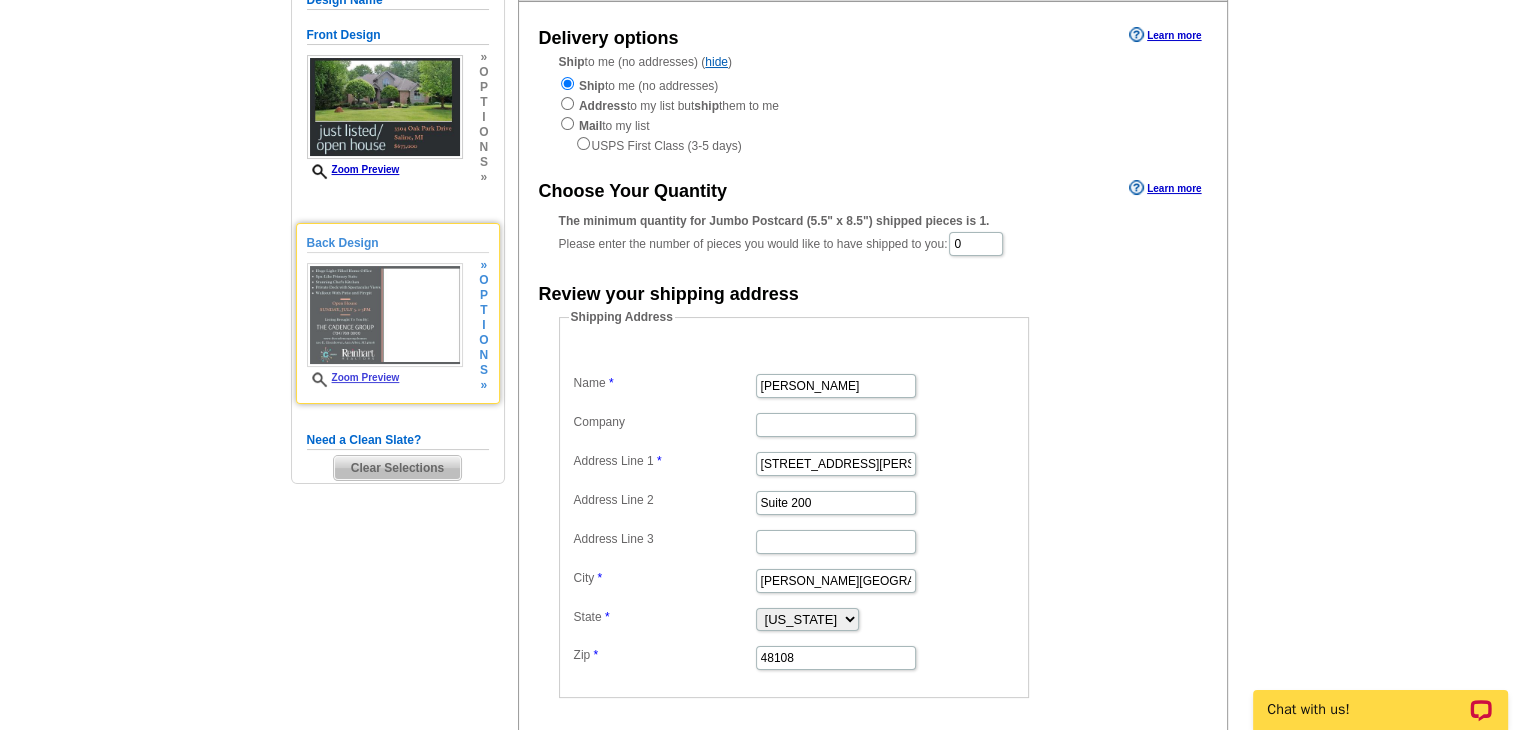 scroll, scrollTop: 200, scrollLeft: 0, axis: vertical 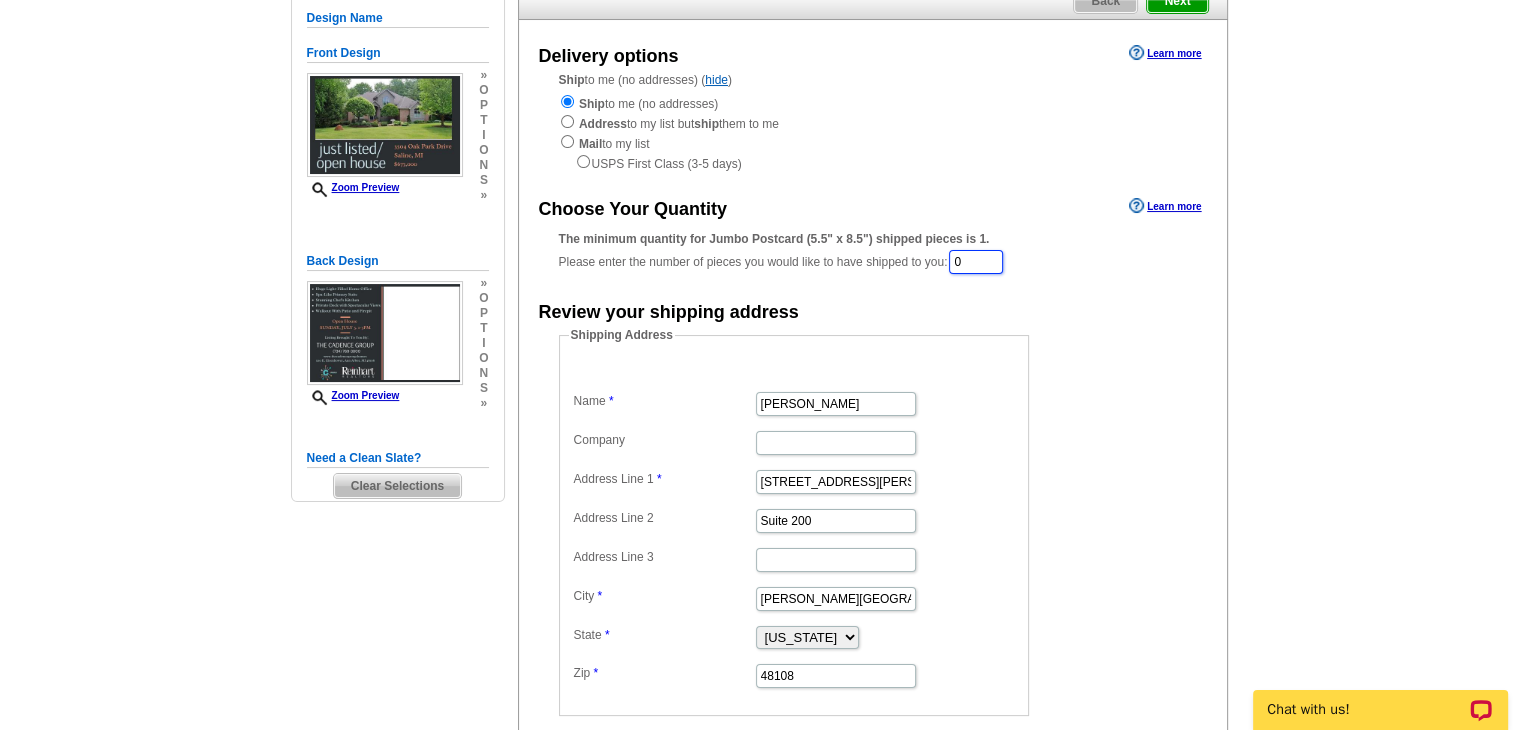 drag, startPoint x: 1000, startPoint y: 265, endPoint x: 906, endPoint y: 281, distance: 95.35198 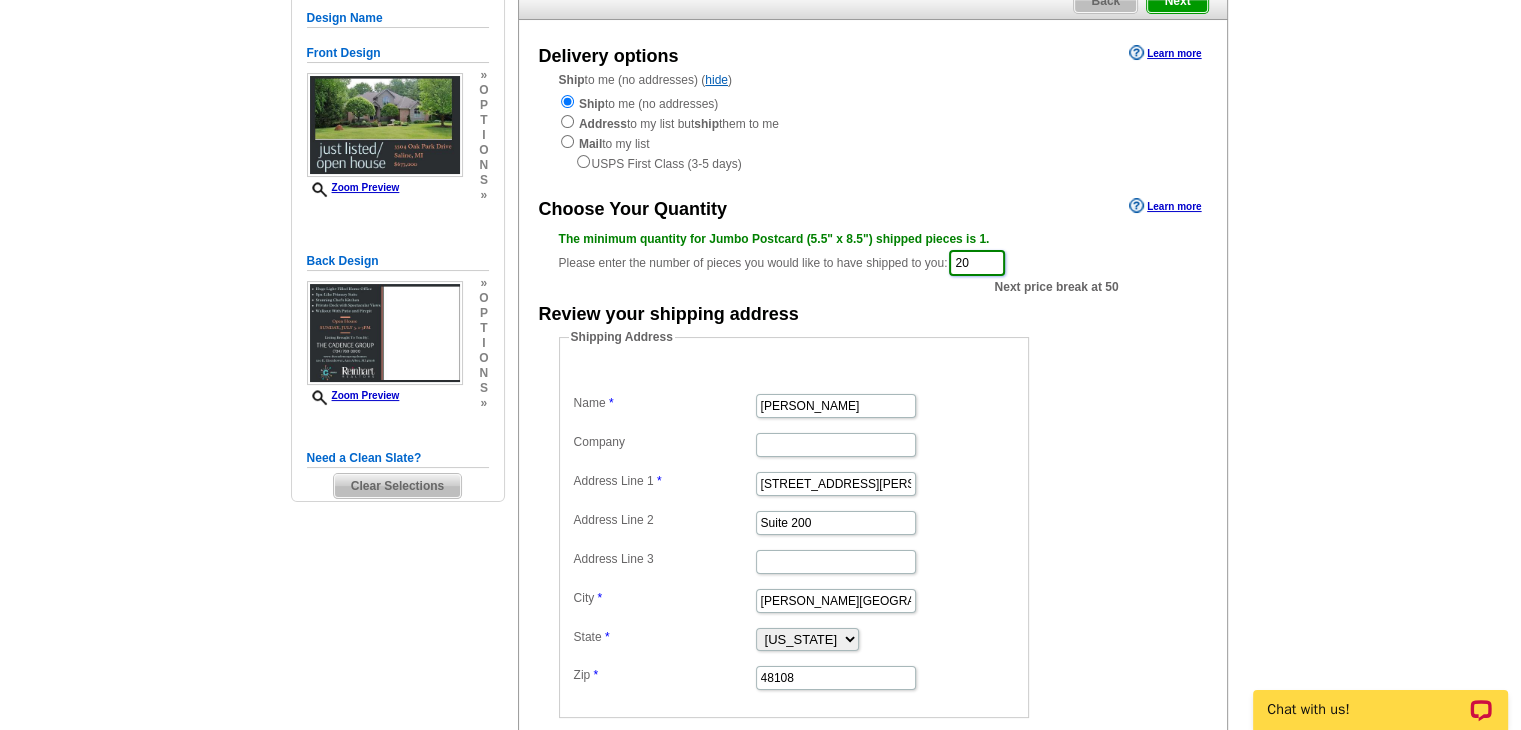 type on "20" 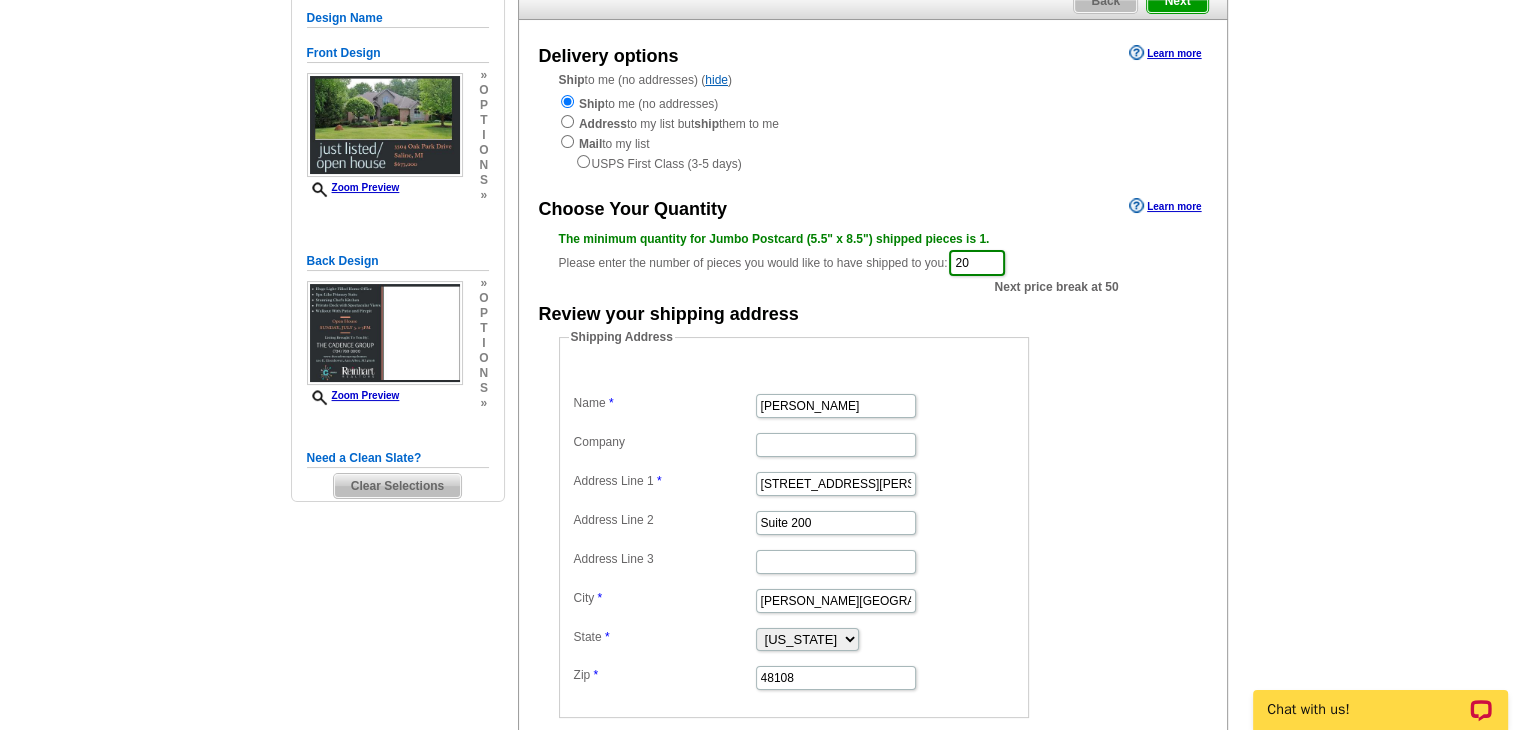 click on "Shipping Address
Name
Carmen Knick
Company
Address Line 1
500 E. Eisenhower Pkwy
Address Line 2
Suite 200
Address Line 3
City
Ann Arbor
State
Alabama
Alaska
Arizona
Arkansas
California
Colorado
Connecticut
District of Columbia
Delaware
Florida
Georgia
Hawaii
Idaho
Illinois
Indiana
Iowa
Kansas
Kentucky
Louisiana
Maine
Maryland
Massachusetts
Michigan
Minnesota
Mississippi
Missouri
Montana
Nebraska
Nevada
New Hampshire
New Jersey
New Mexico
New York
North Carolina
North Dakota
Ohio
Oklahoma
Oregon
Pennsylvania
Rhode Island
South Carolina
South Dakota
Tennessee
Texas
Utah
Vermont
Virginia
Washington
West Virginia
Wisconsin
Wyoming
Zip
48108" at bounding box center (873, 523) 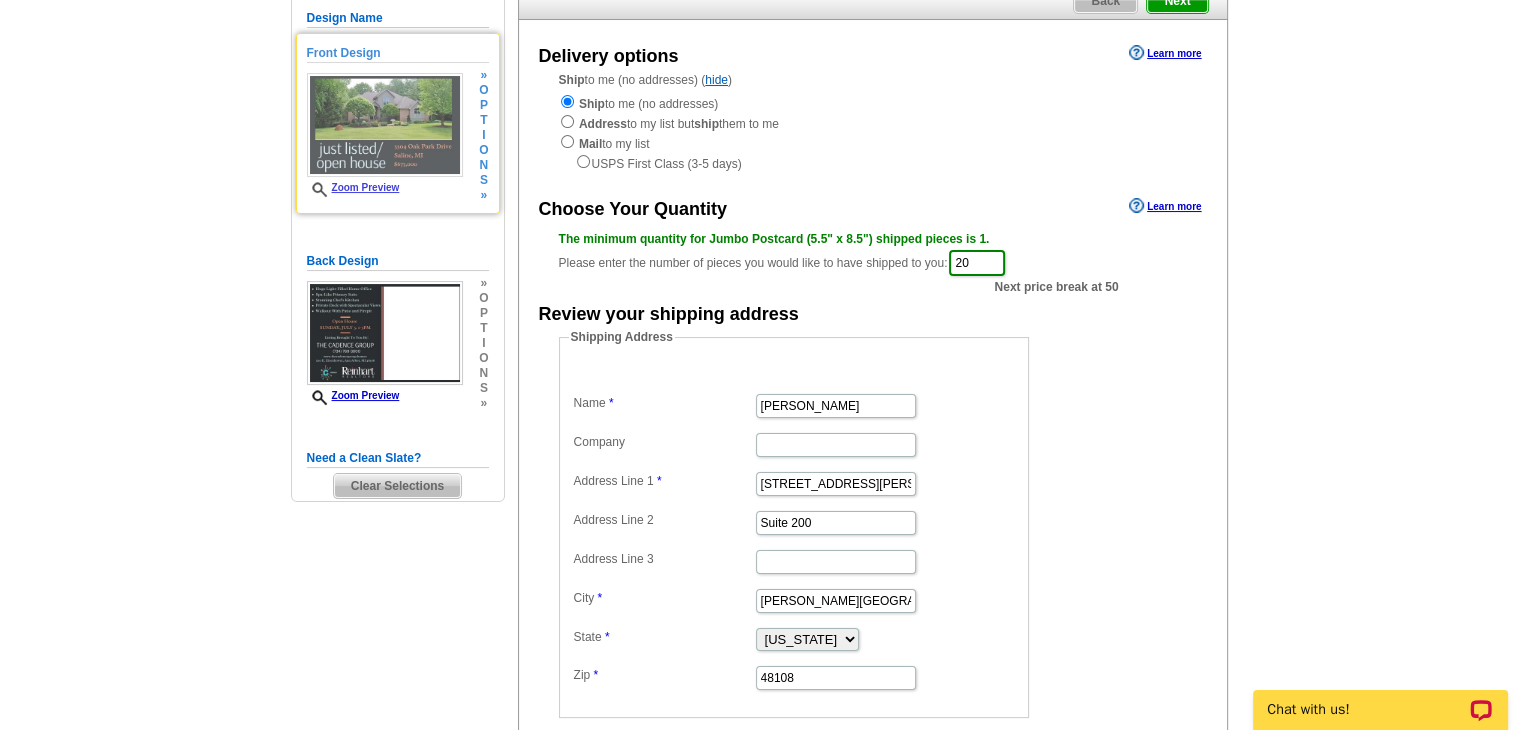 click at bounding box center (385, 125) 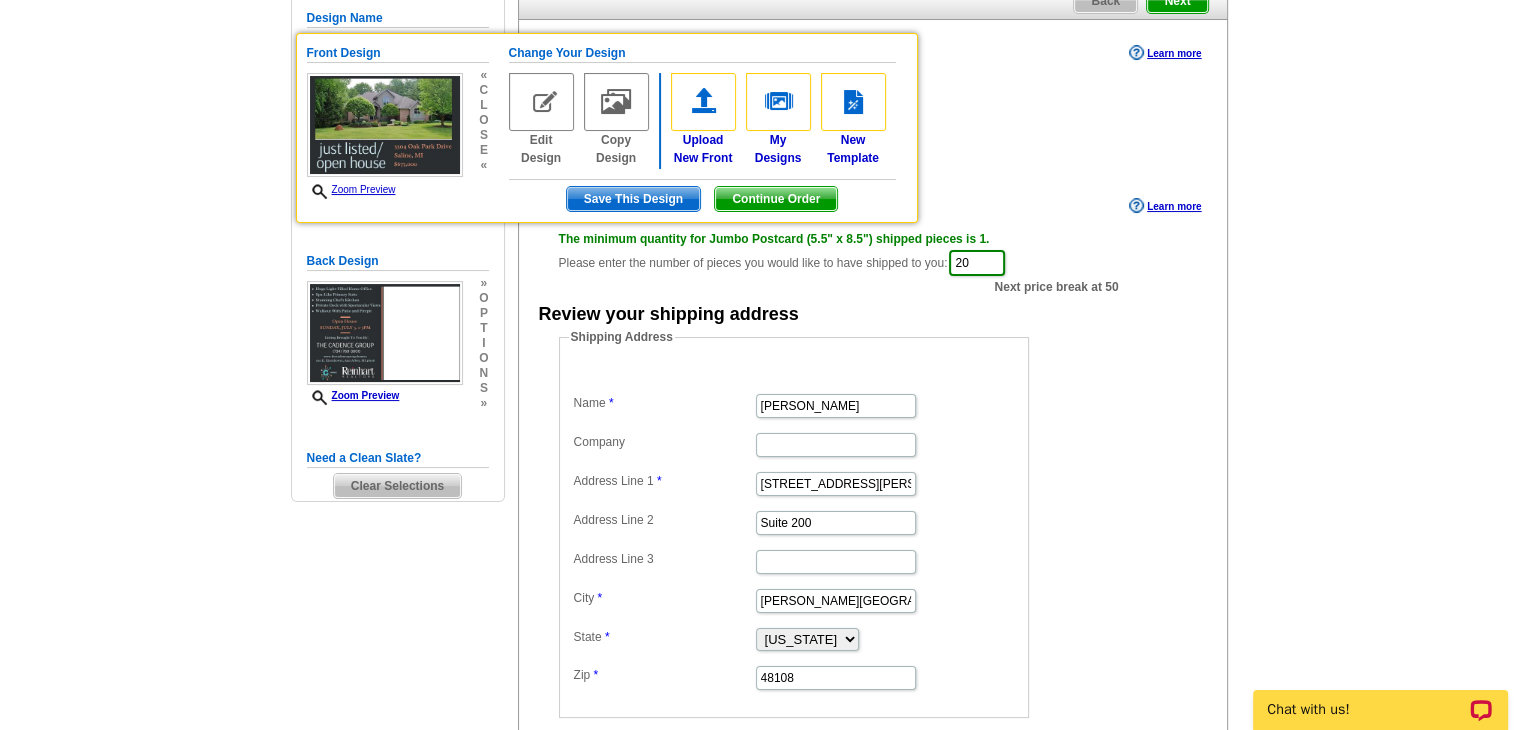 click on "Ship  to me (no addresses)                            ( hide )
Ship  to me (no addresses)
Address  to my list but  ship  them to me
Mail  to my list
USPS First Class                                                    (3-5 days)" at bounding box center [873, 122] 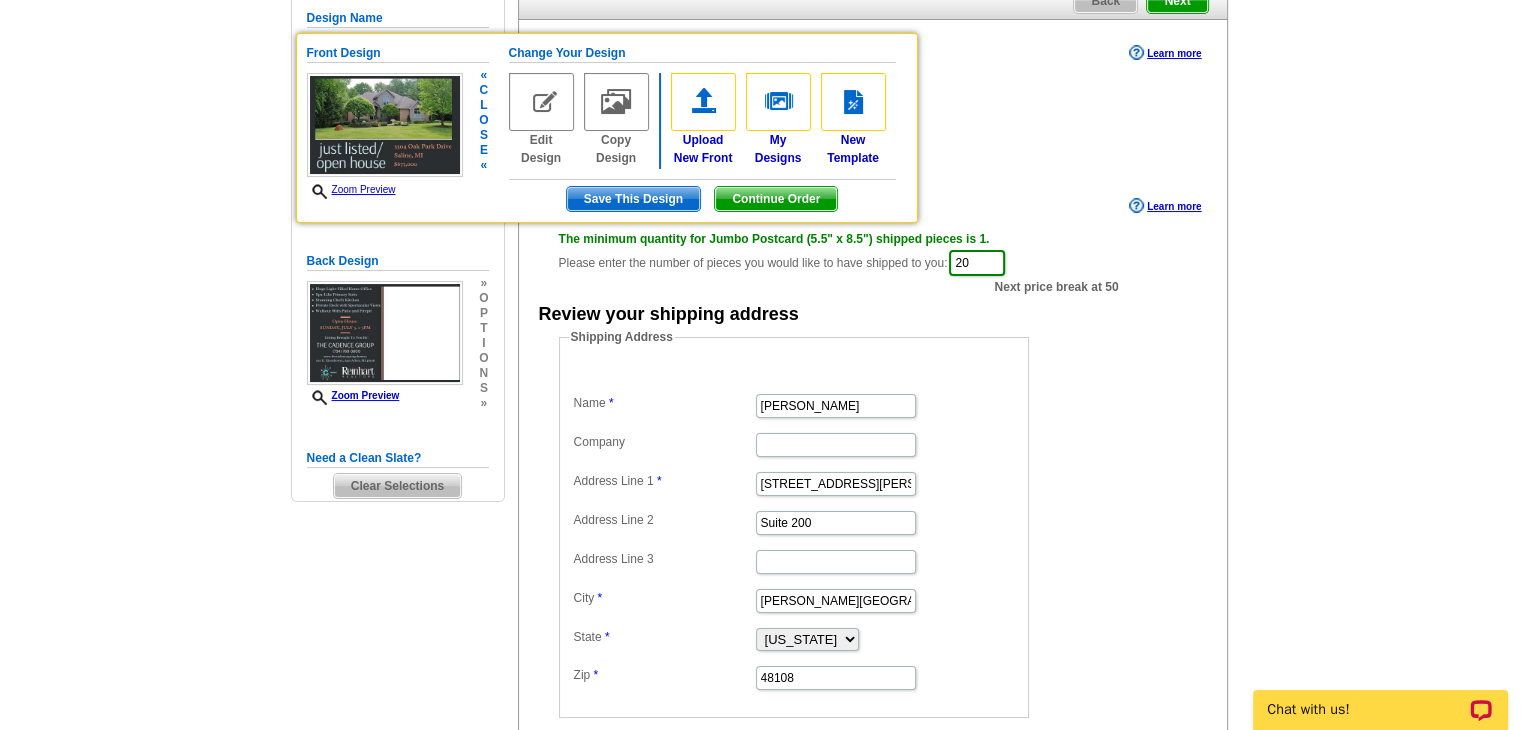 click on "Zoom Preview" at bounding box center [351, 189] 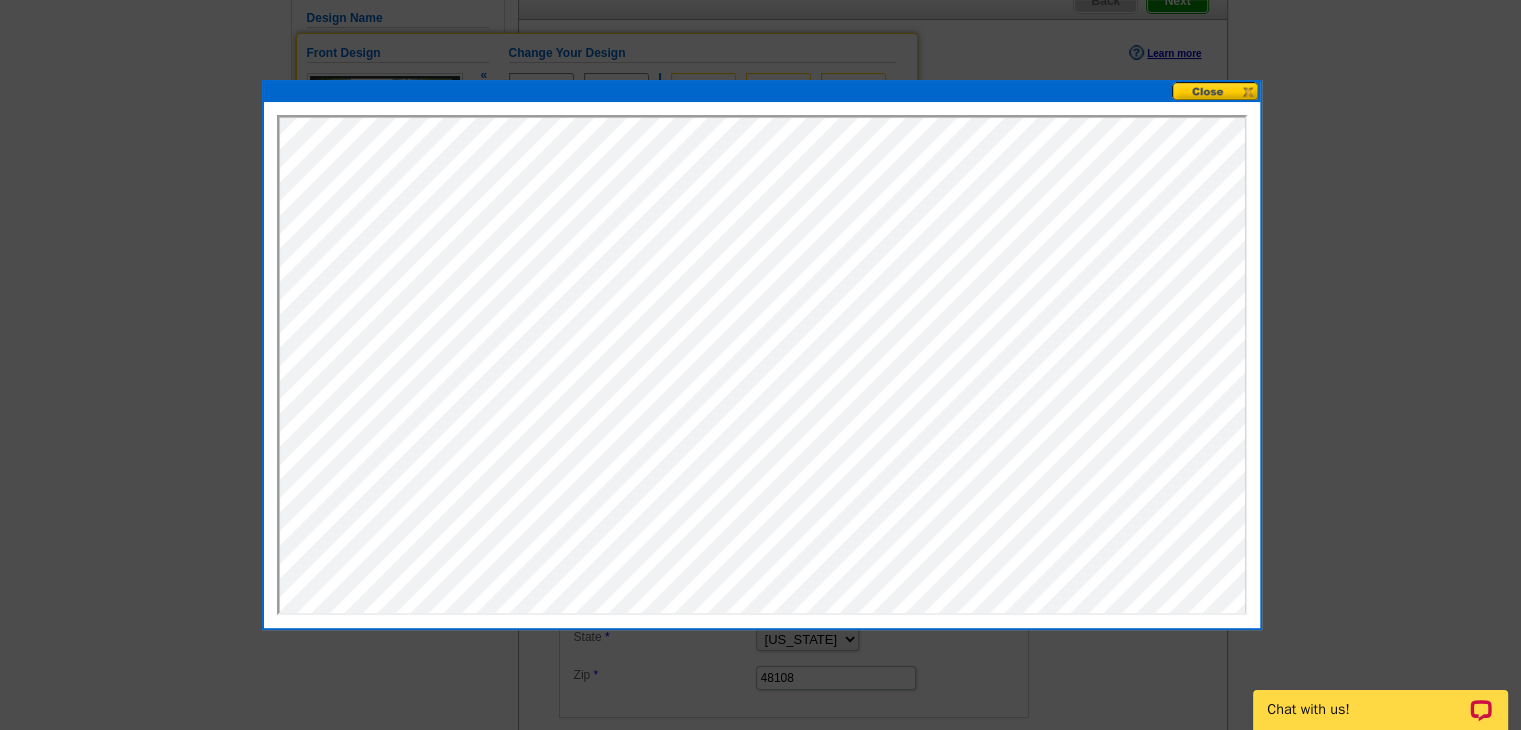 scroll, scrollTop: 0, scrollLeft: 0, axis: both 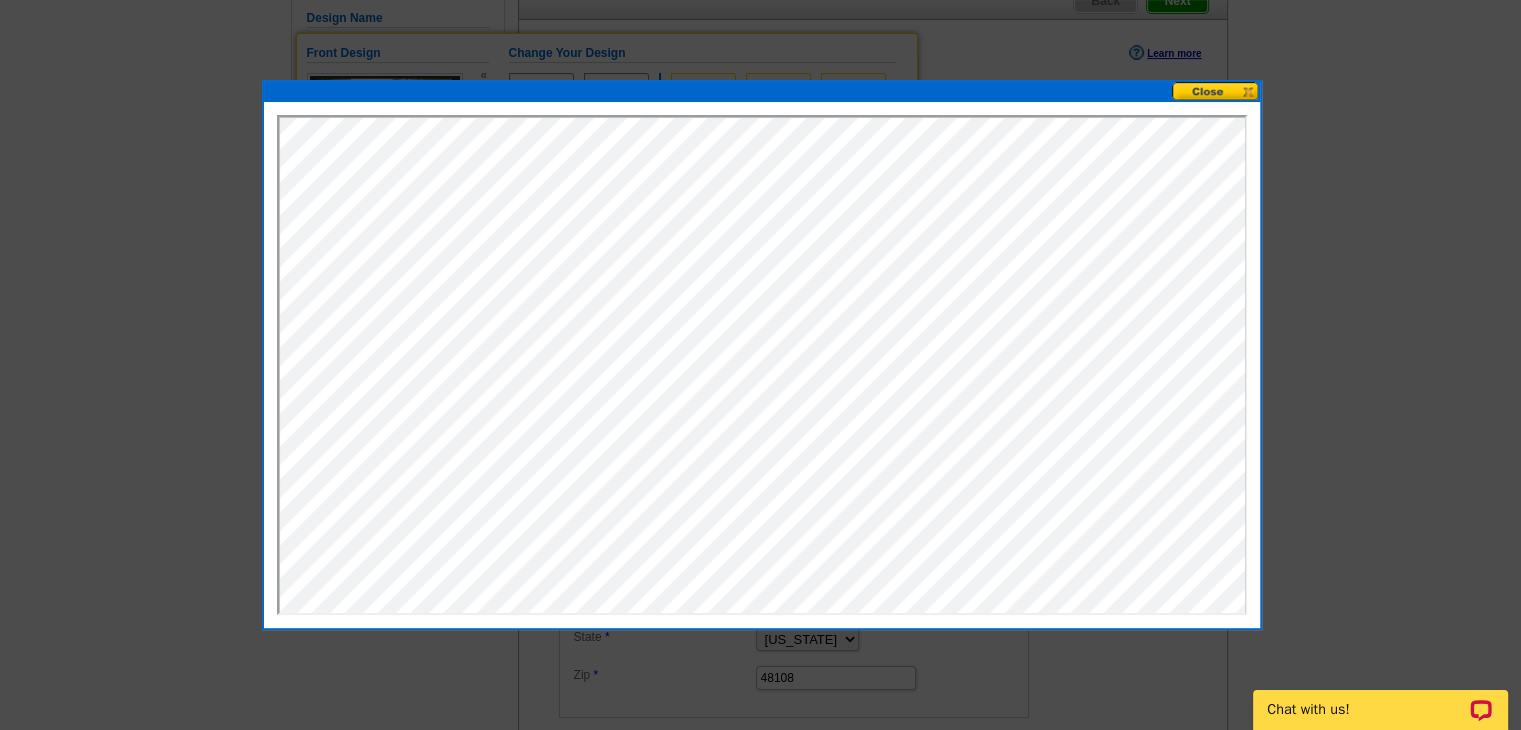 click at bounding box center (1216, 91) 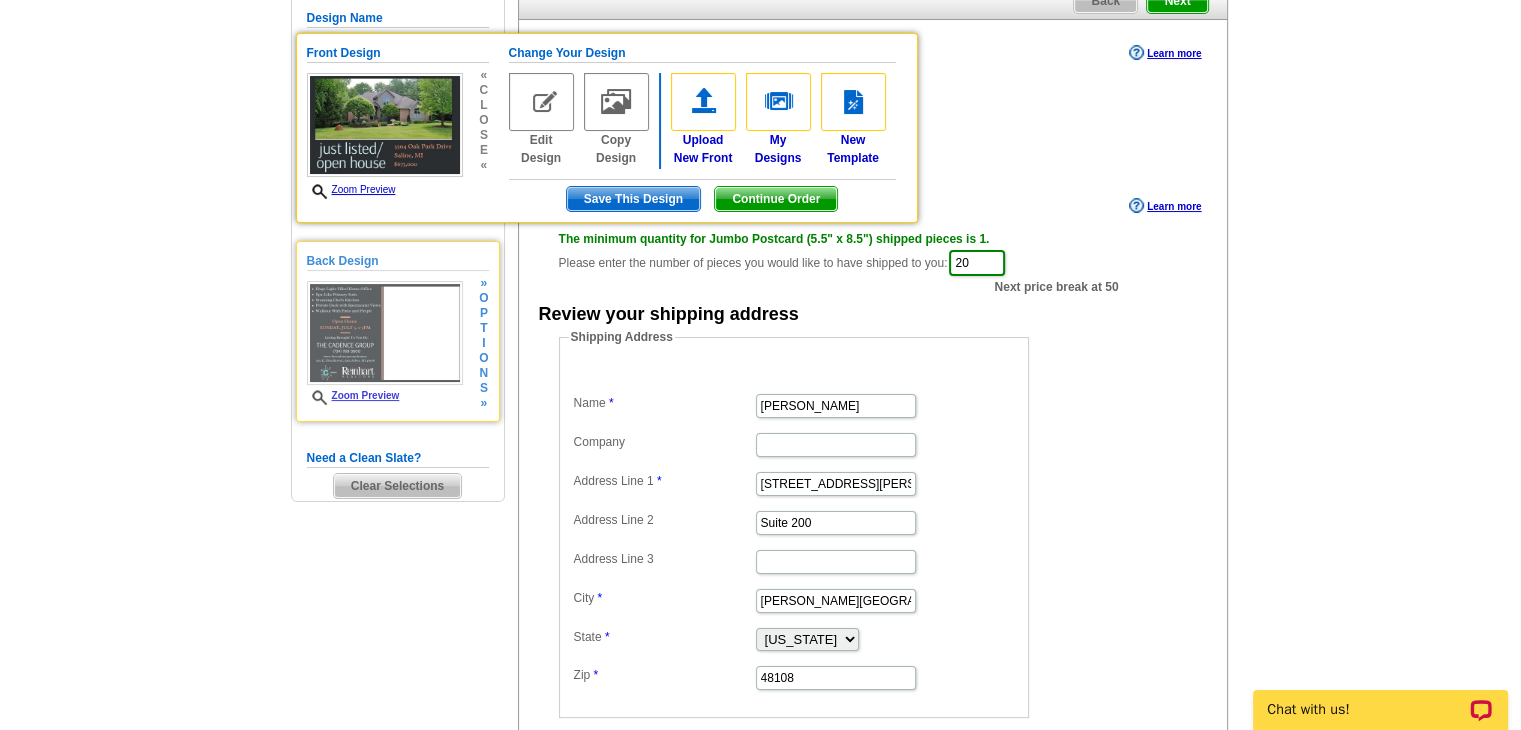 click at bounding box center [385, 333] 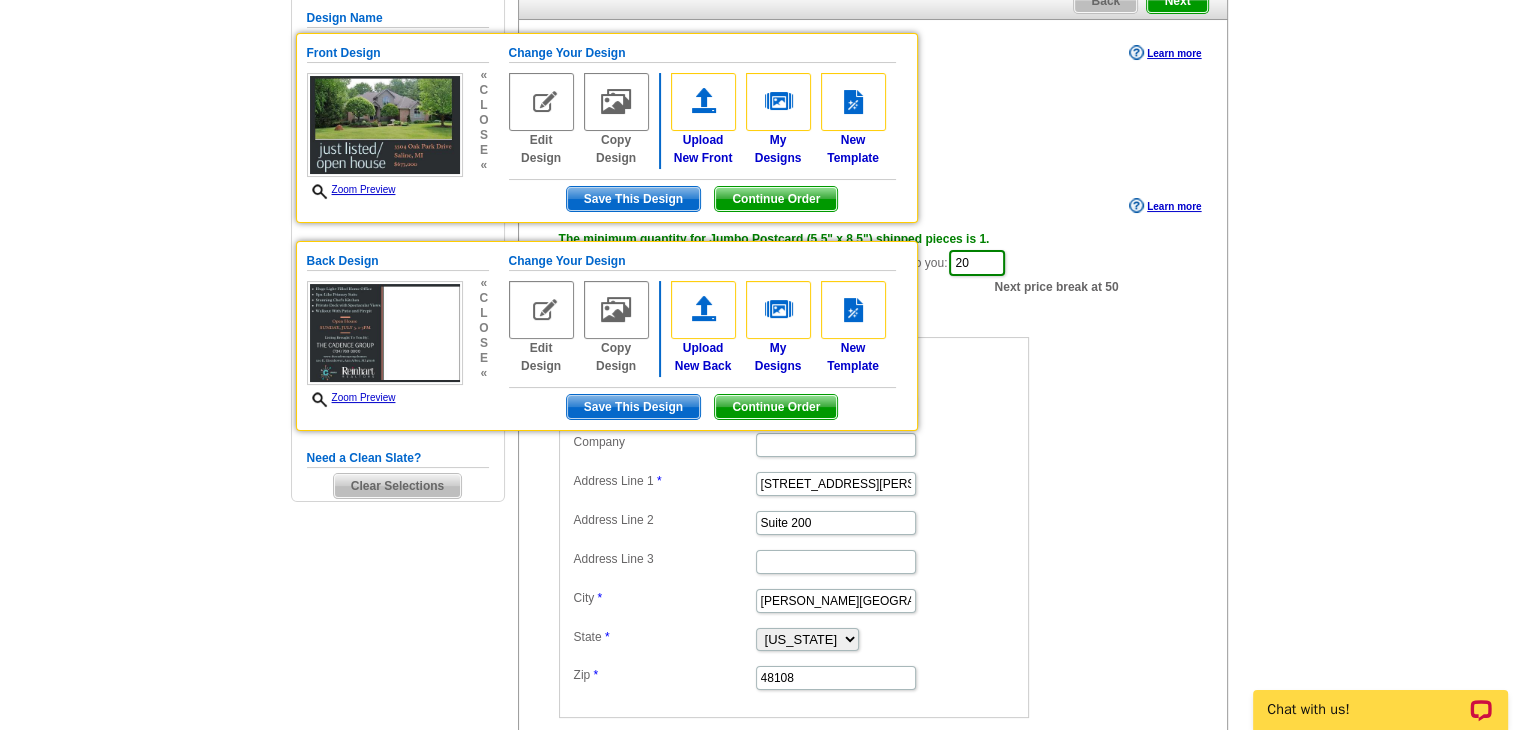 click on "Need Help? call 800-260-5887,  chat  with support, or have our designers make something custom just for you!
Got it, no need for the selection guide next time.
Show Results
Selected Design
Jumbo Postcard (5.5" x 8.5")
Design Name
Front Design
Zoom Preview
« c l o s e «
Change Your Design
Edit Design
«" at bounding box center (760, 416) 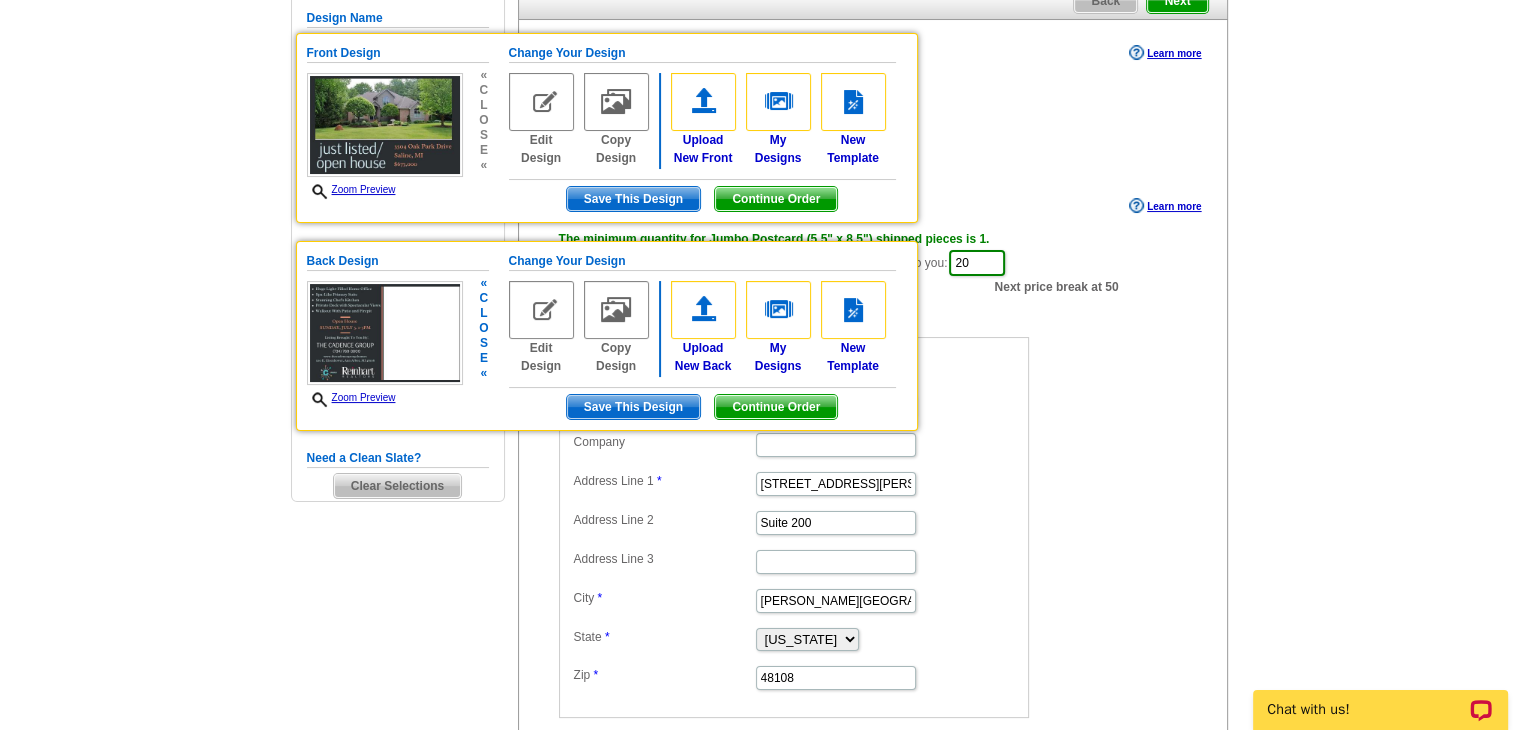 click on "Zoom Preview" at bounding box center [351, 397] 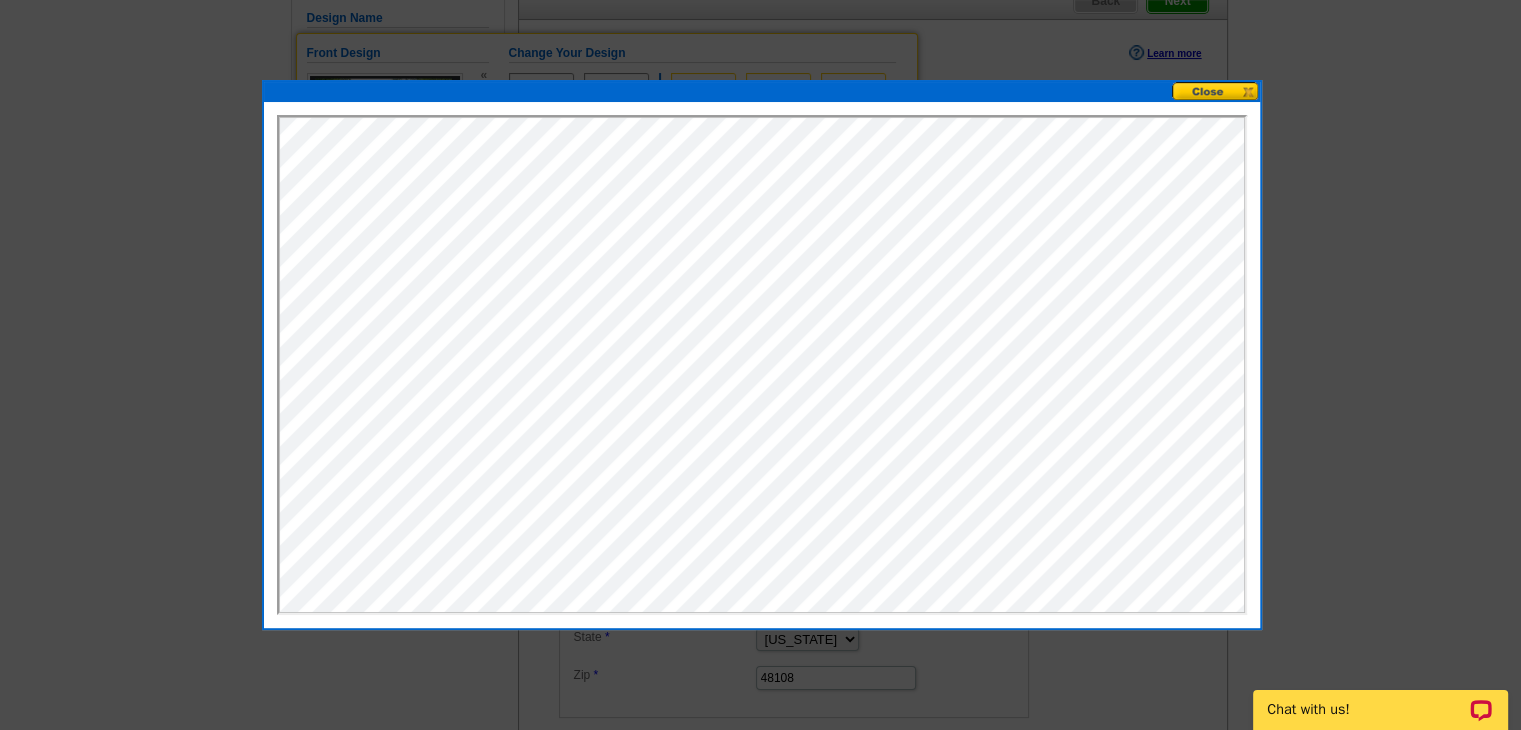scroll, scrollTop: 0, scrollLeft: 0, axis: both 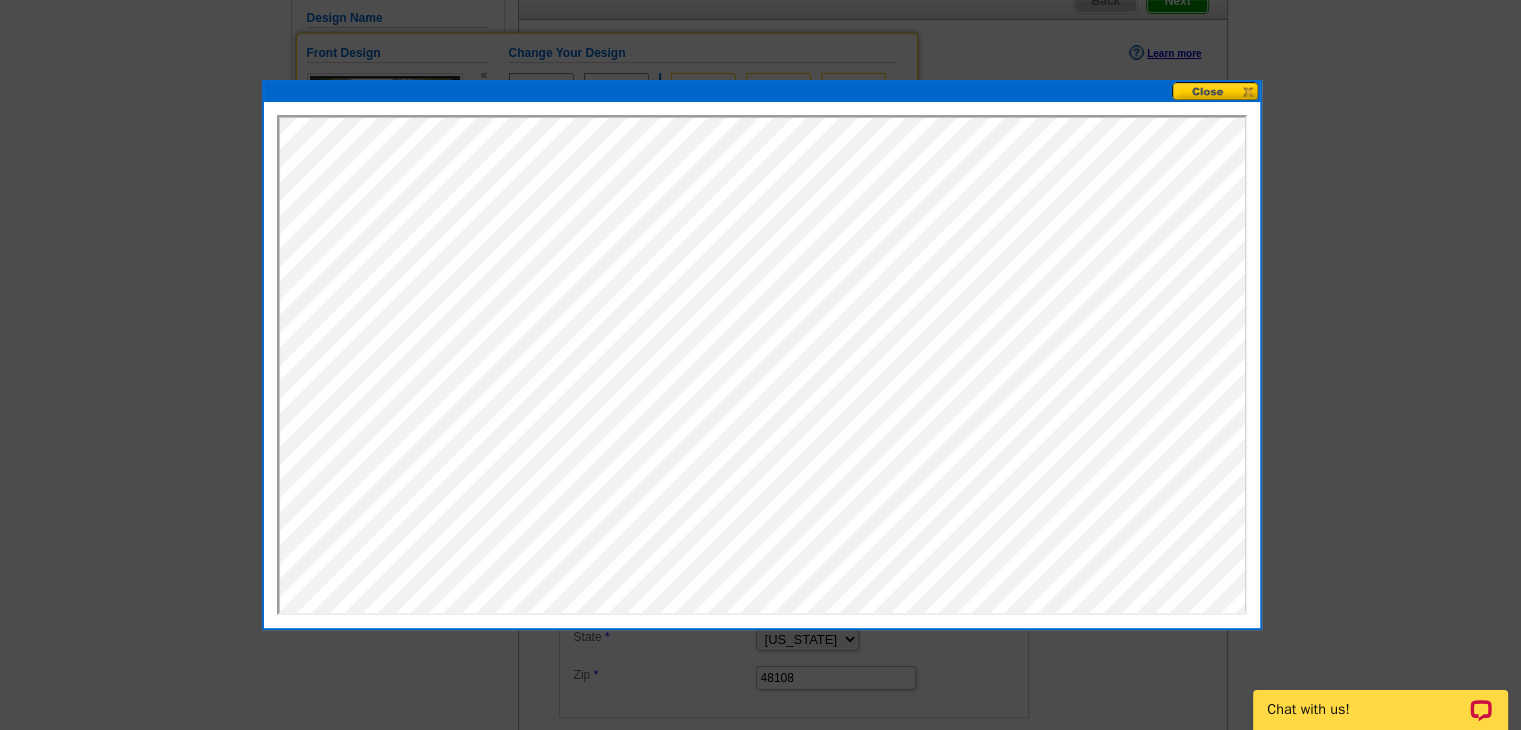 click at bounding box center [1216, 91] 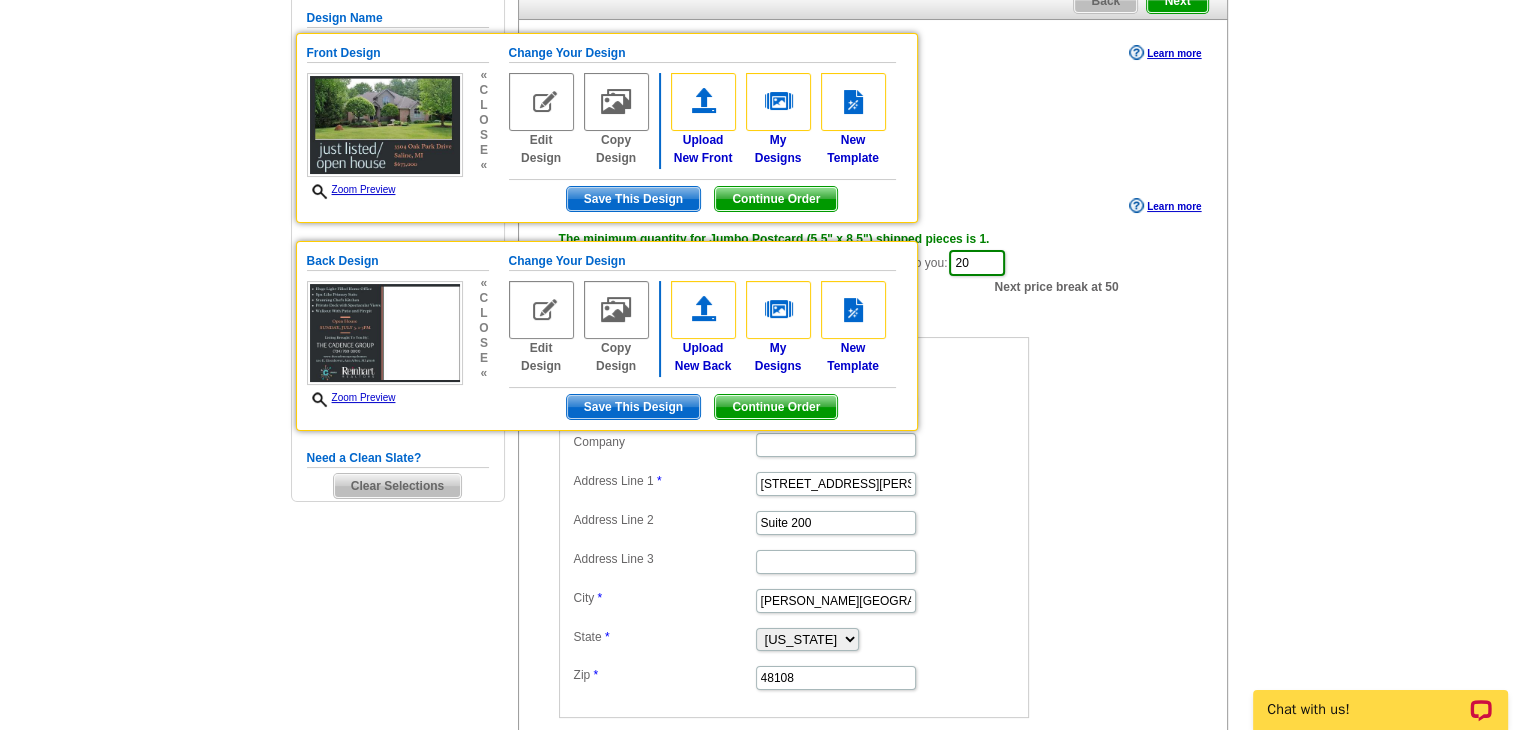 click on "Need Help? call 800-260-5887,  chat  with support, or have our designers make something custom just for you!
Got it, no need for the selection guide next time.
Show Results
Selected Design
Jumbo Postcard (5.5" x 8.5")
Design Name
Front Design
Zoom Preview
« c l o s e «
Change Your Design
Edit Design
«" at bounding box center [760, 416] 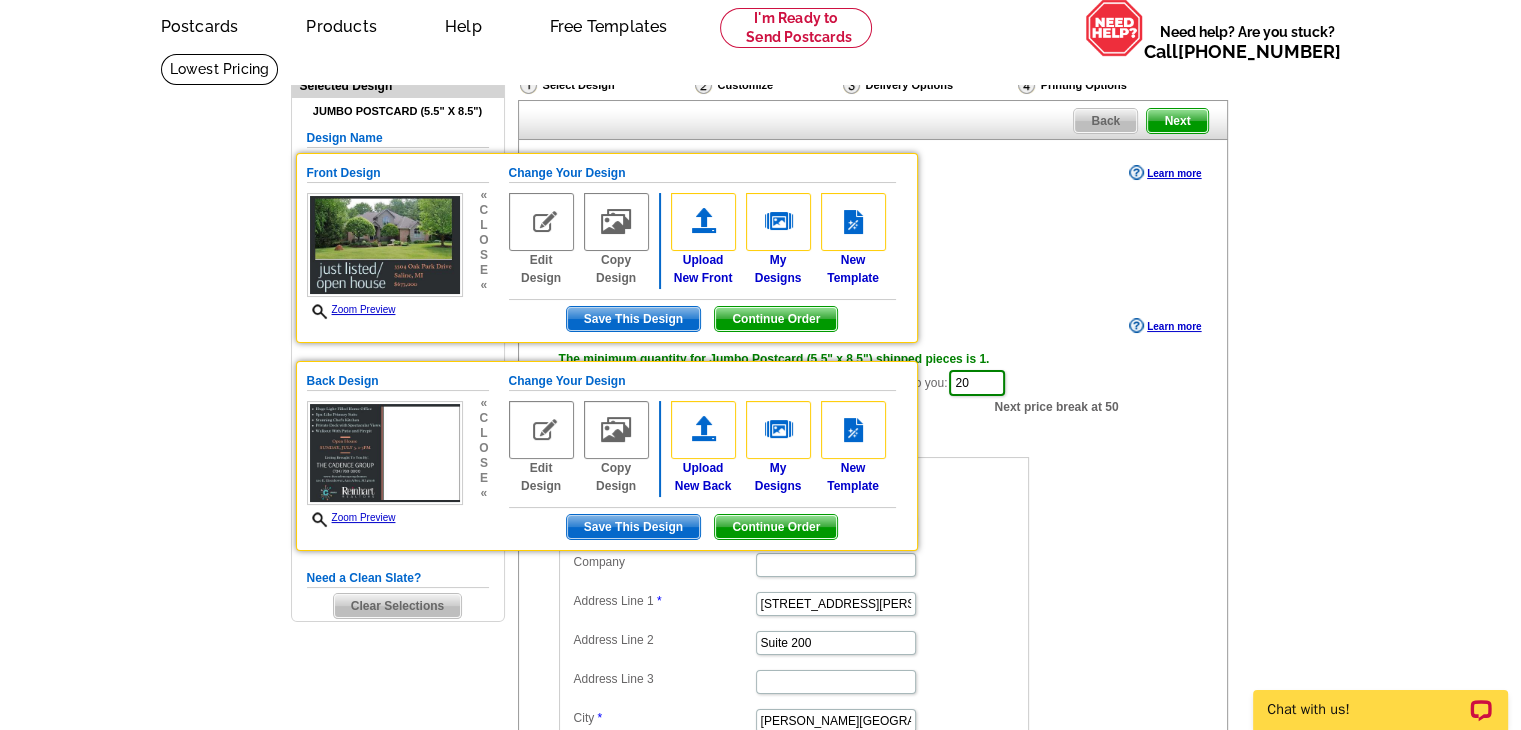 scroll, scrollTop: 0, scrollLeft: 0, axis: both 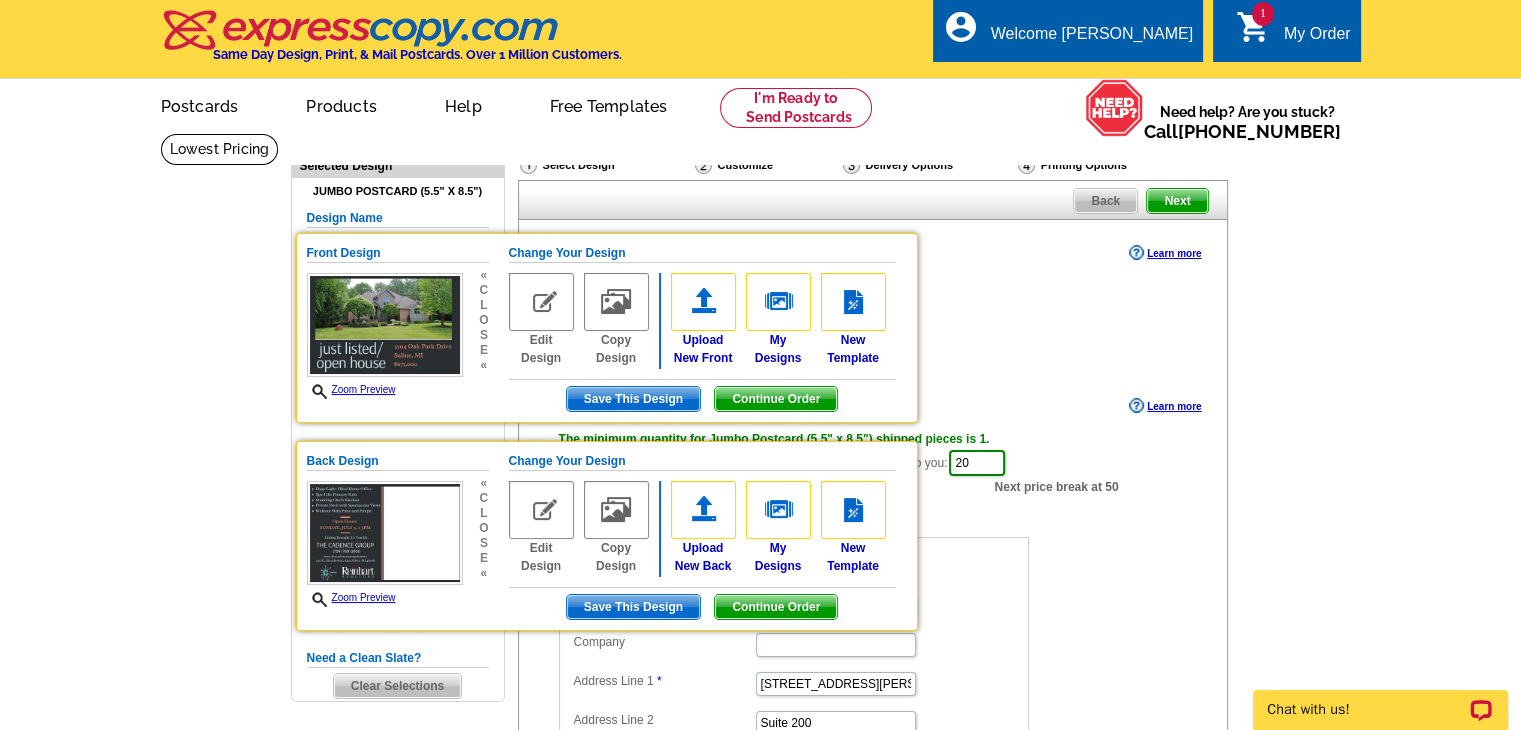 click on "Ship  to me (no addresses)
Address  to my list but  ship  them to me
Mail  to my list
USPS First Class                                                    (3-5 days)" at bounding box center [873, 333] 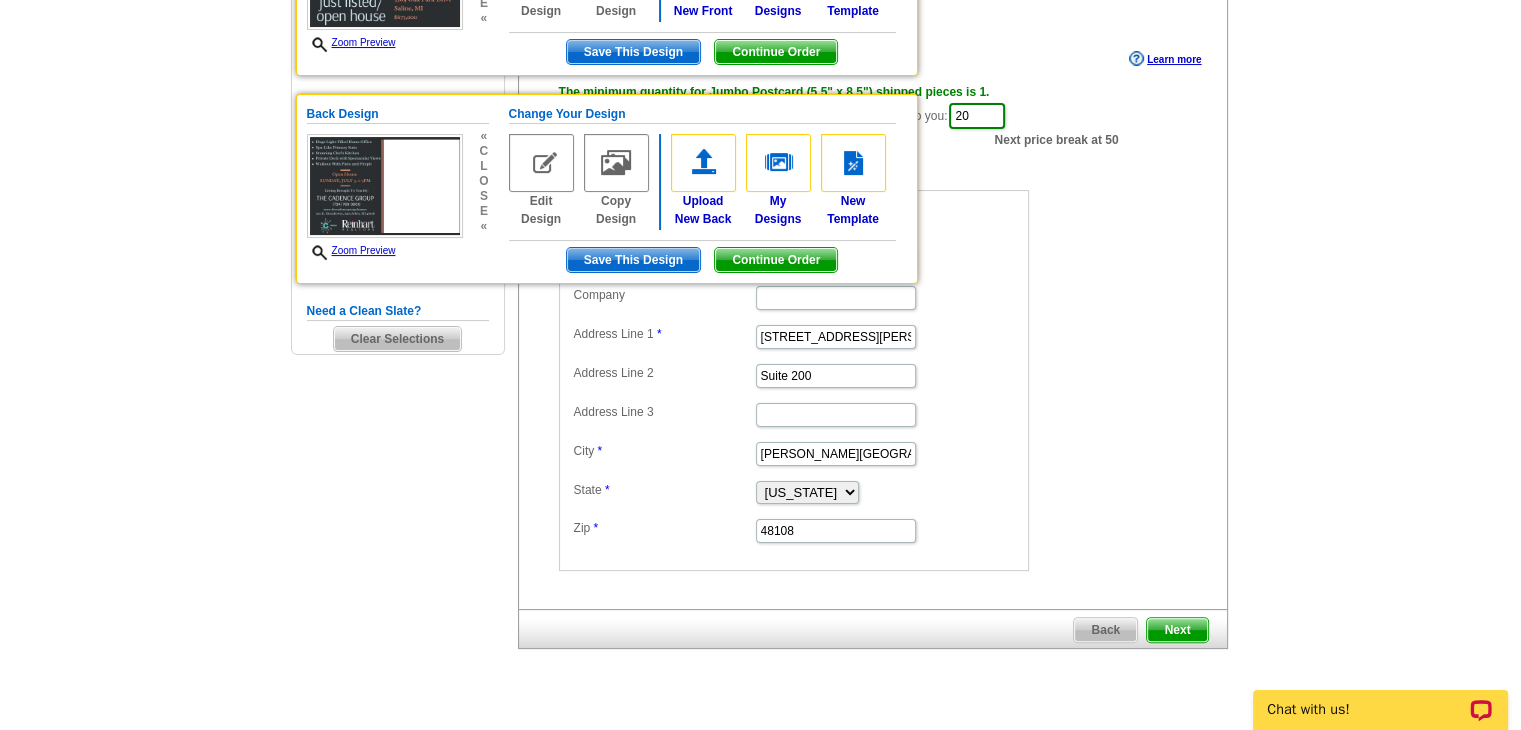 scroll, scrollTop: 500, scrollLeft: 0, axis: vertical 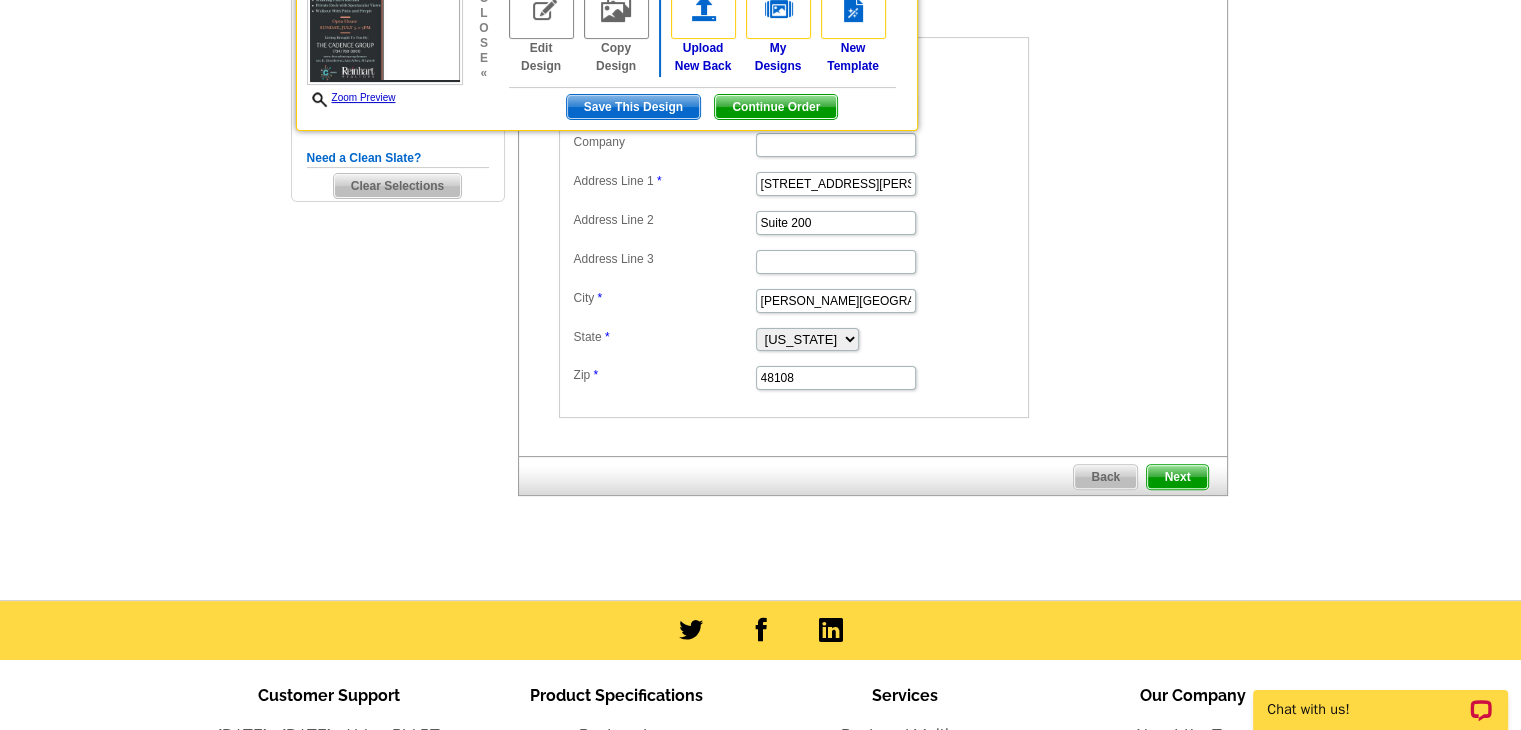 click on "Next" at bounding box center (1177, 477) 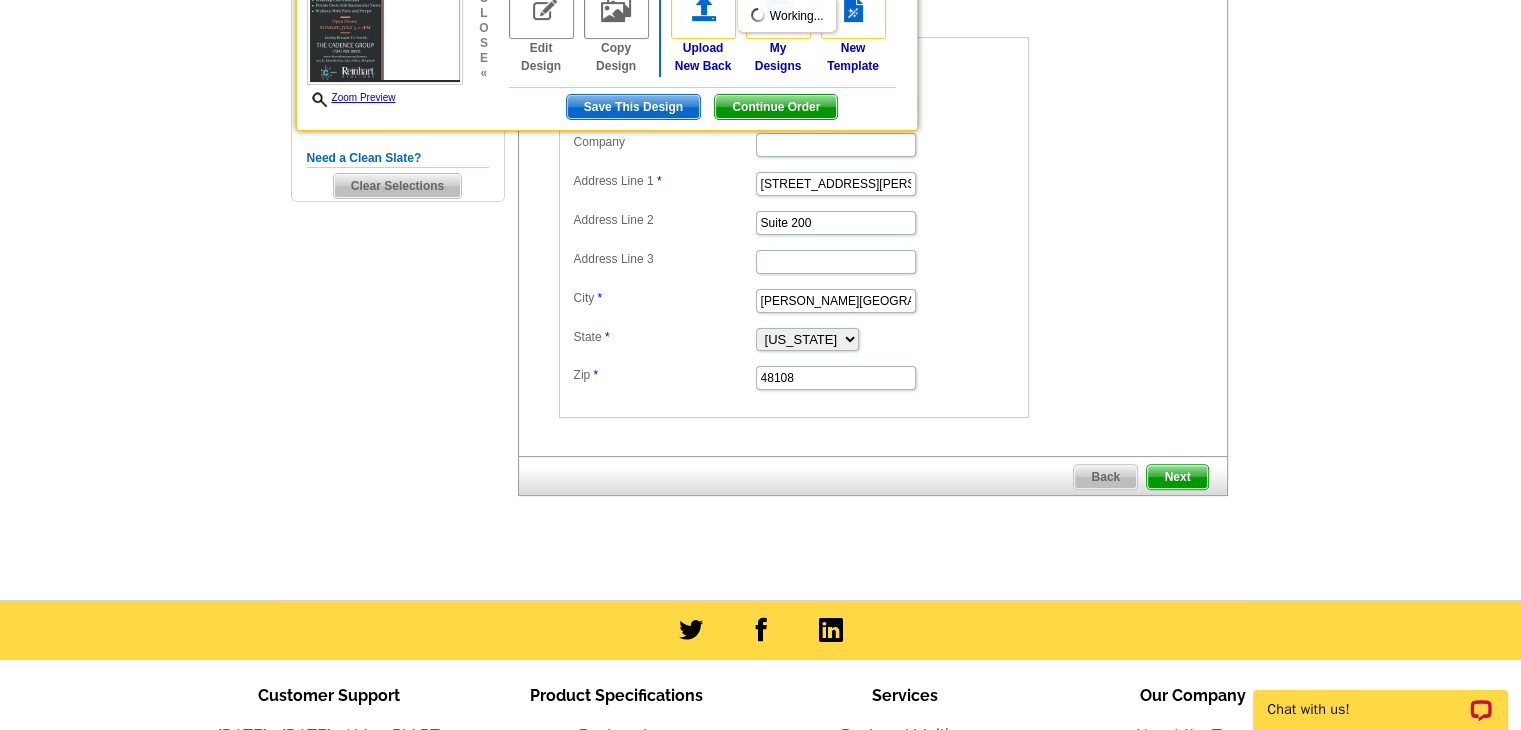 scroll, scrollTop: 0, scrollLeft: 0, axis: both 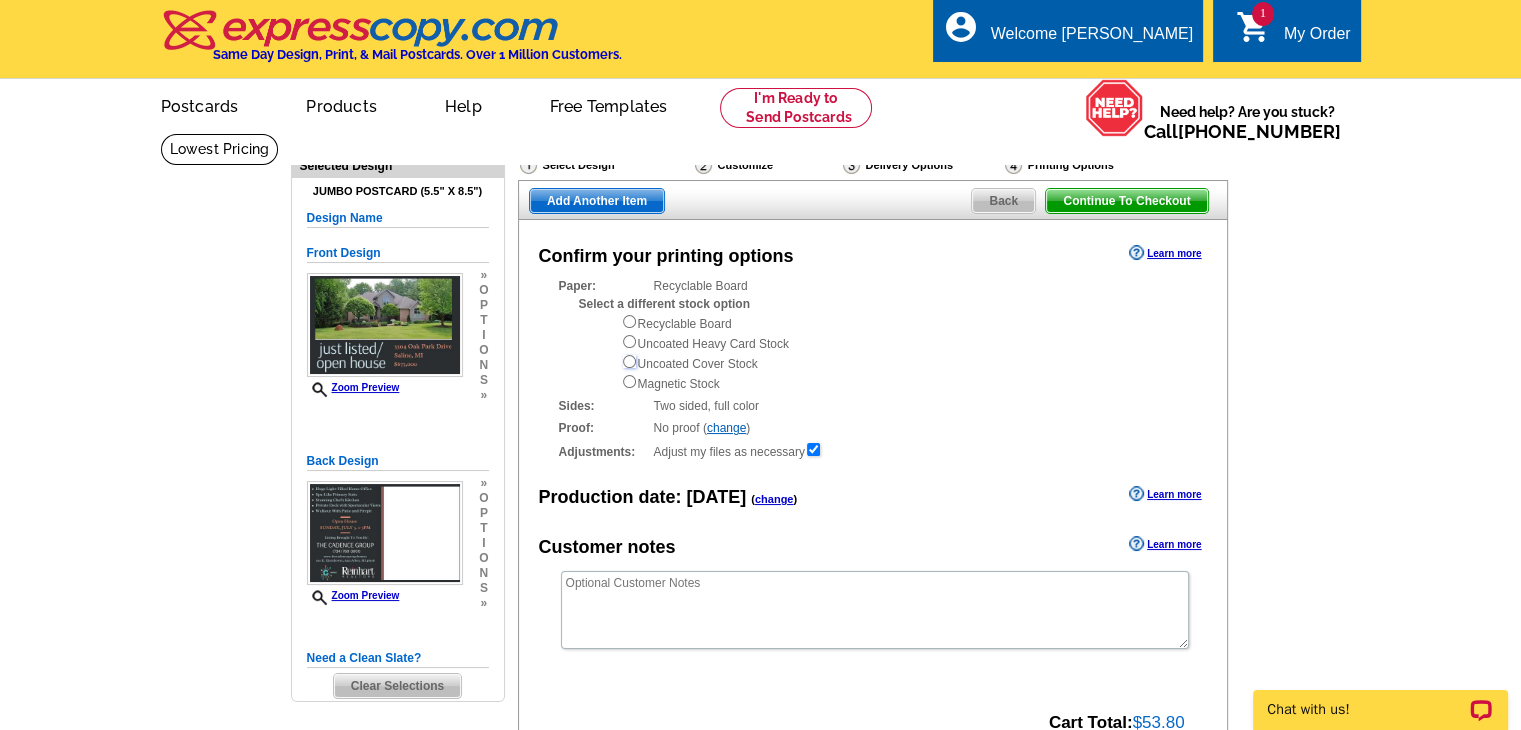 click at bounding box center [629, 361] 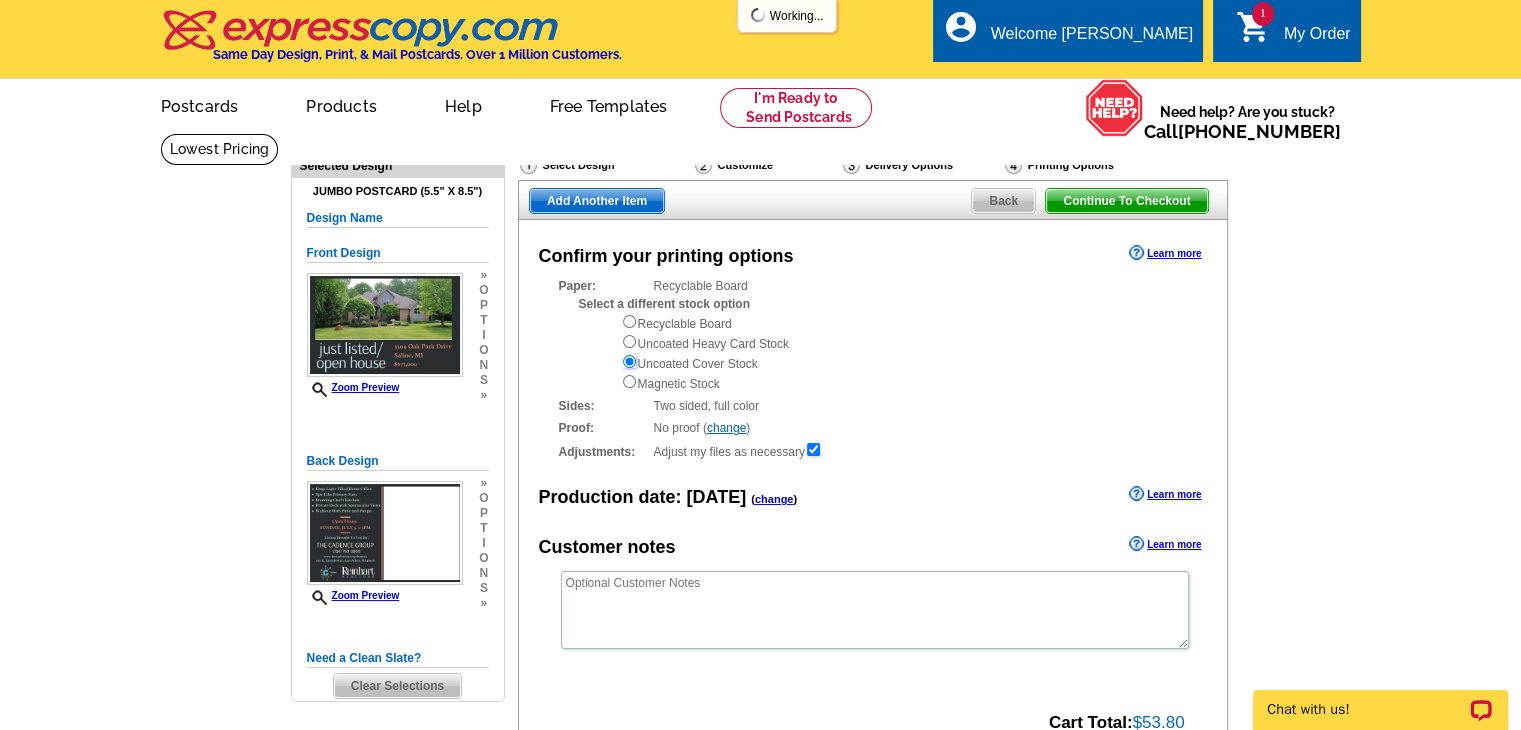 scroll, scrollTop: 0, scrollLeft: 0, axis: both 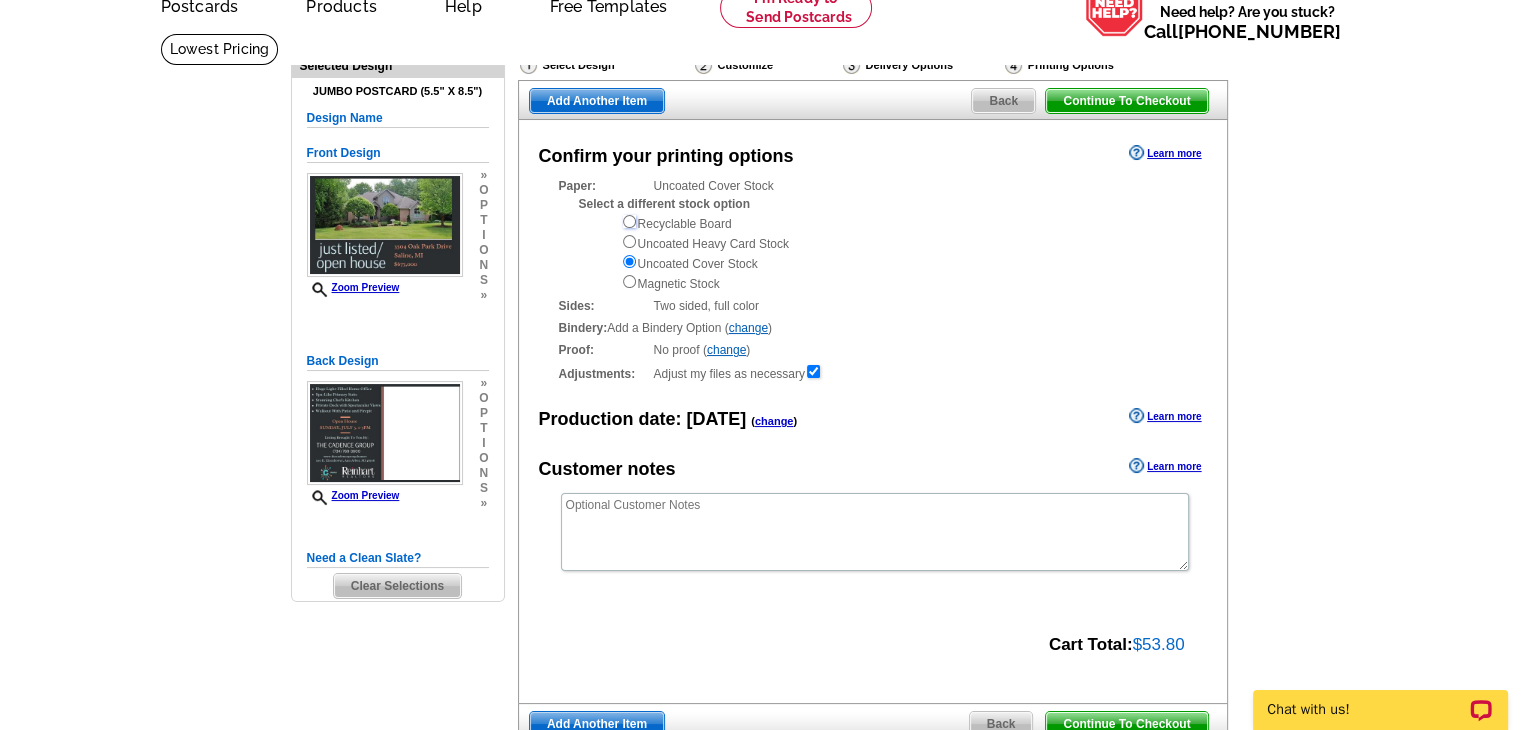 click at bounding box center (629, 221) 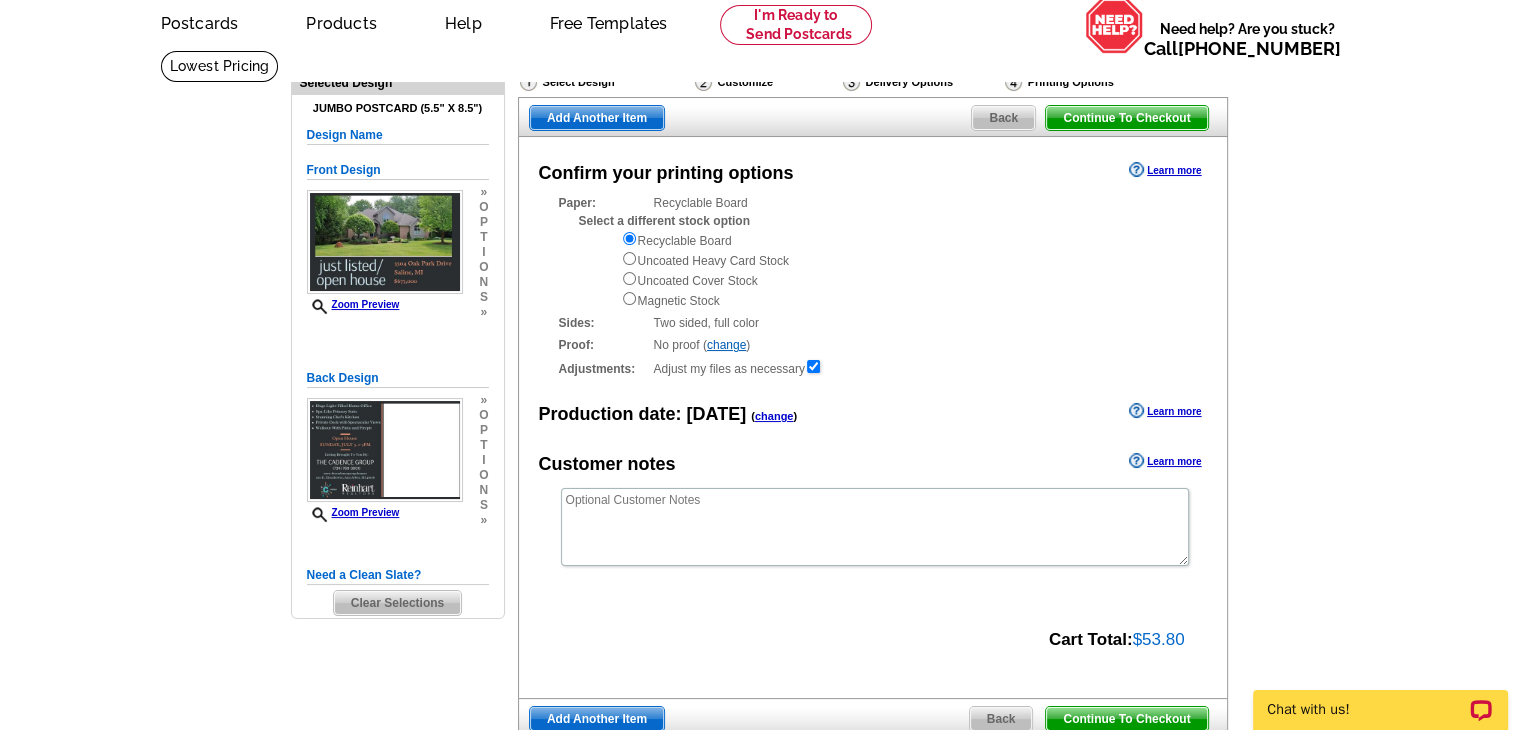 scroll, scrollTop: 0, scrollLeft: 0, axis: both 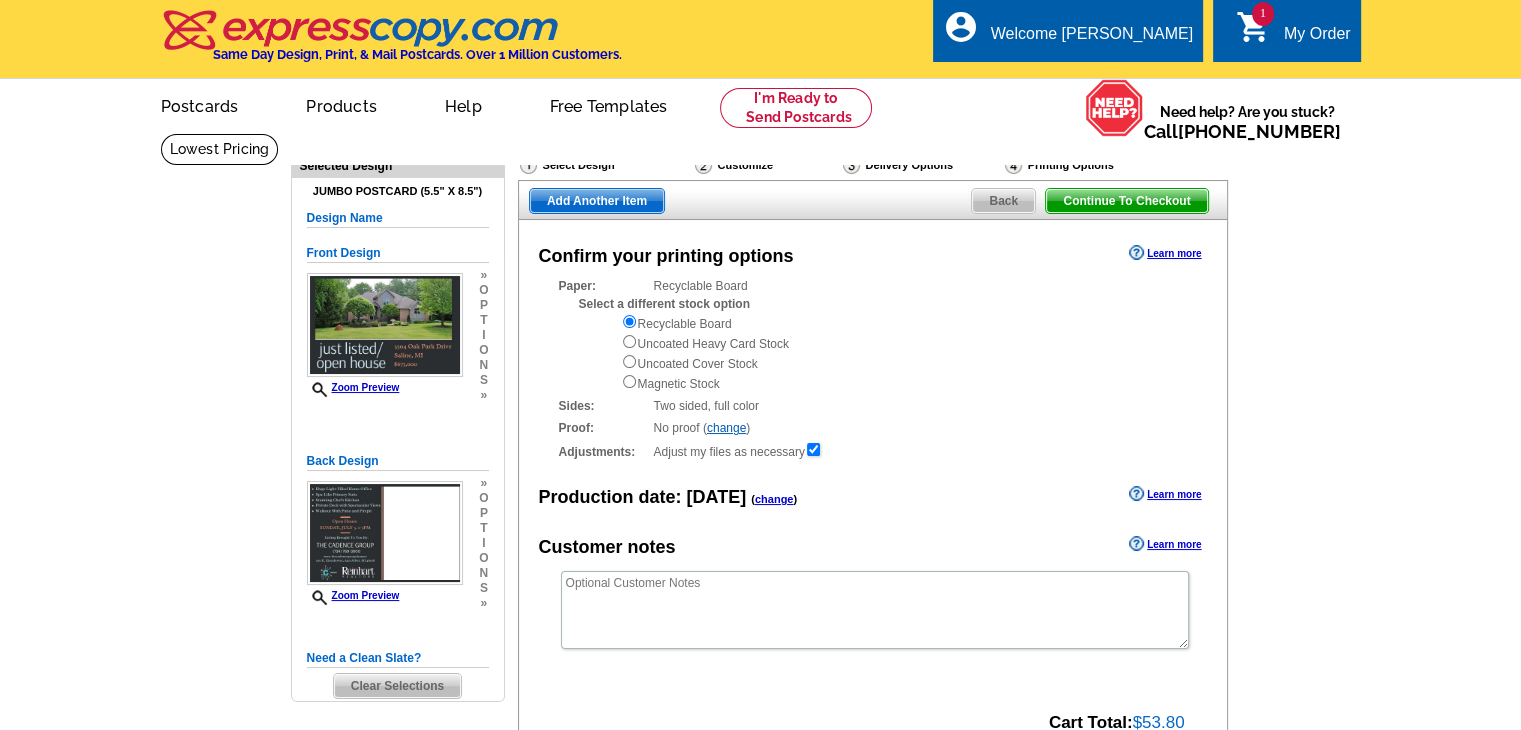 click on "Continue To Checkout" at bounding box center [1126, 201] 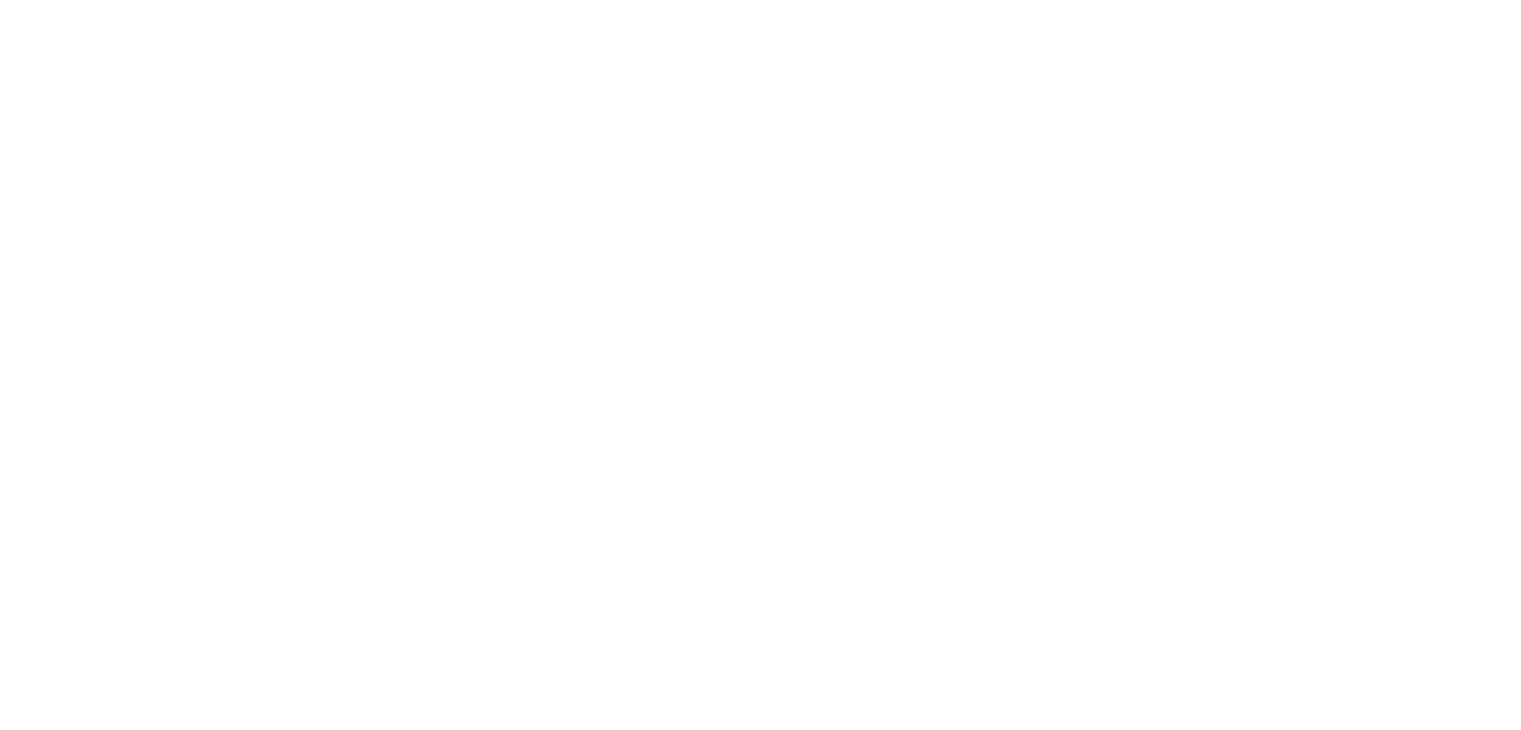 scroll, scrollTop: 0, scrollLeft: 0, axis: both 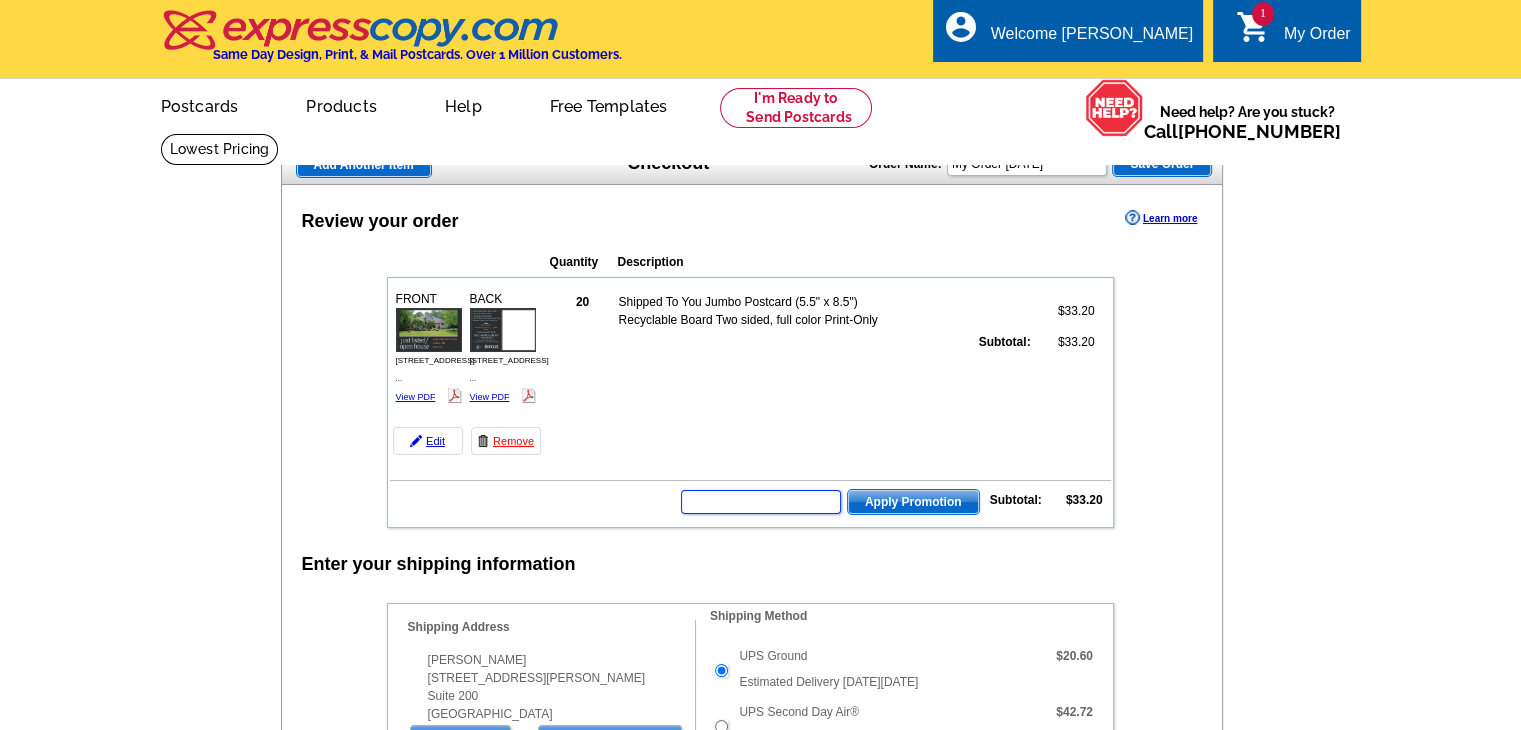 click at bounding box center [761, 502] 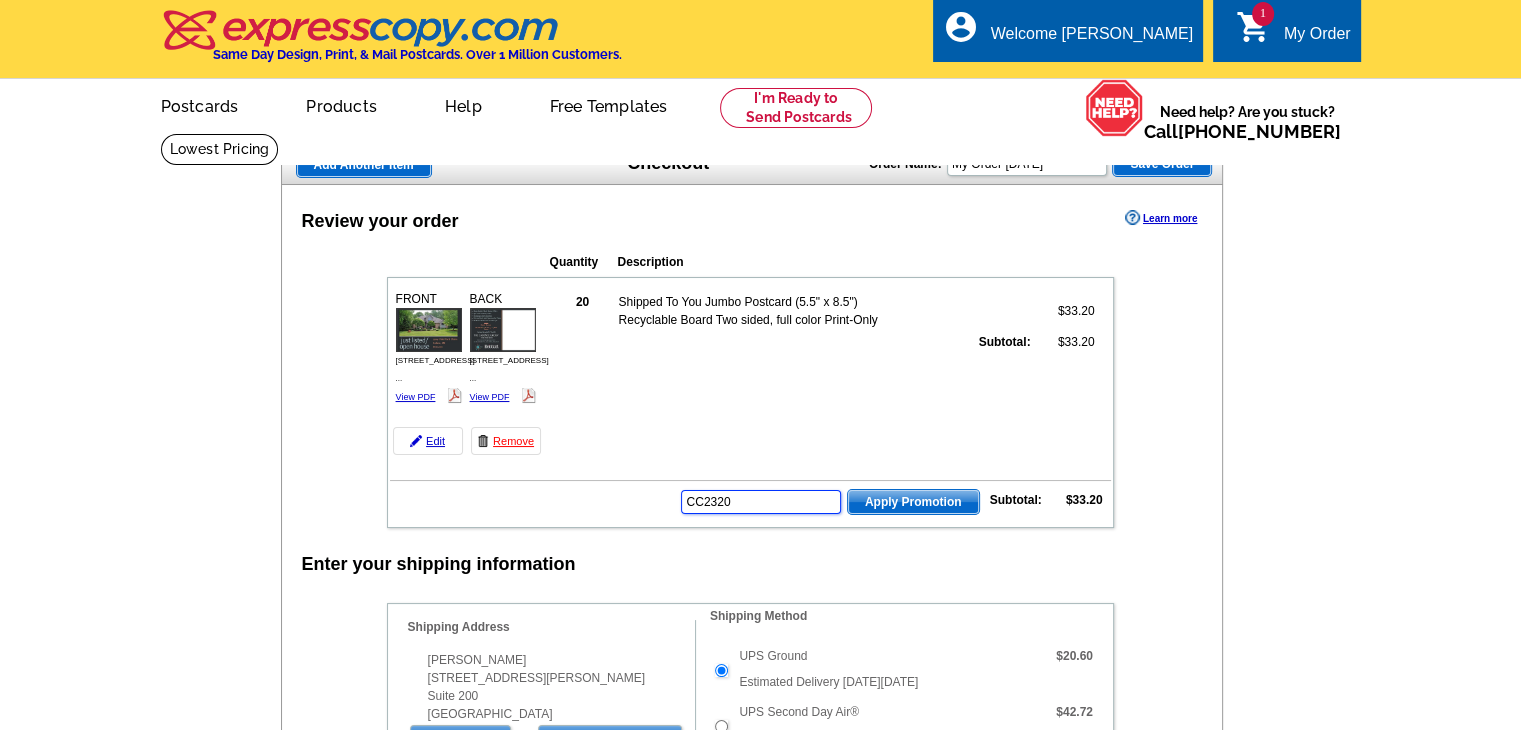 type on "CC2320" 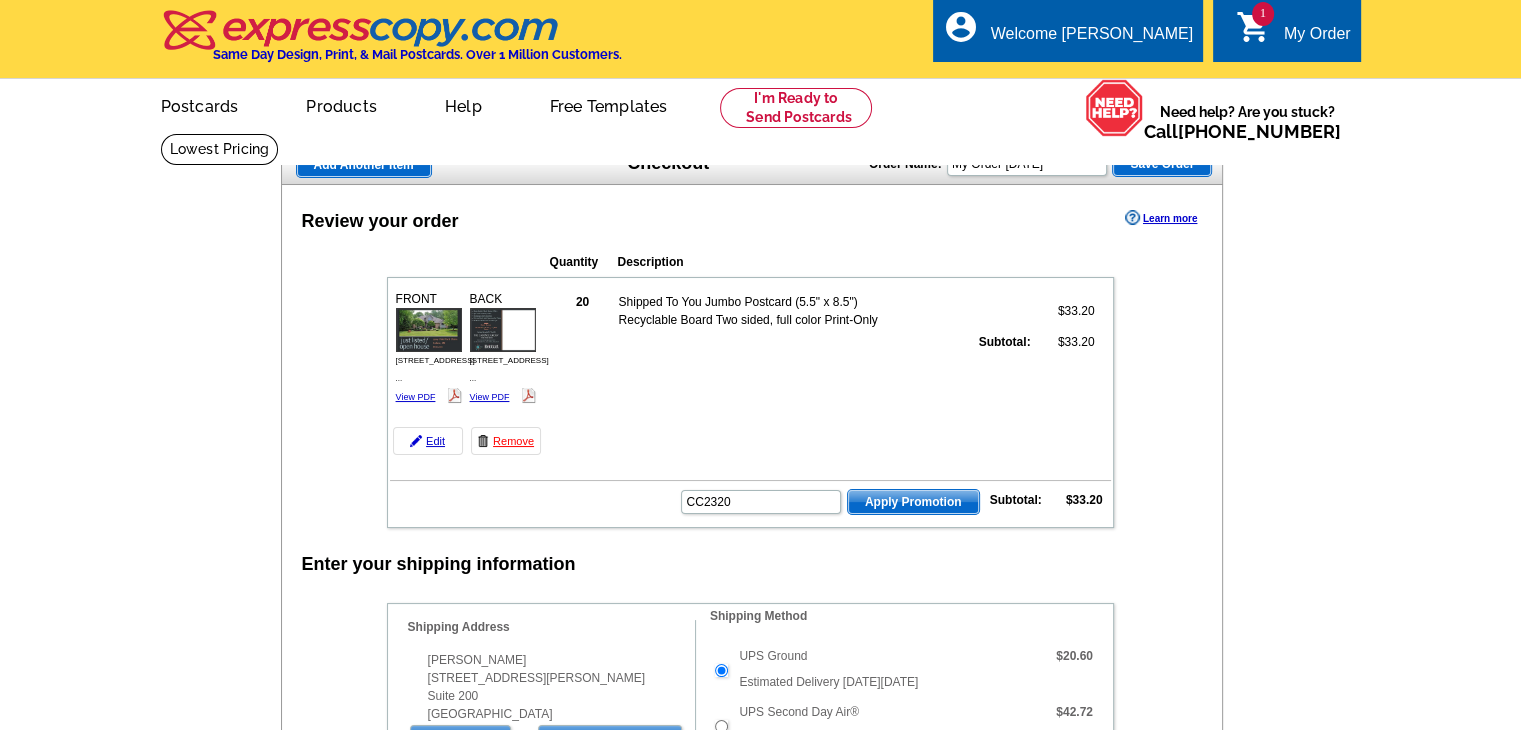 click on "Apply Promotion" at bounding box center (913, 502) 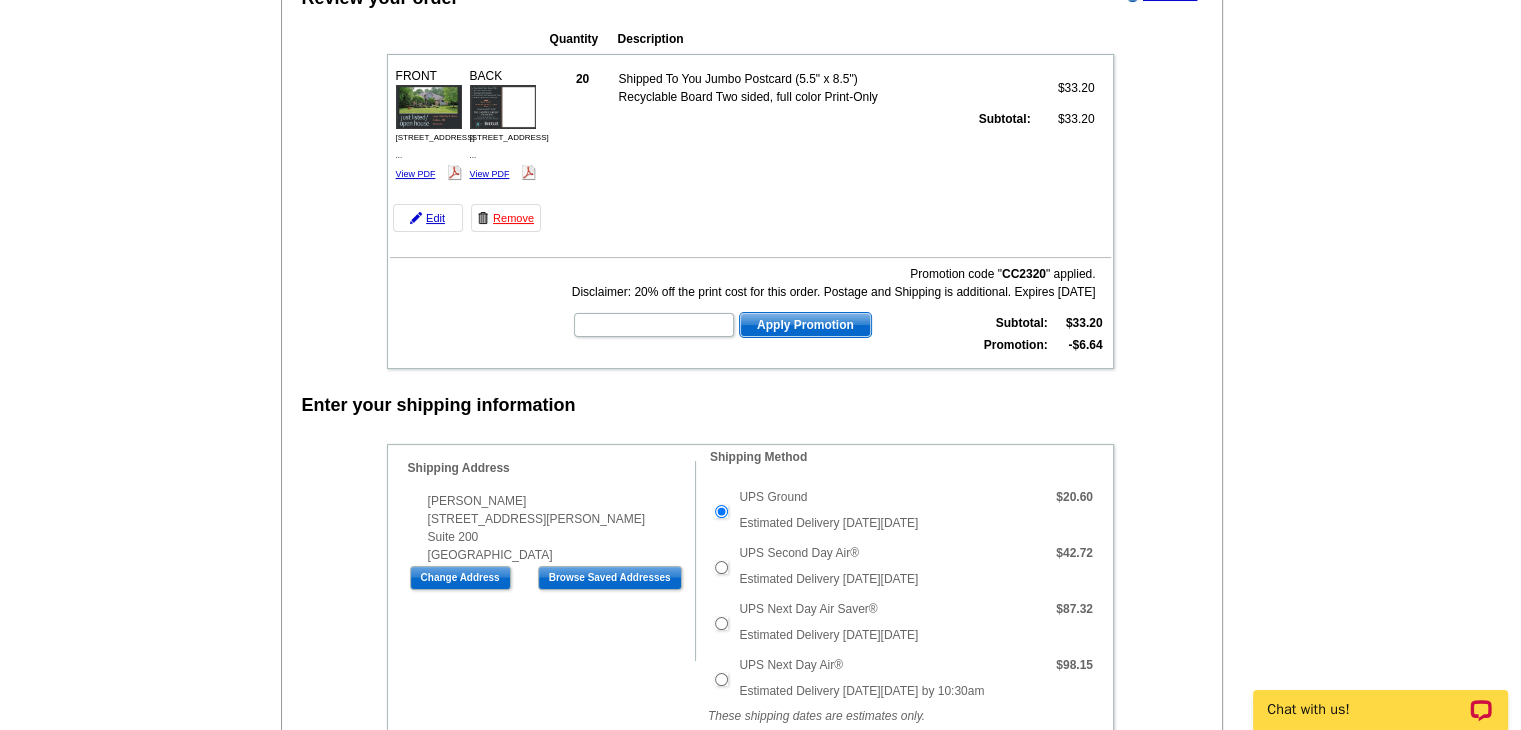 scroll, scrollTop: 100, scrollLeft: 0, axis: vertical 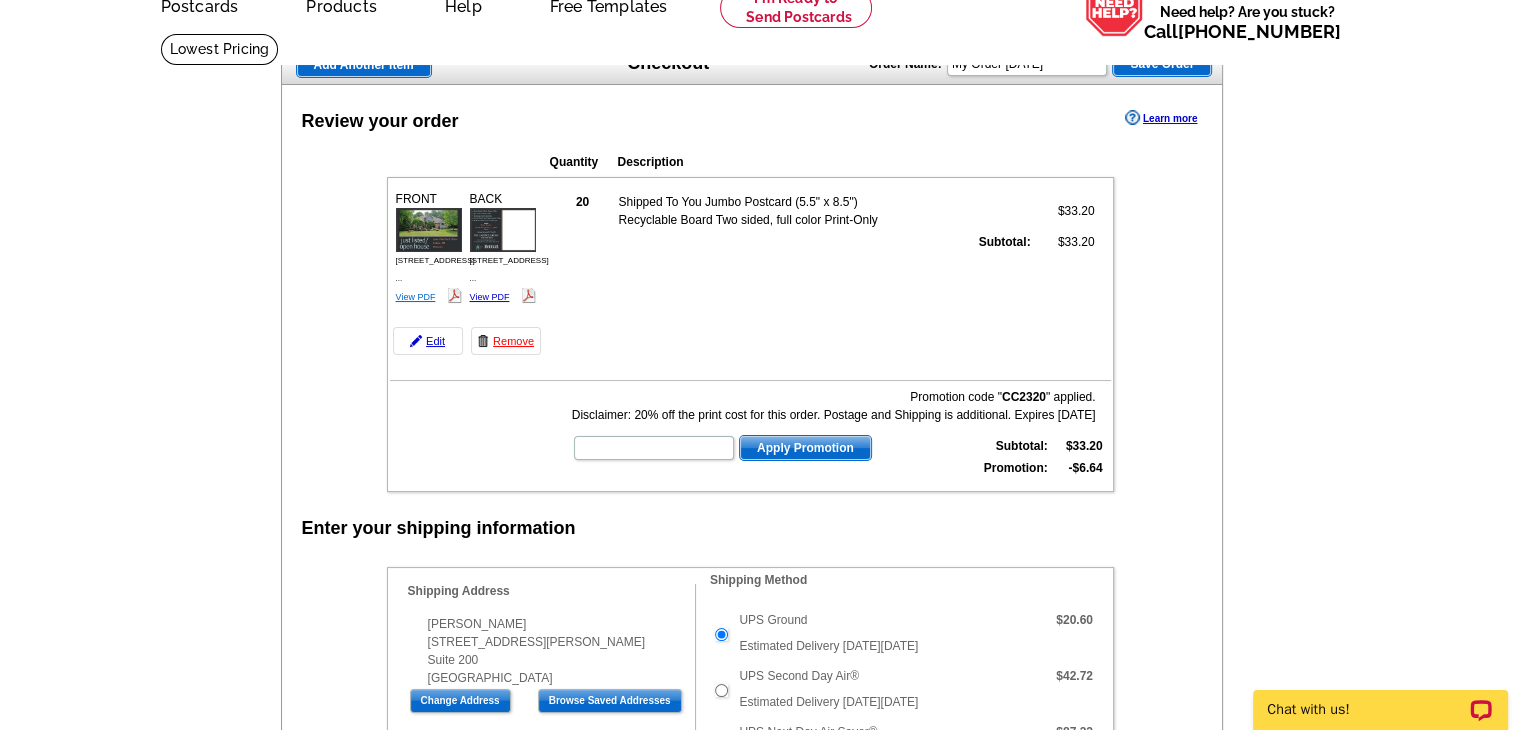 click on "View PDF" at bounding box center (416, 297) 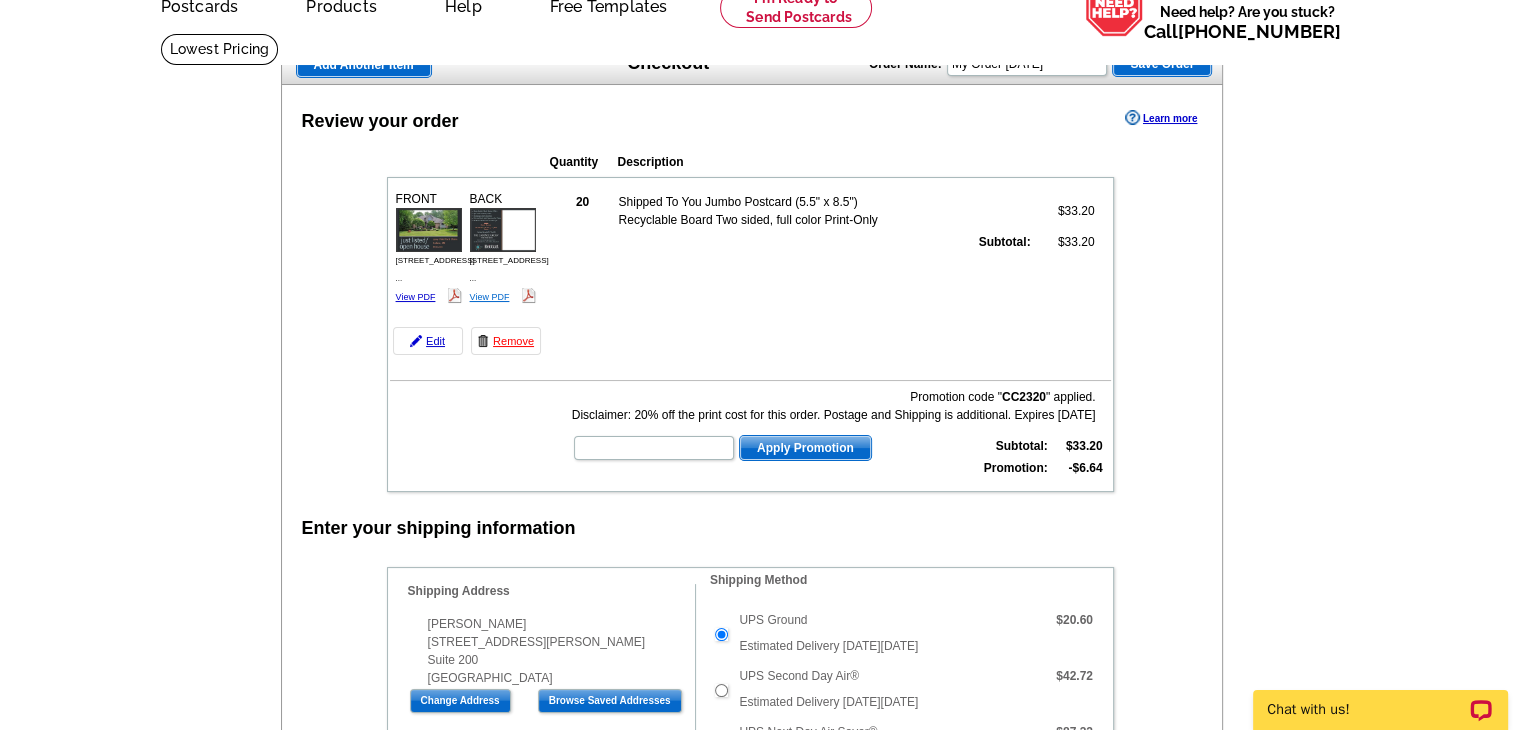 click on "View PDF" at bounding box center (490, 297) 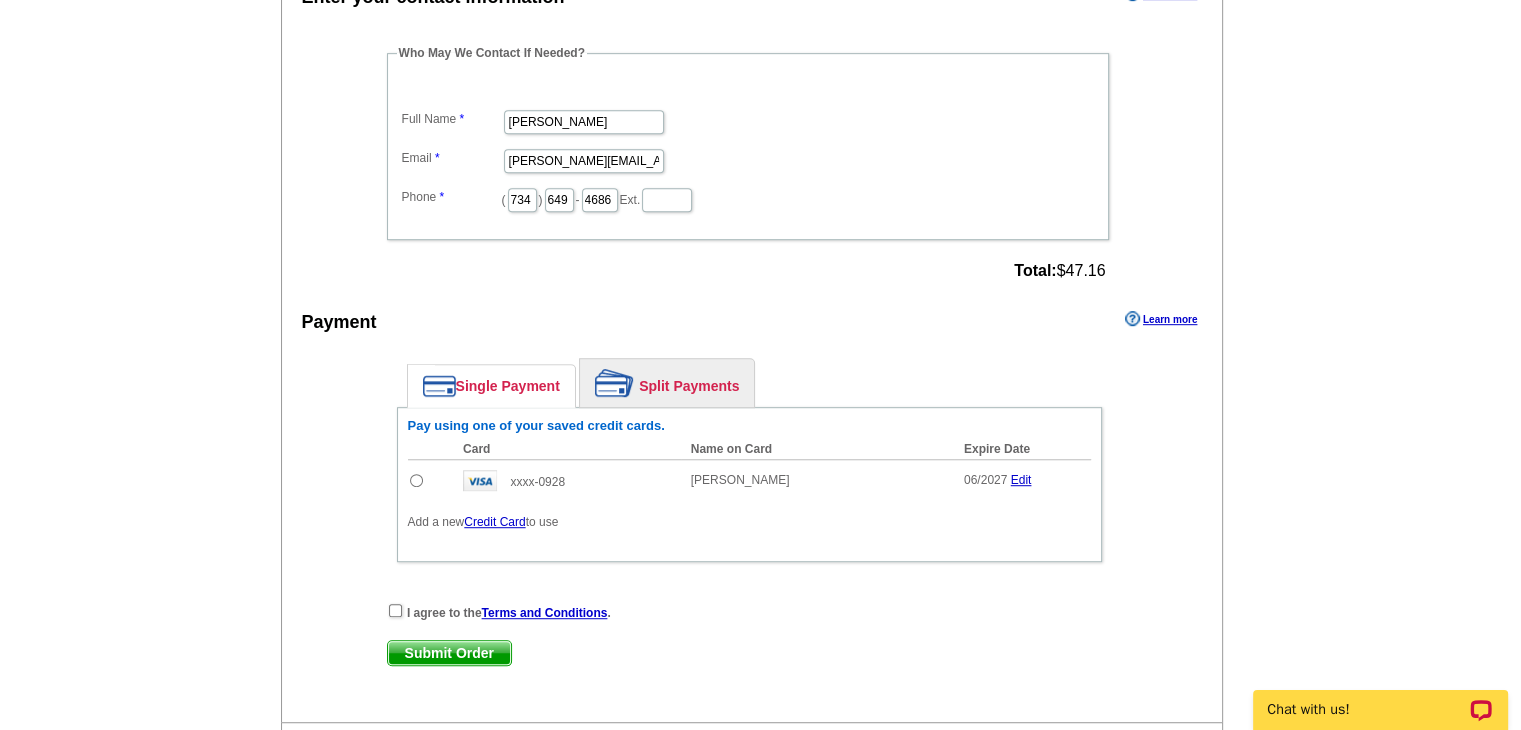 scroll, scrollTop: 1100, scrollLeft: 0, axis: vertical 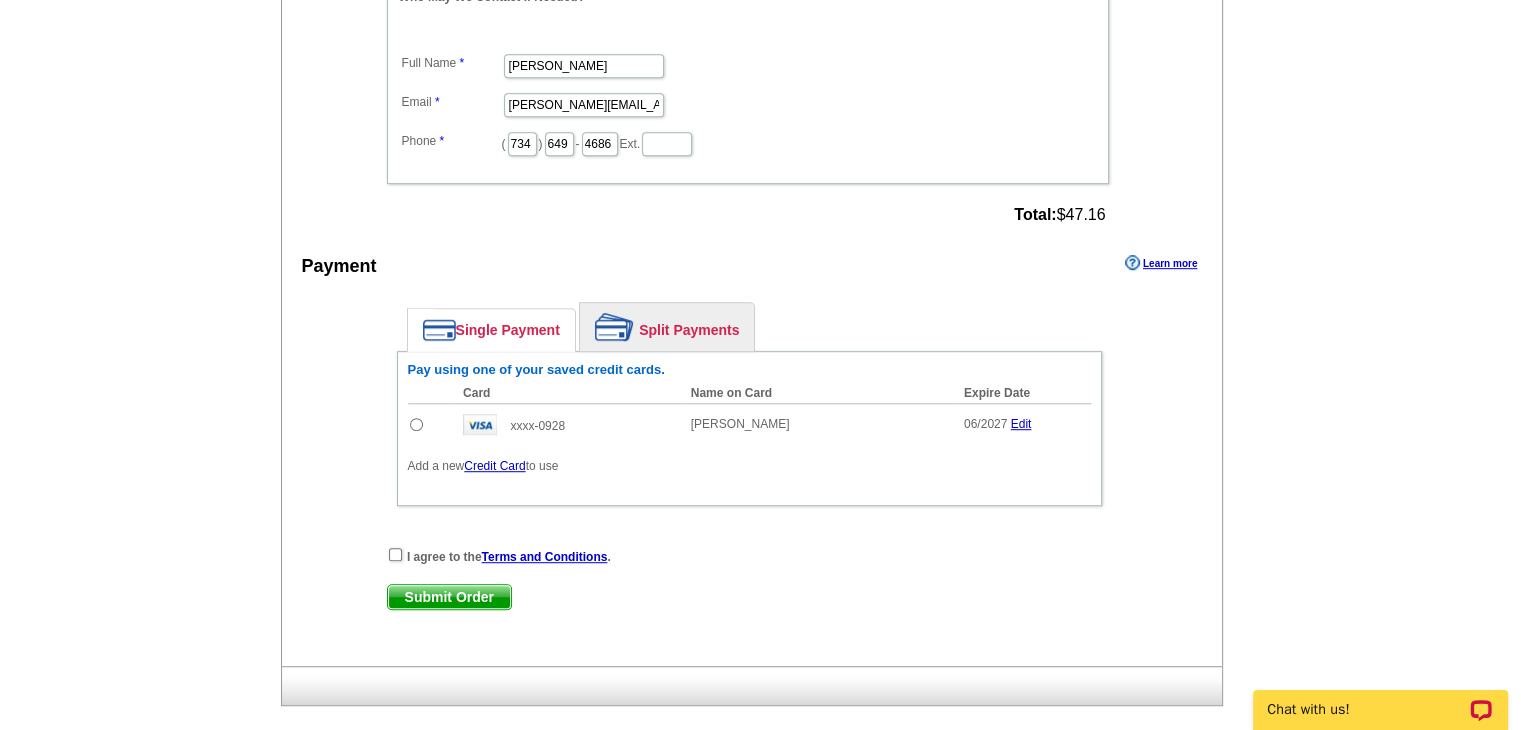 click at bounding box center [416, 424] 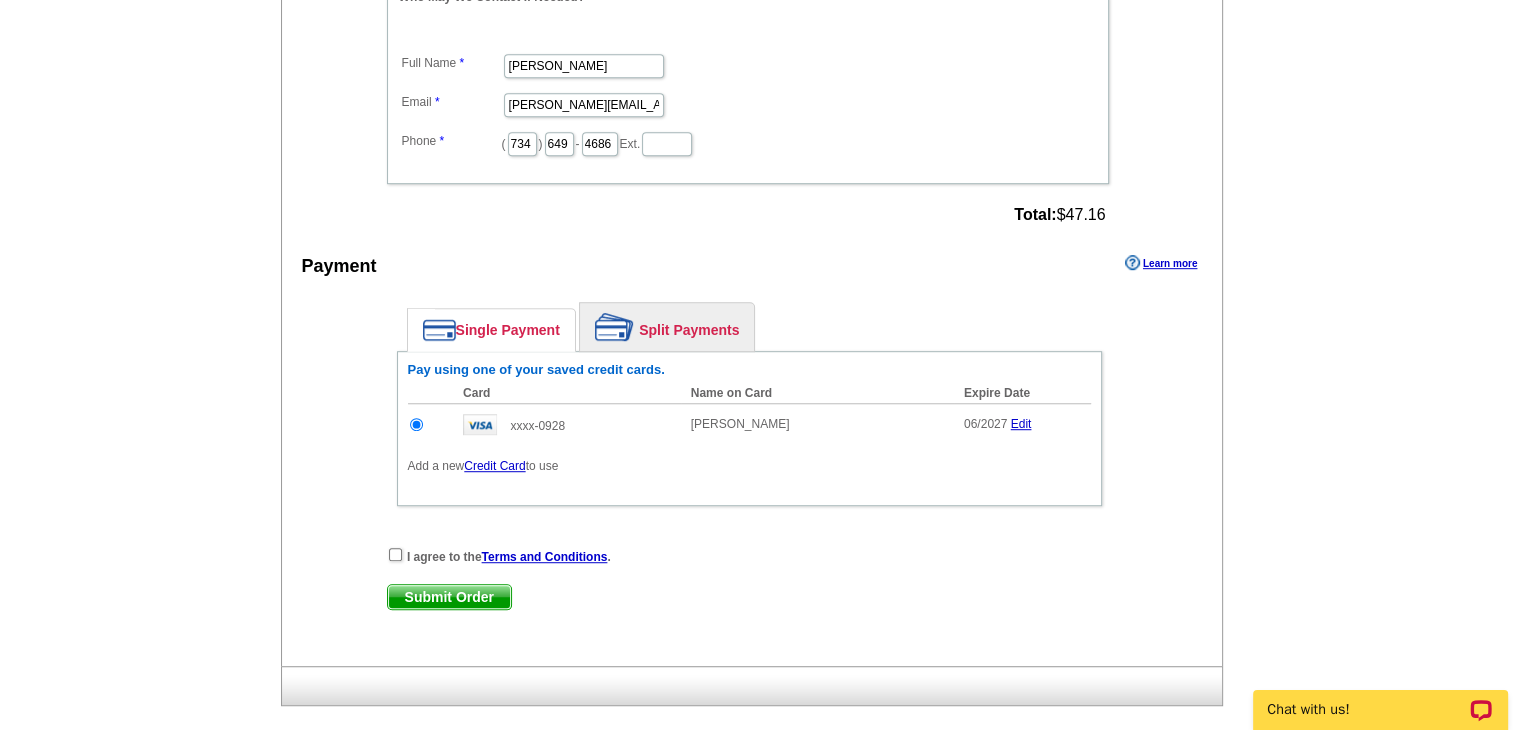 scroll, scrollTop: 600, scrollLeft: 0, axis: vertical 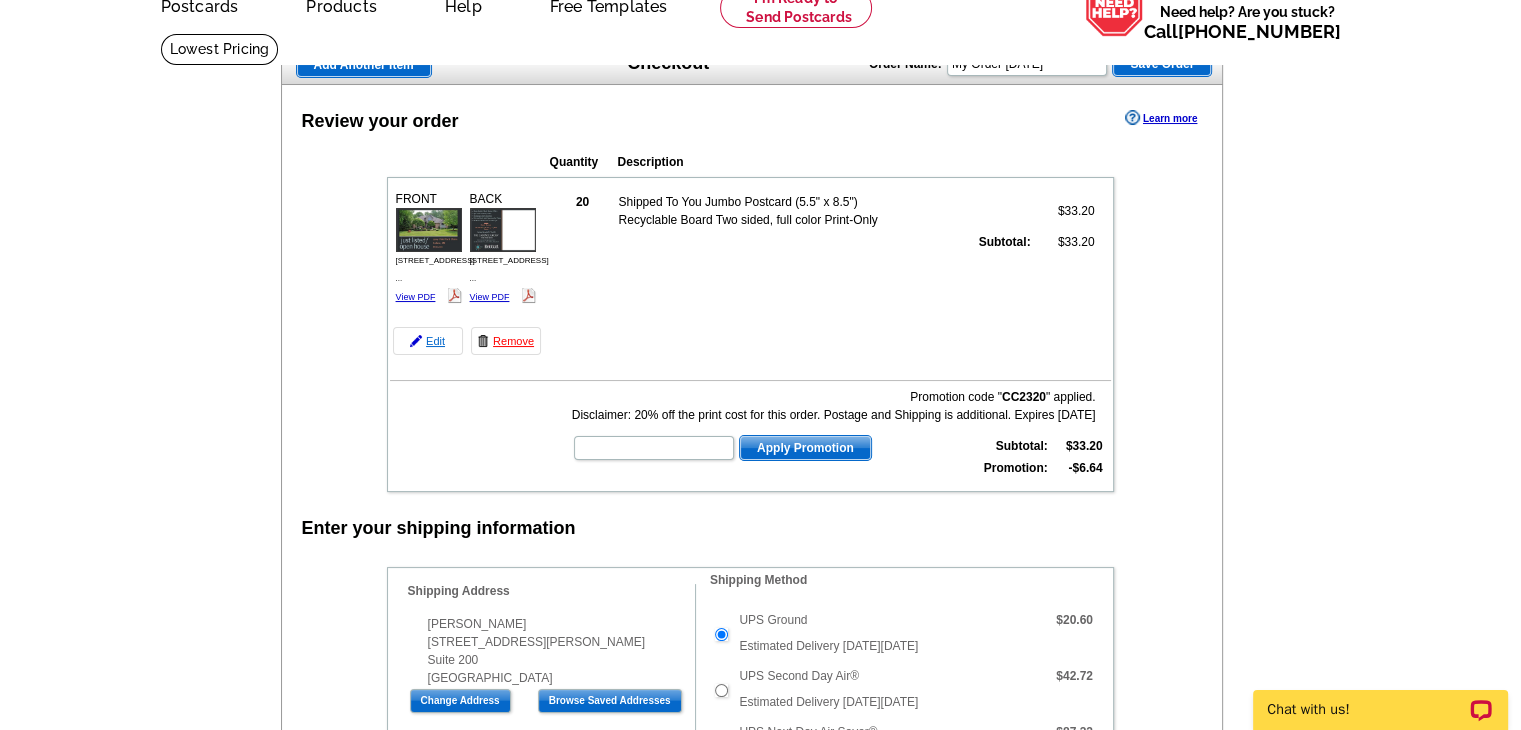 click on "Edit" at bounding box center (428, 341) 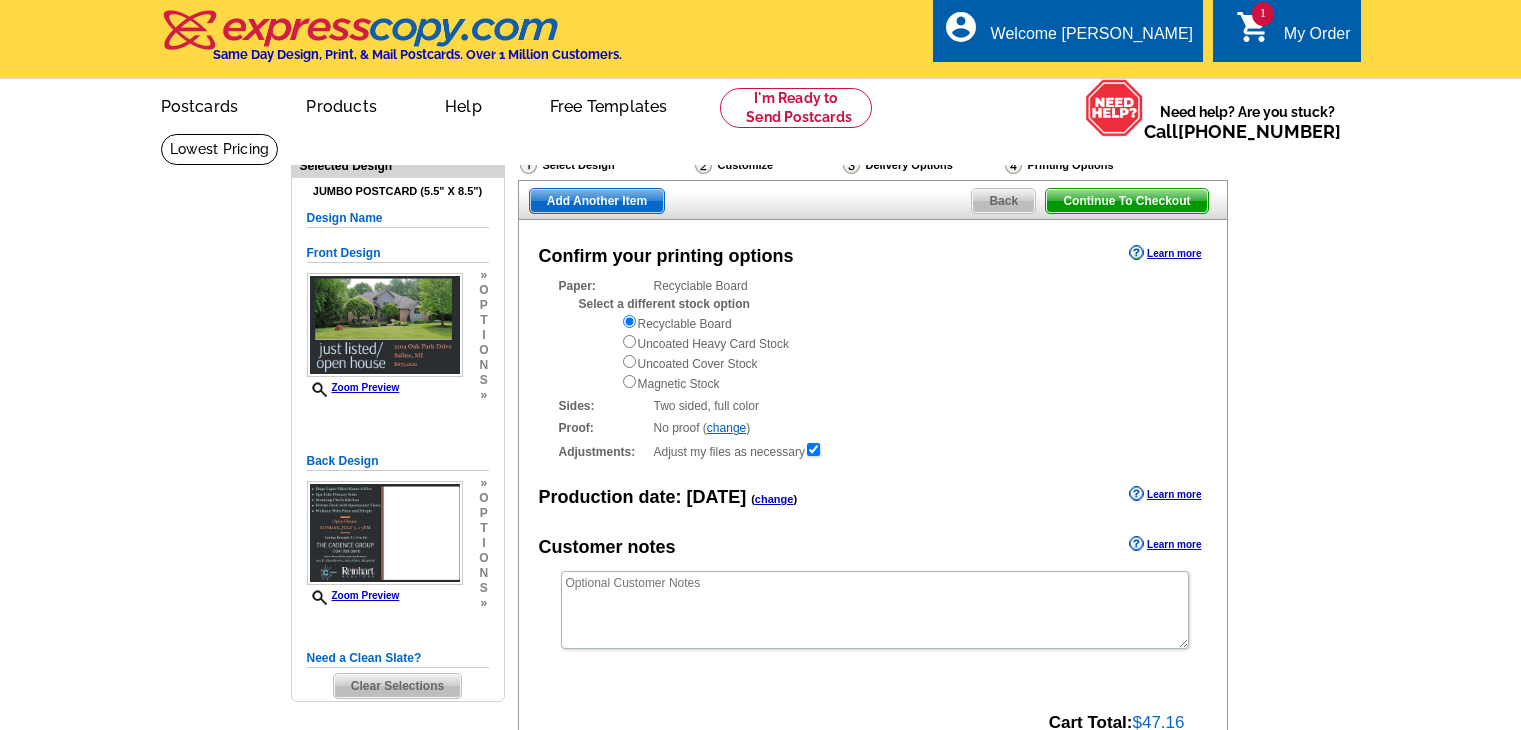scroll, scrollTop: 0, scrollLeft: 0, axis: both 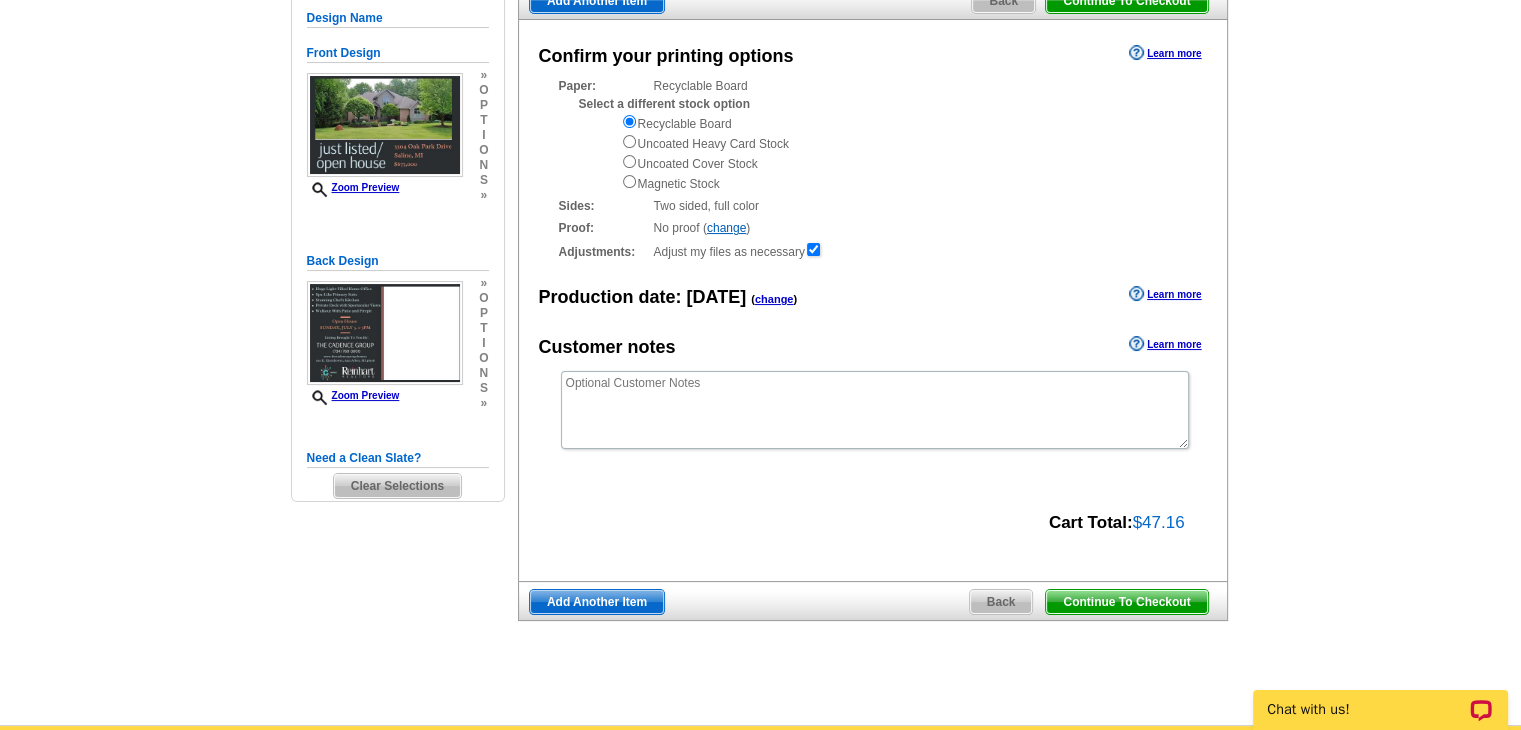 click on "Clear Selections" at bounding box center [397, 486] 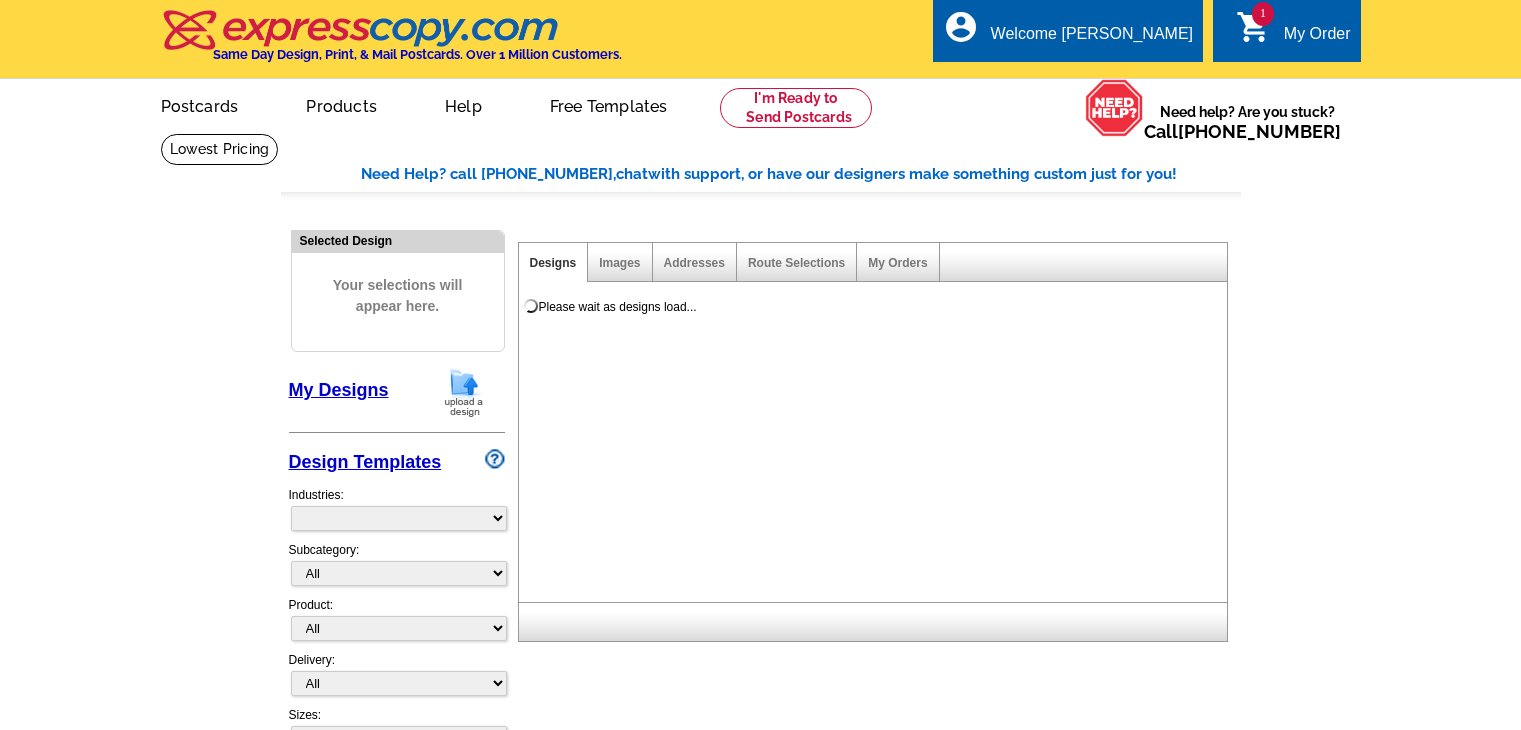 scroll, scrollTop: 0, scrollLeft: 0, axis: both 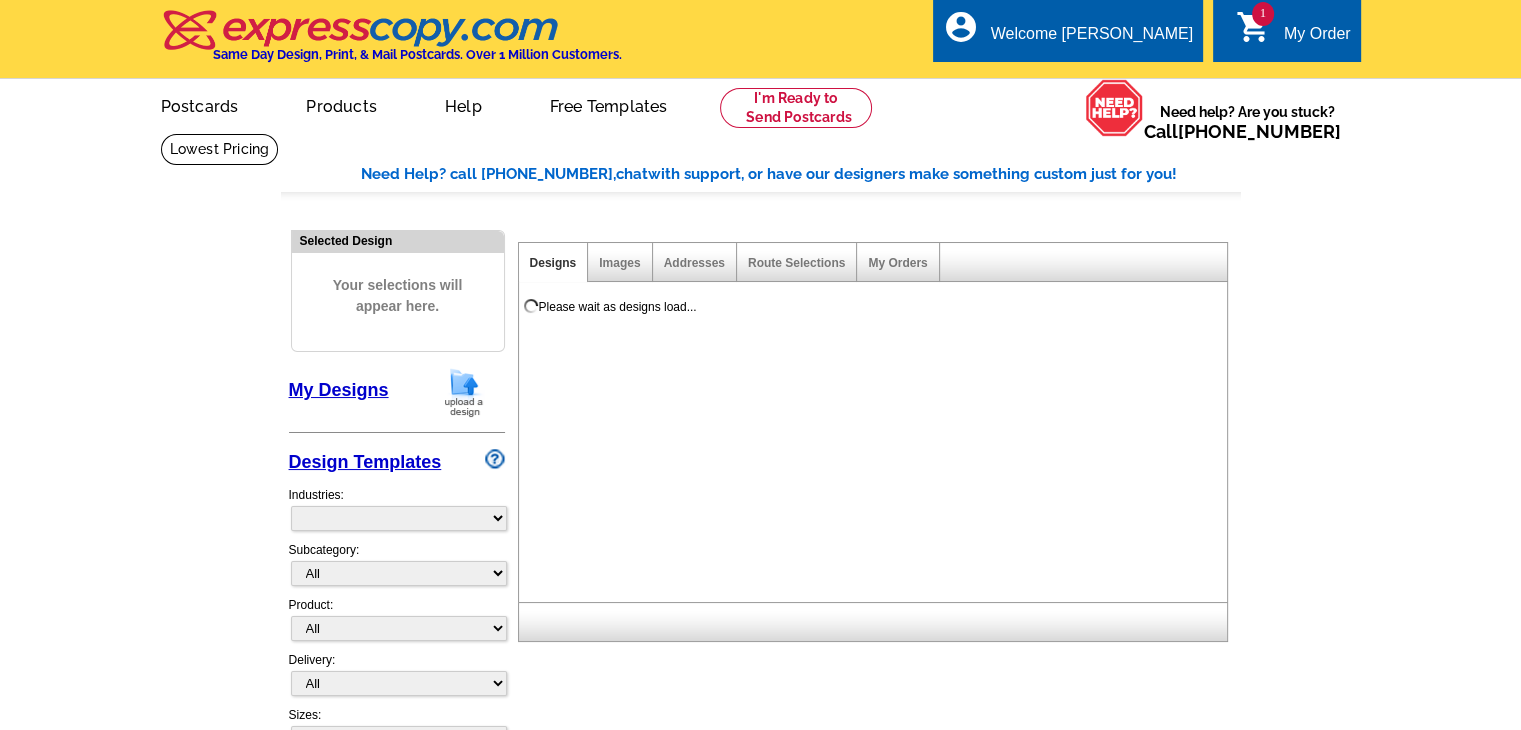 select on "785" 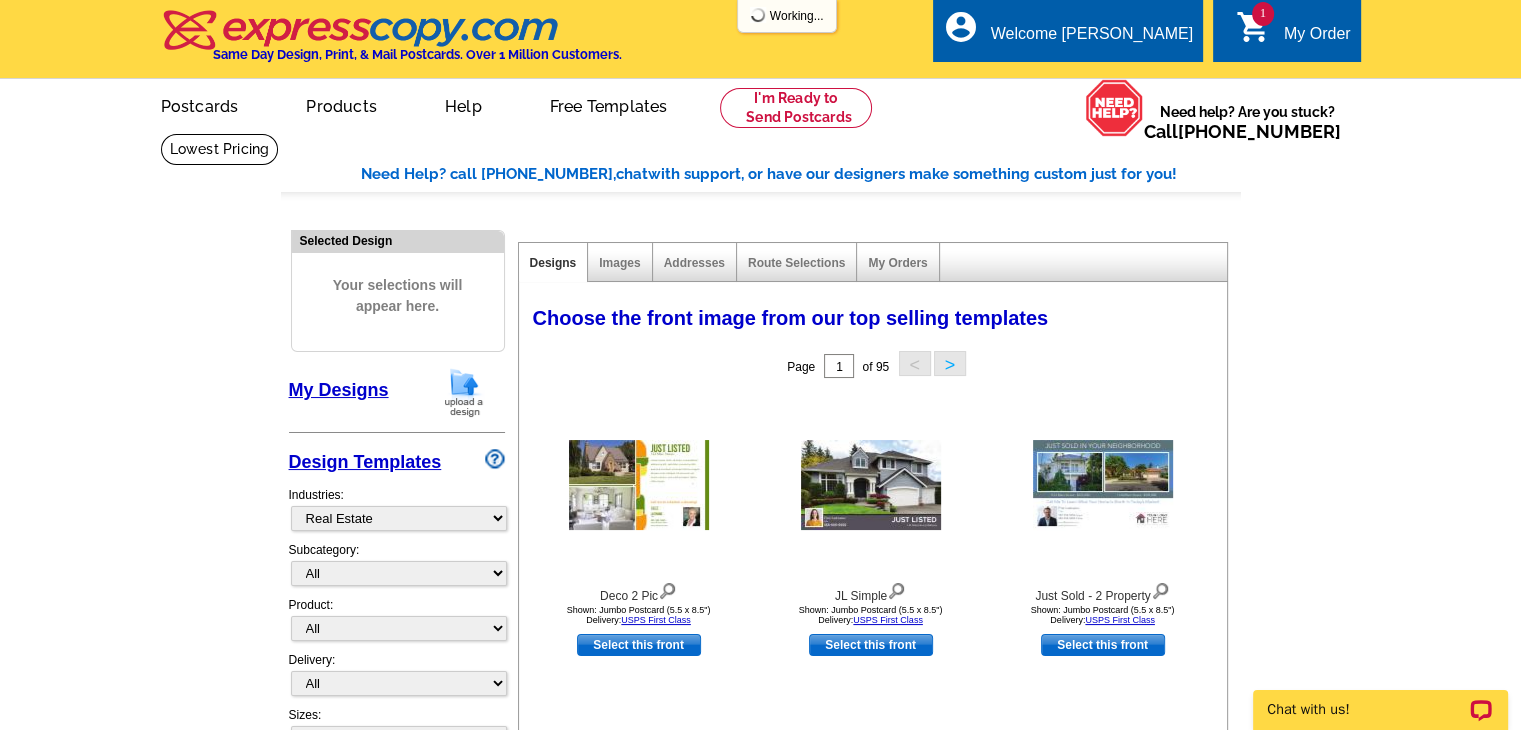 scroll, scrollTop: 0, scrollLeft: 0, axis: both 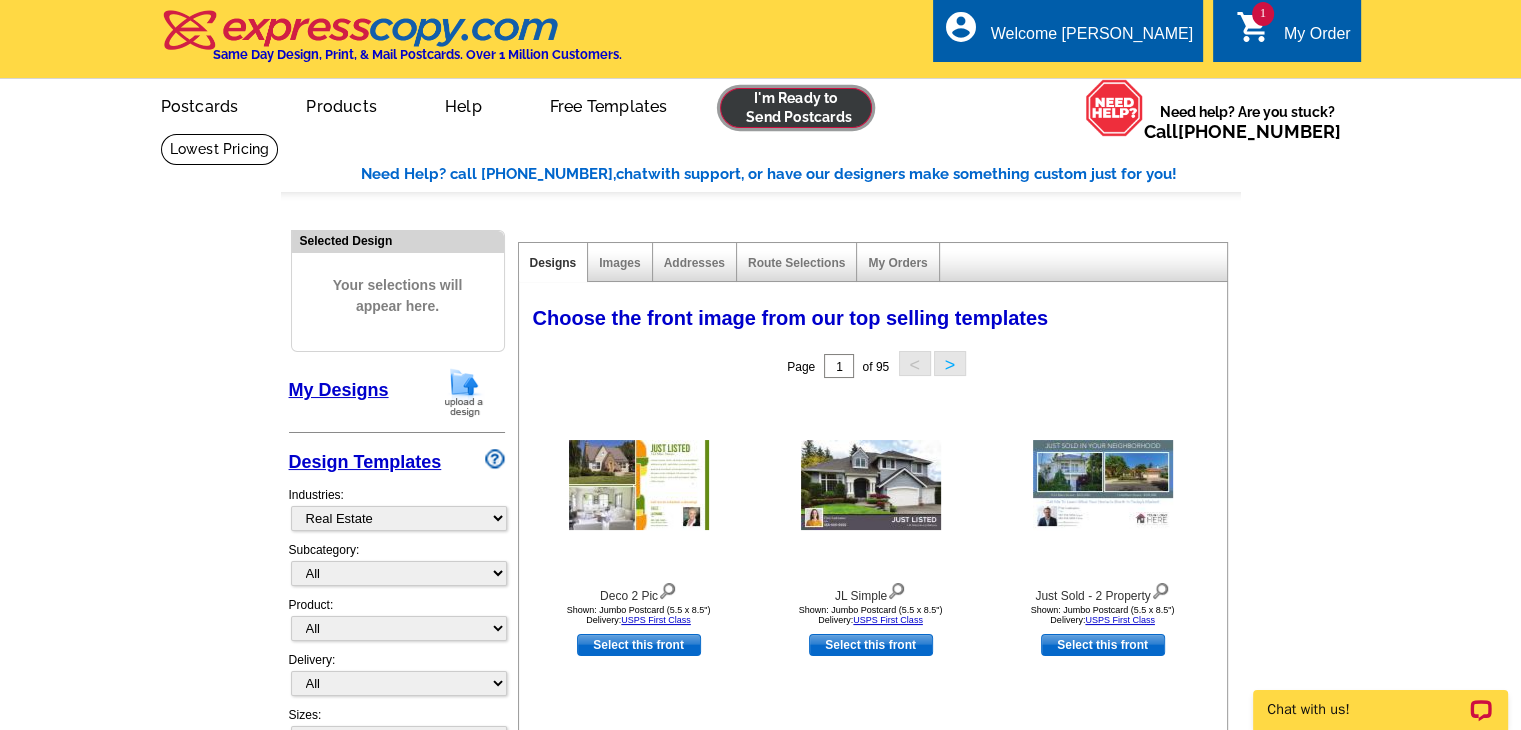 click at bounding box center [796, 108] 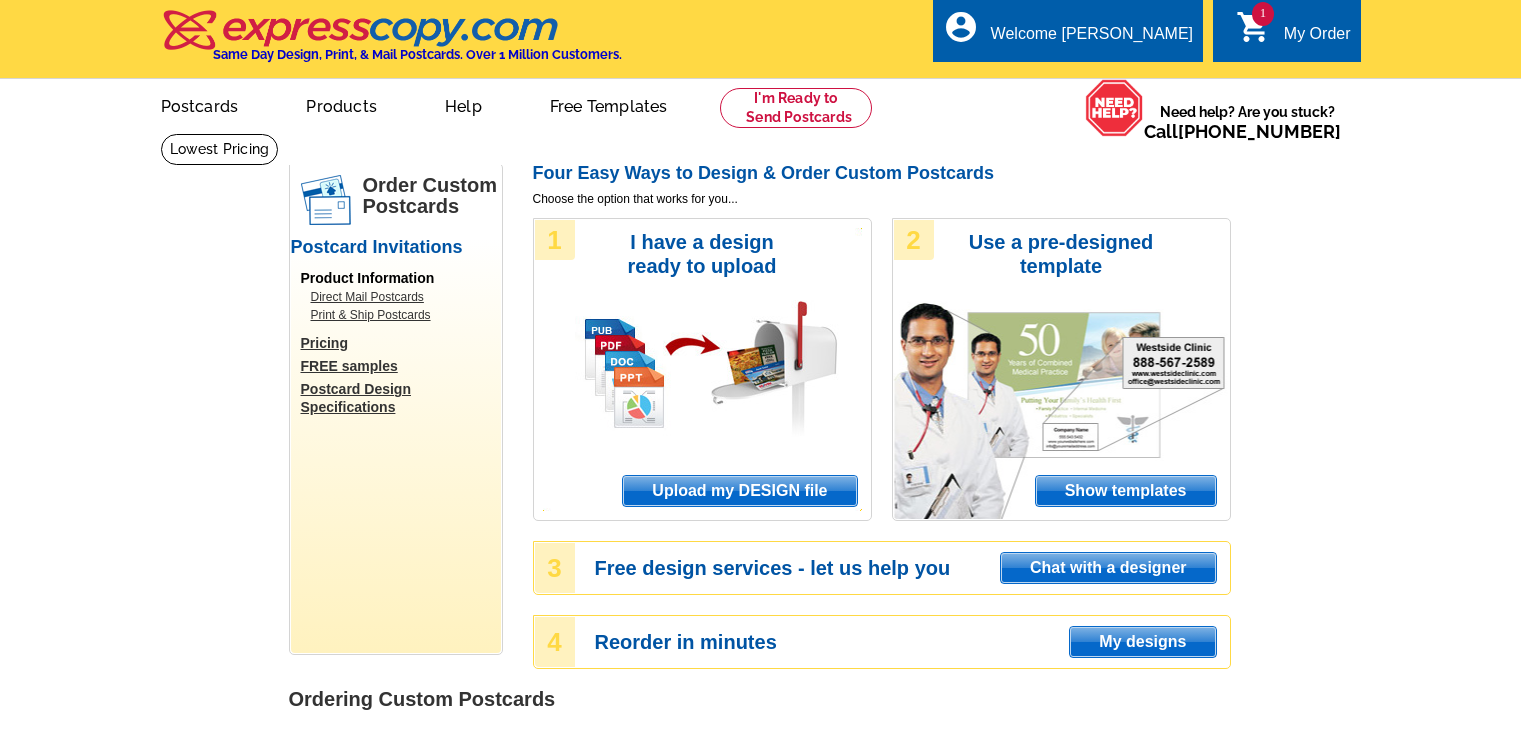 scroll, scrollTop: 0, scrollLeft: 0, axis: both 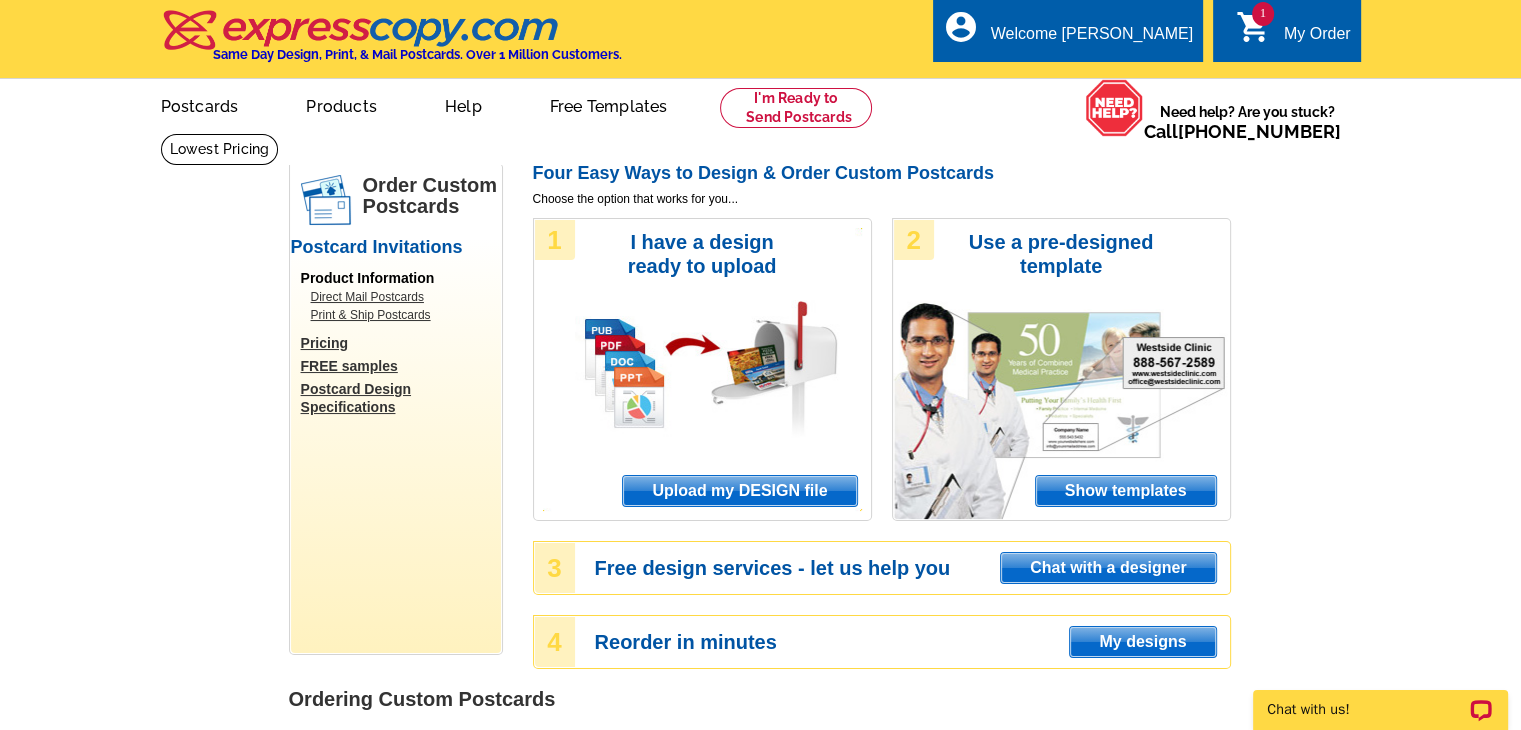 click on "Upload my DESIGN file" at bounding box center [739, 491] 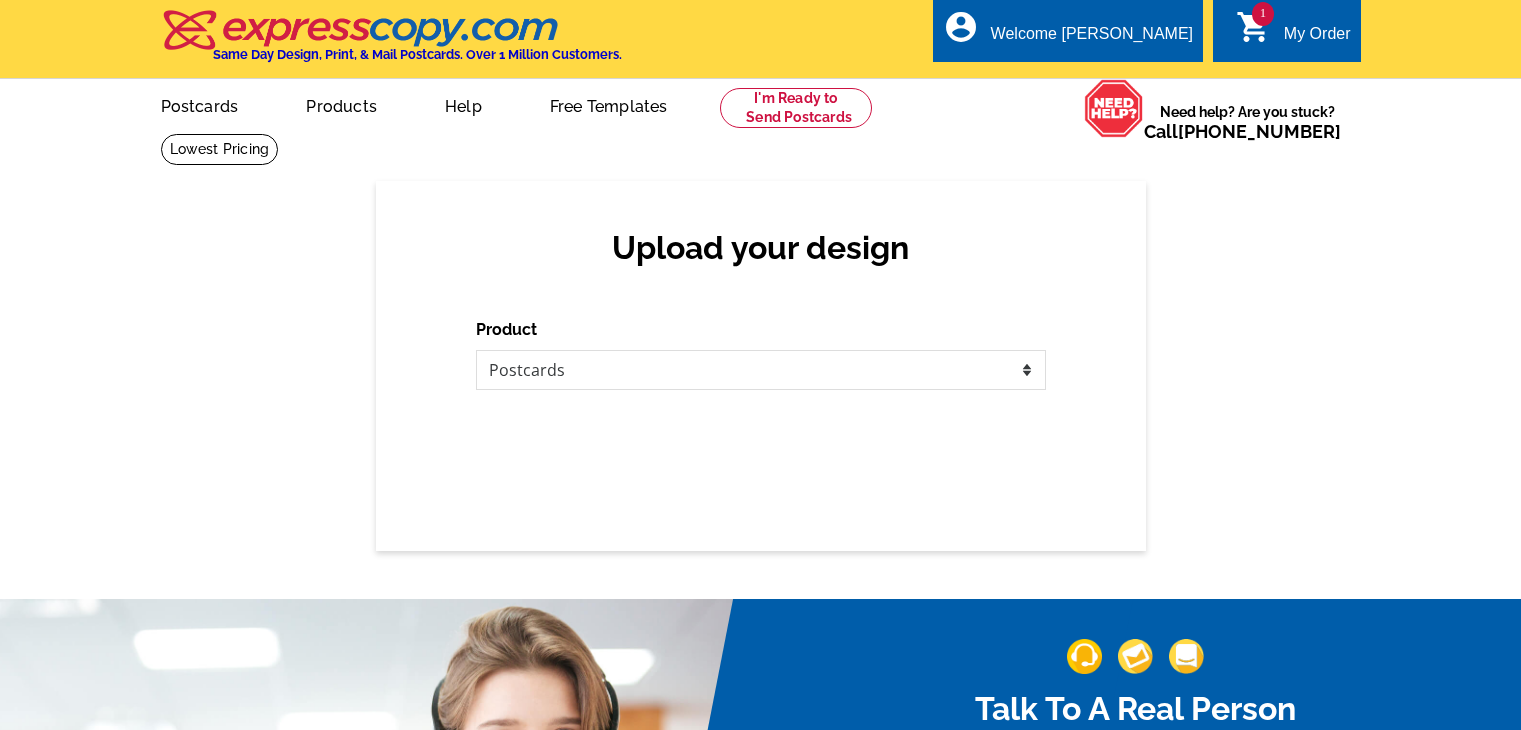 scroll, scrollTop: 0, scrollLeft: 0, axis: both 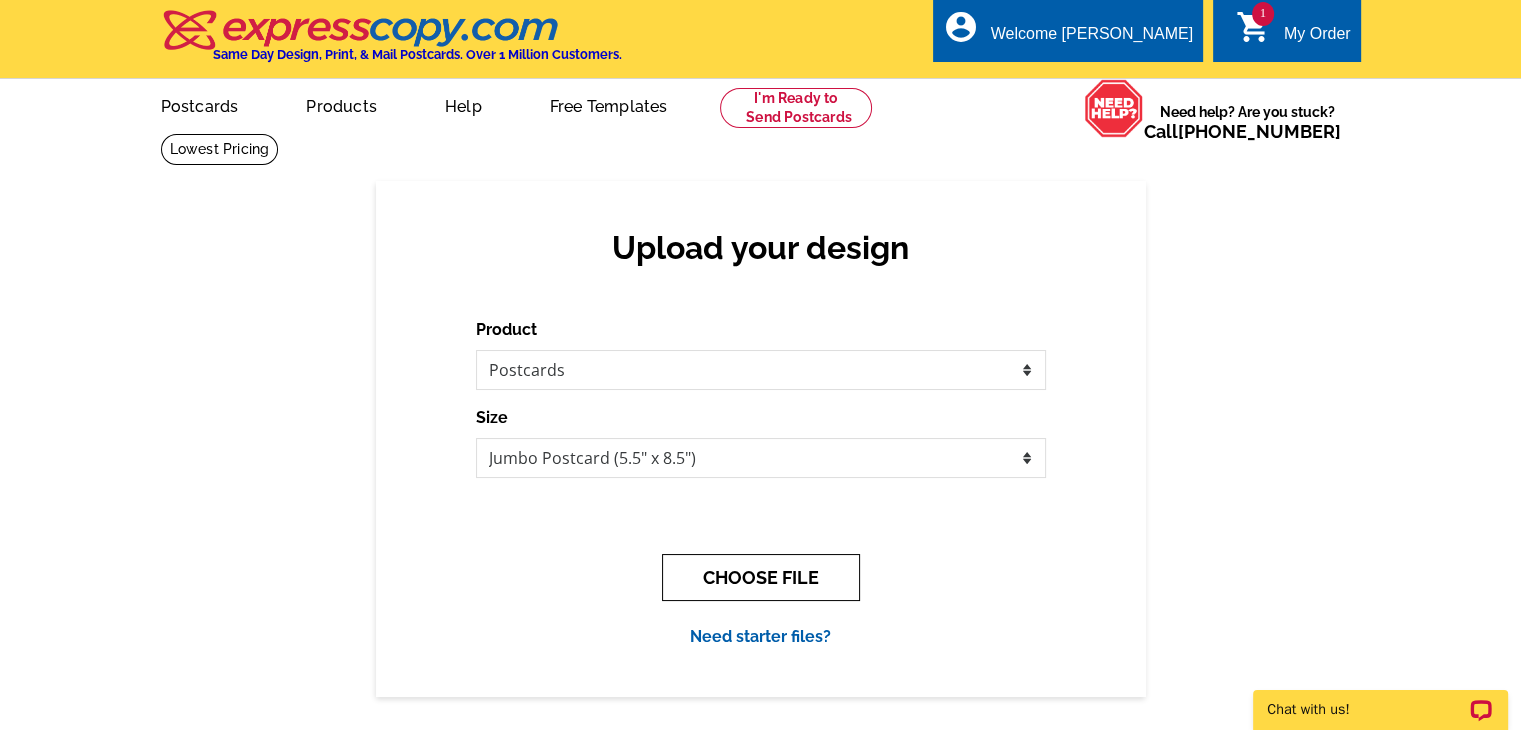 click on "CHOOSE FILE" at bounding box center (761, 577) 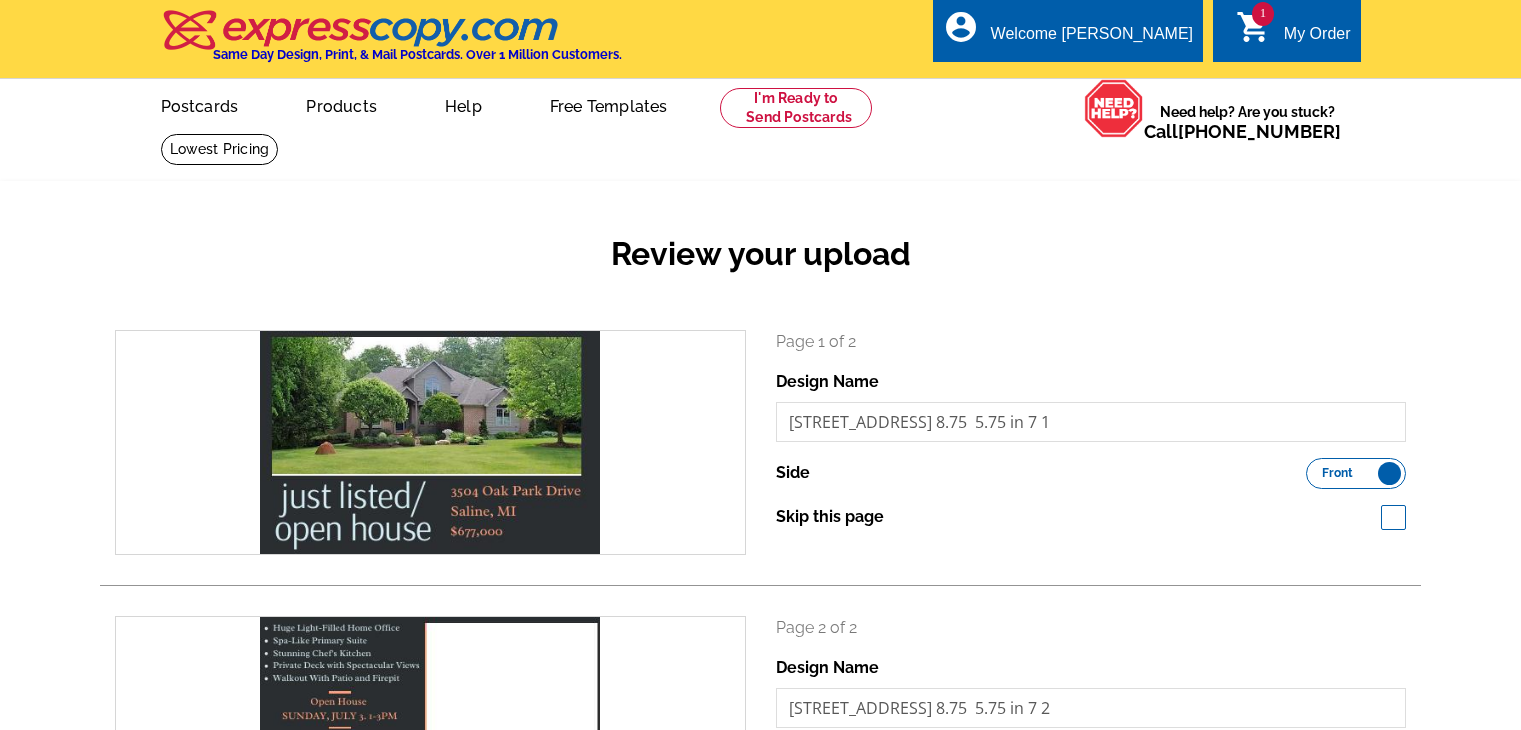 scroll, scrollTop: 0, scrollLeft: 0, axis: both 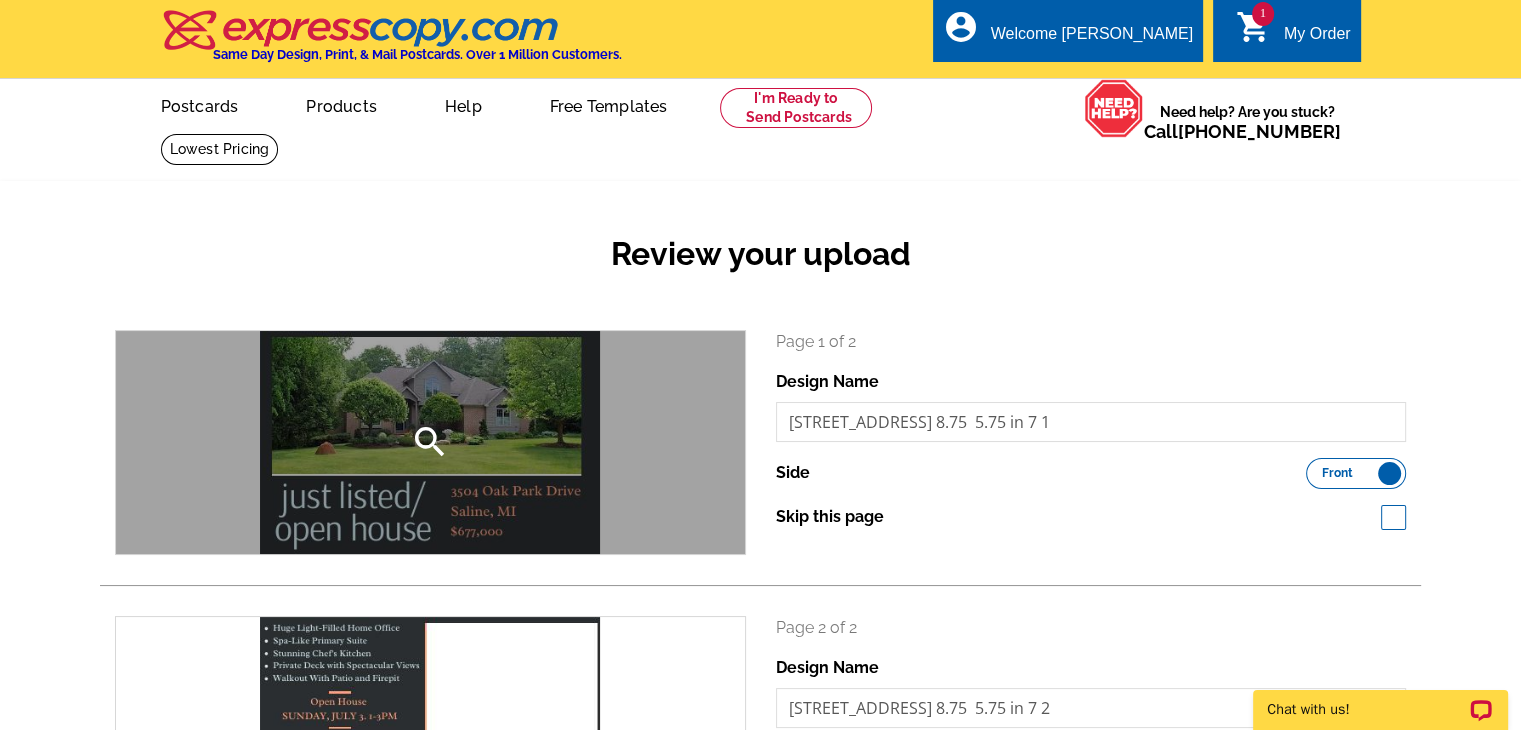 click on "search" at bounding box center (430, 442) 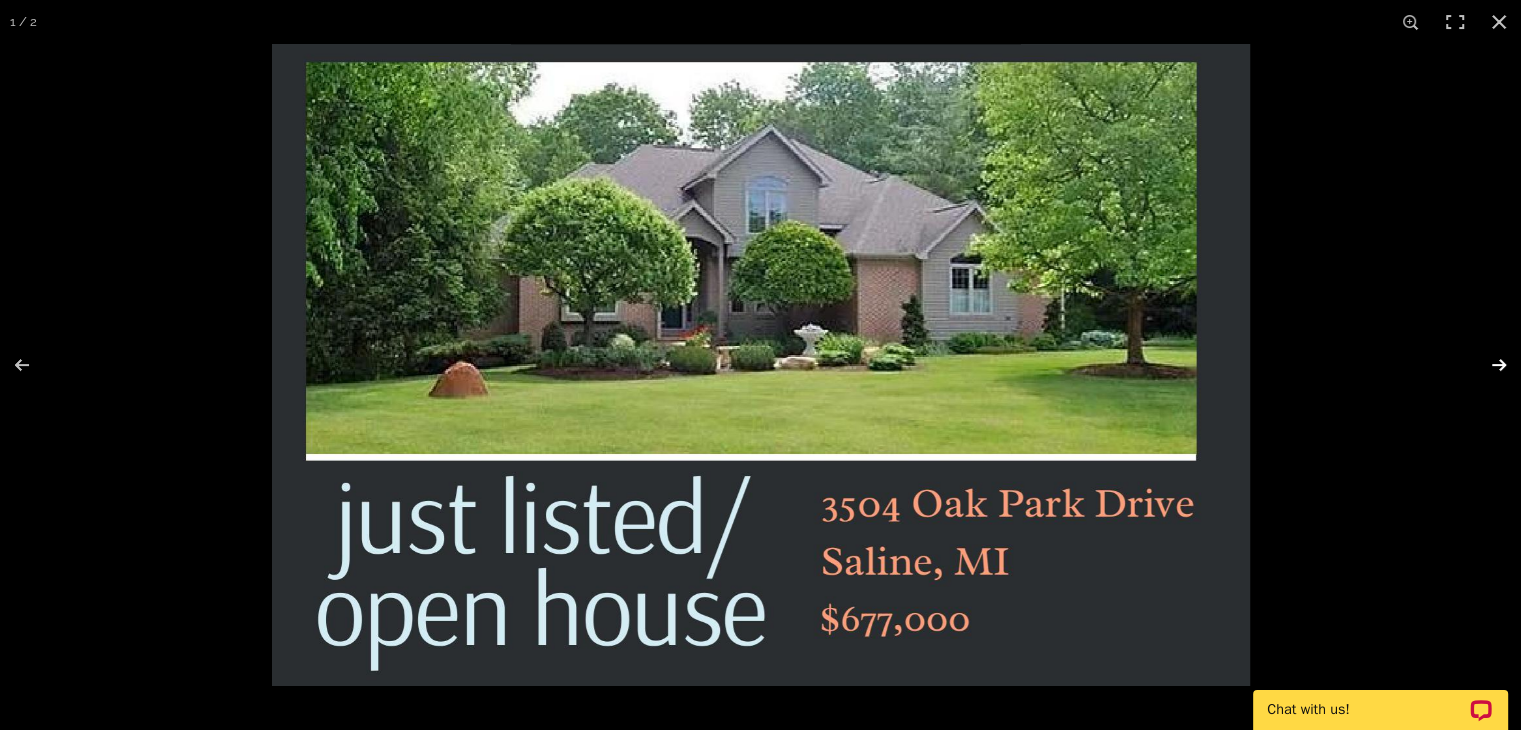 click at bounding box center [1486, 365] 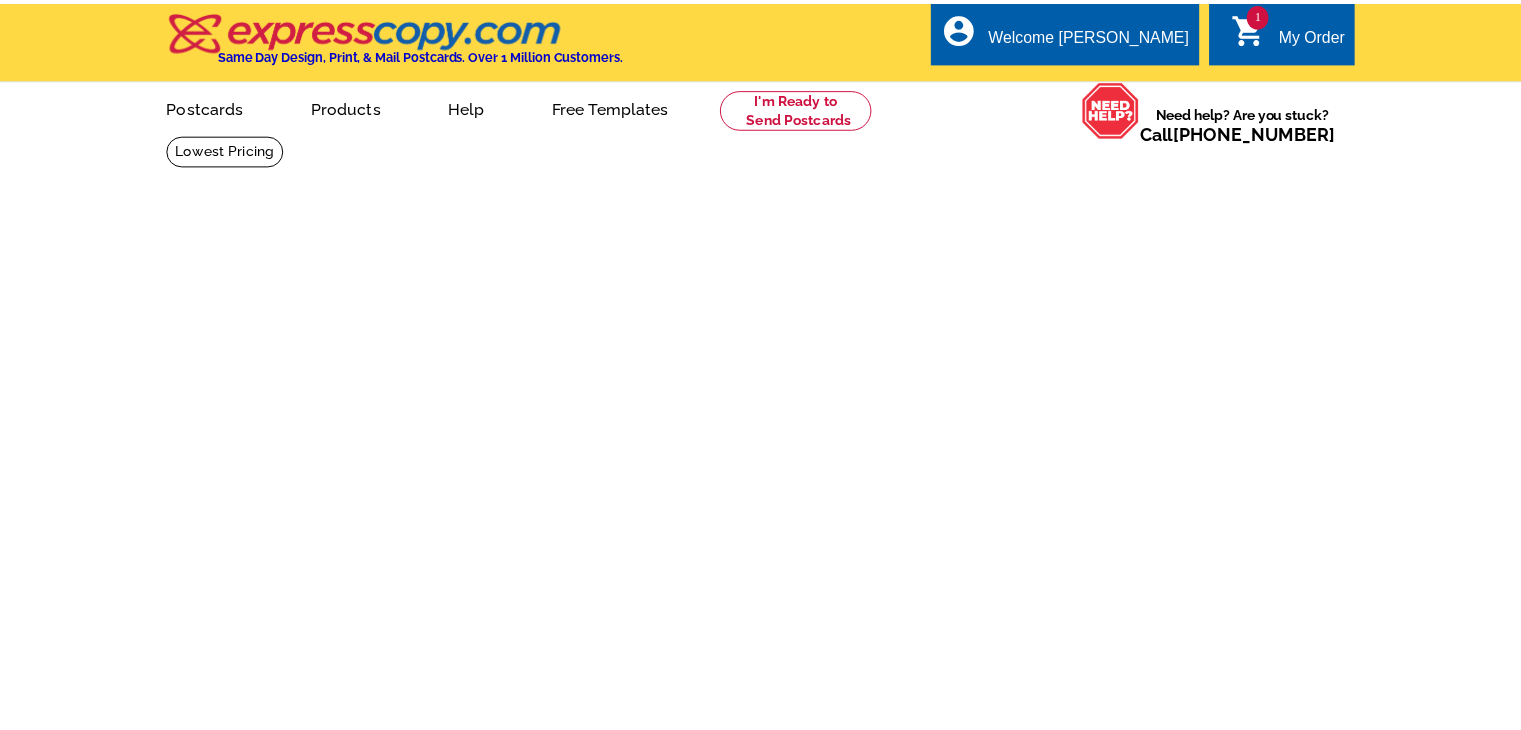 scroll, scrollTop: 0, scrollLeft: 0, axis: both 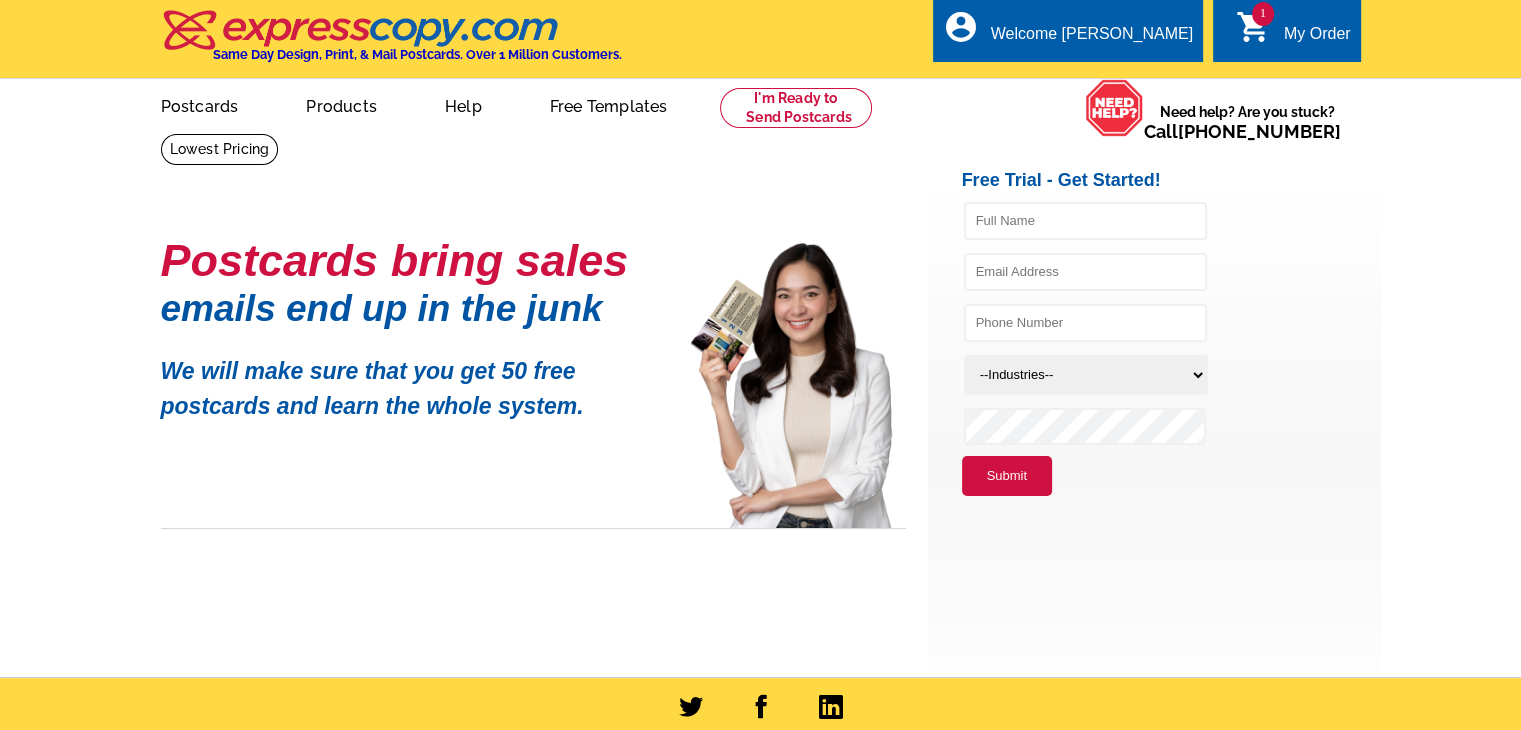 click on "My Order" at bounding box center (1317, 39) 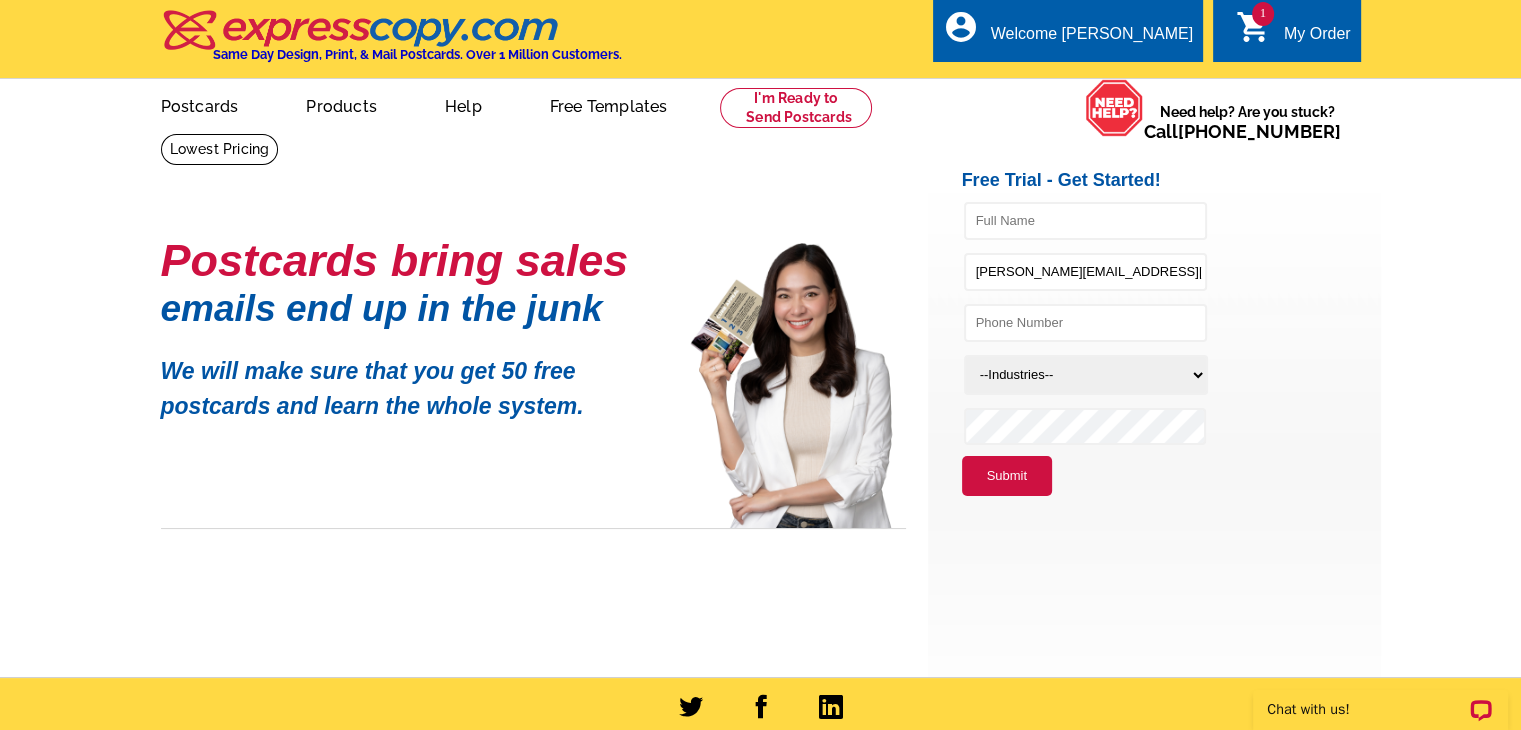 scroll, scrollTop: 0, scrollLeft: 0, axis: both 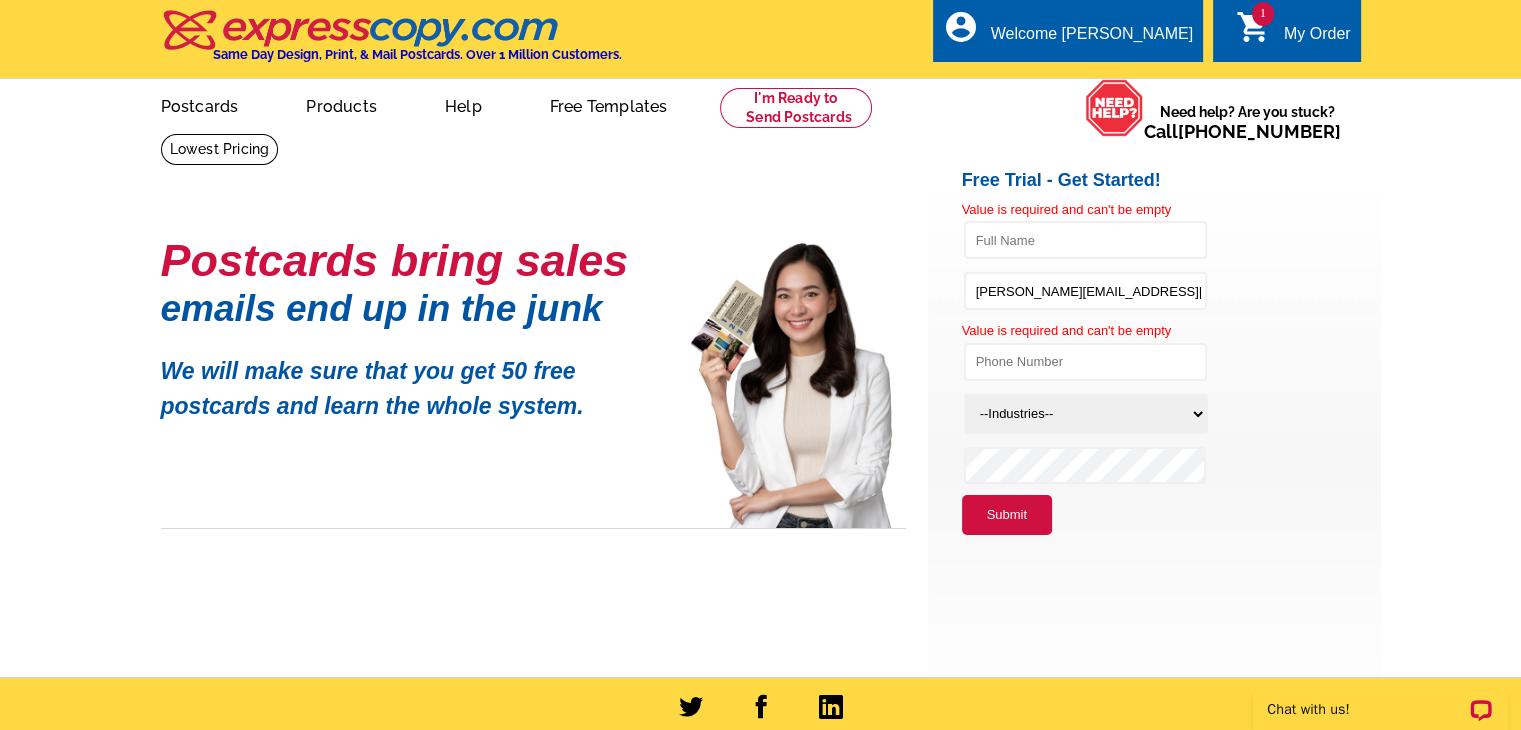 click on "Submit" at bounding box center [1007, 515] 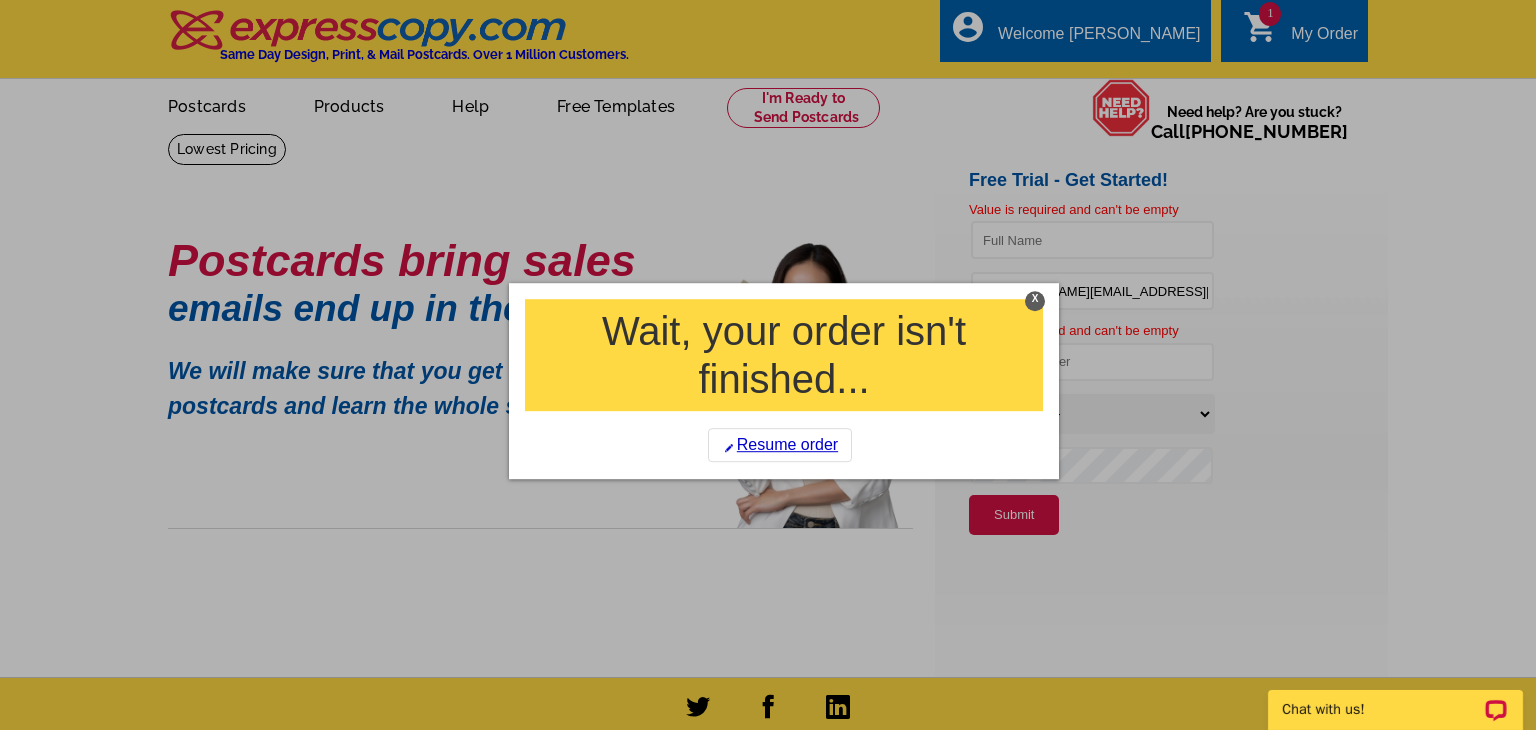 click on "X" at bounding box center [1035, 301] 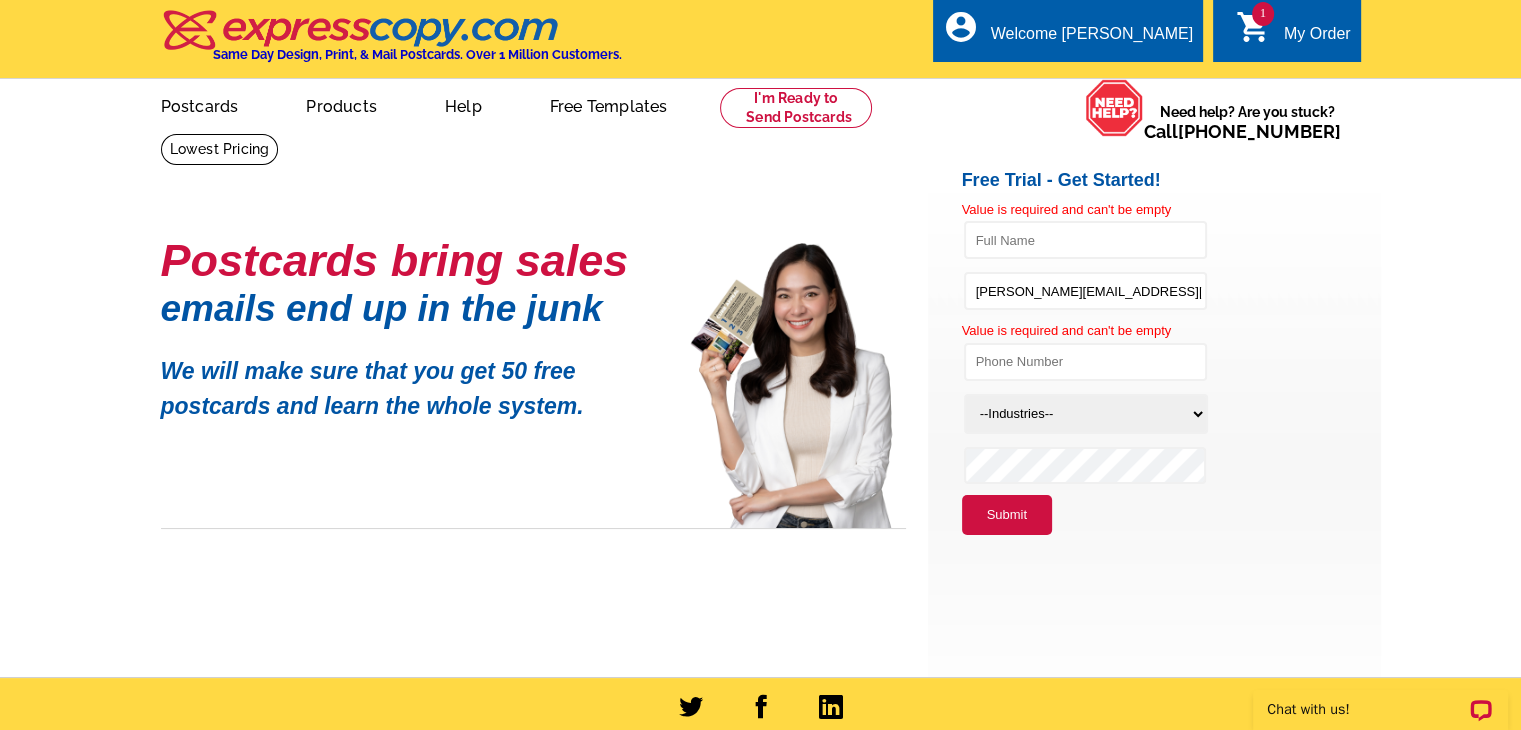 click on "1" at bounding box center [1263, 14] 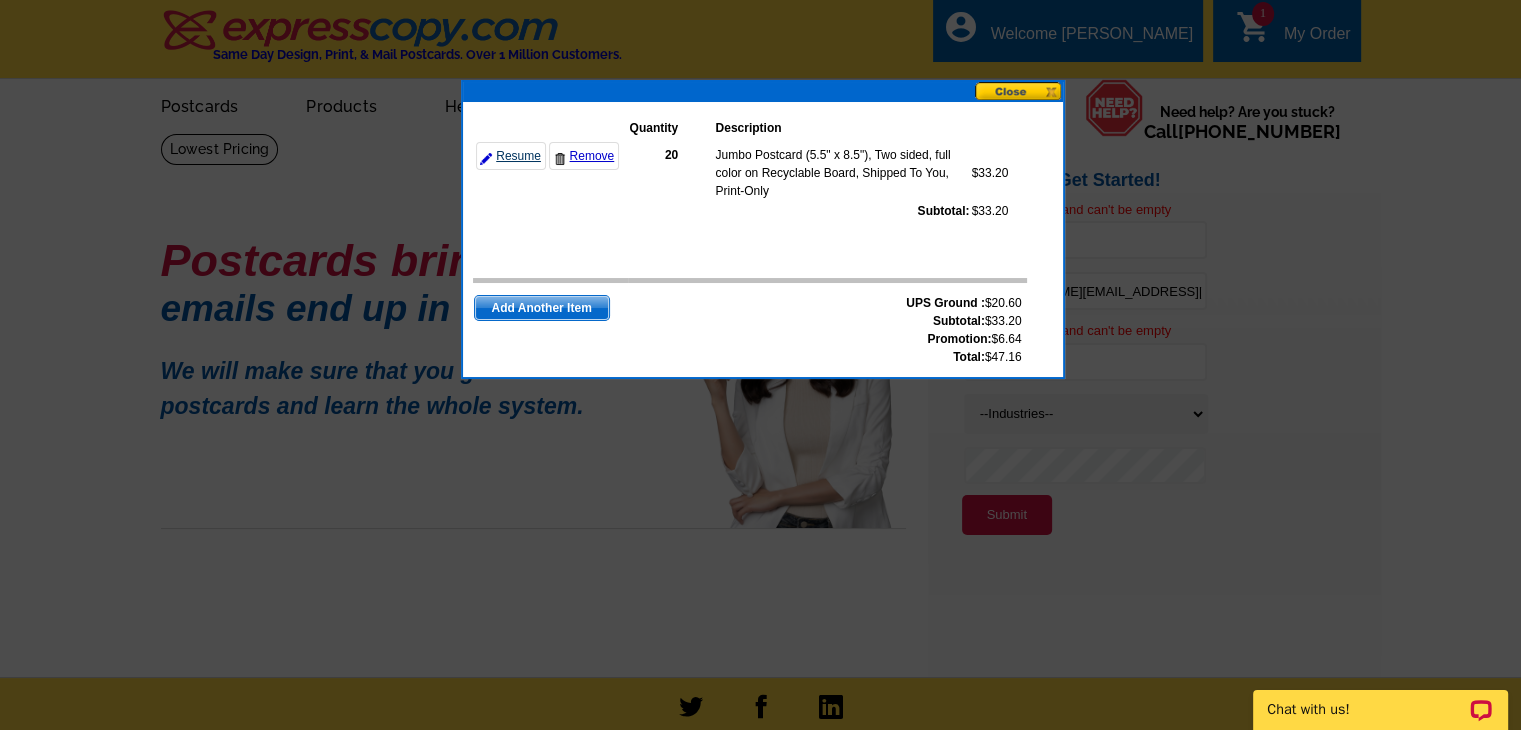 click on "Resume" at bounding box center [511, 156] 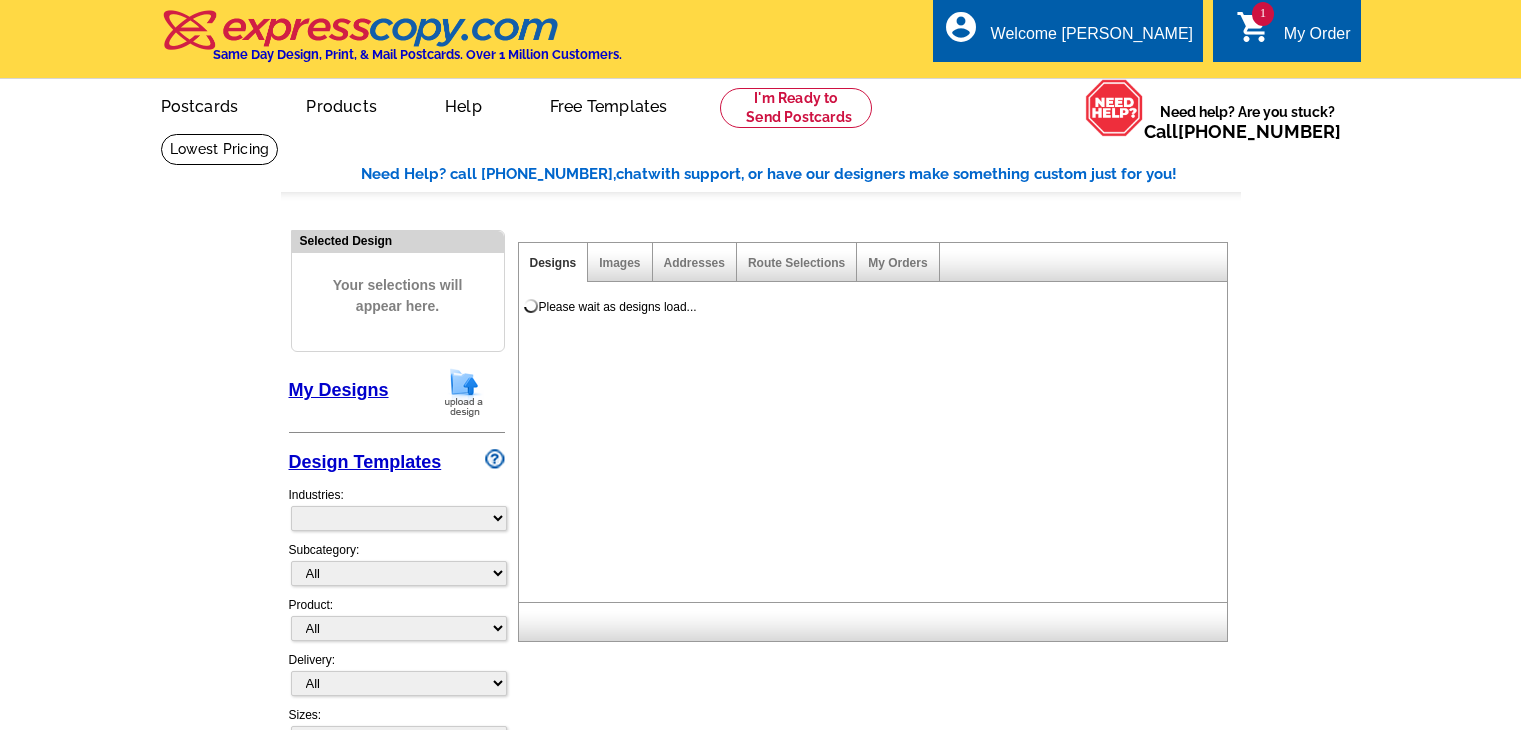 scroll, scrollTop: 0, scrollLeft: 0, axis: both 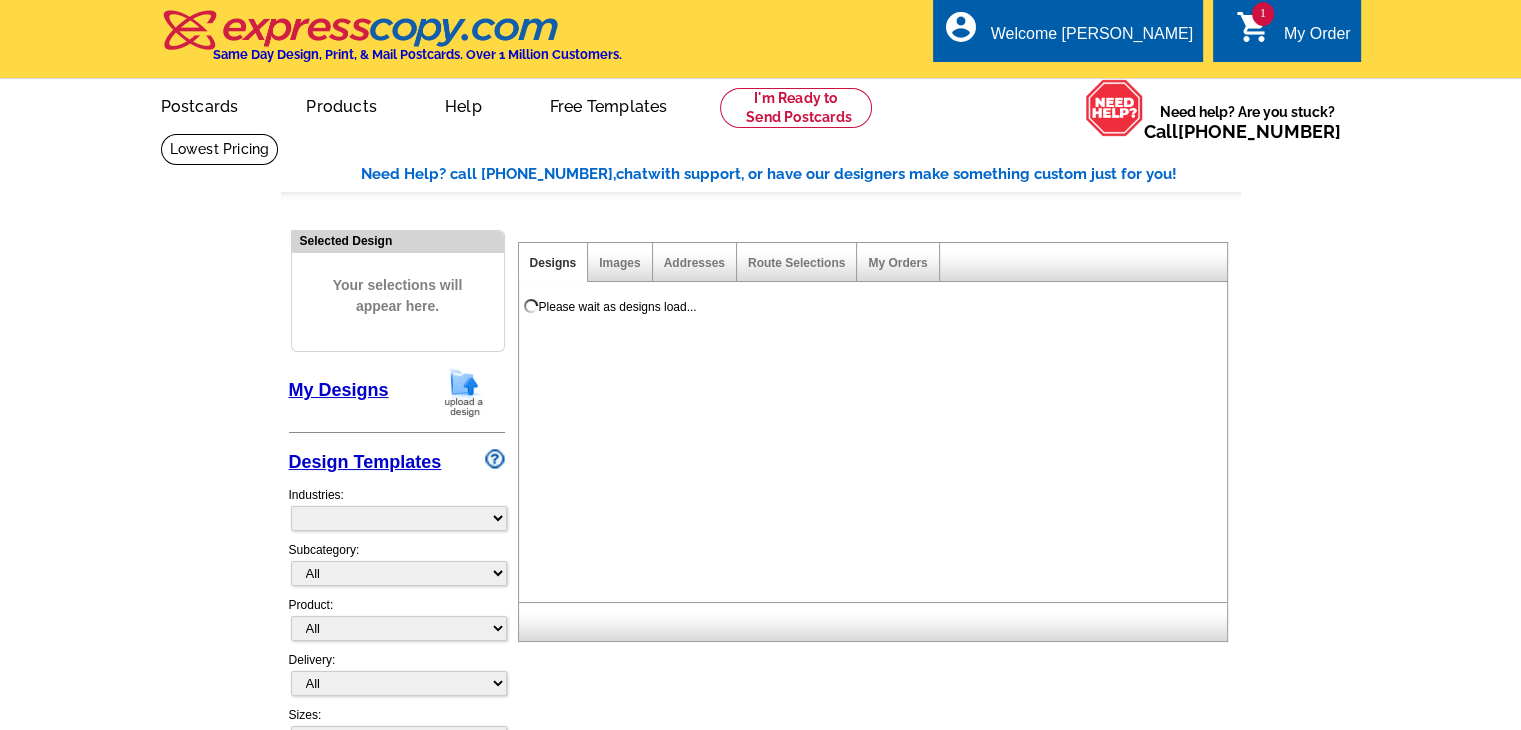 select on "785" 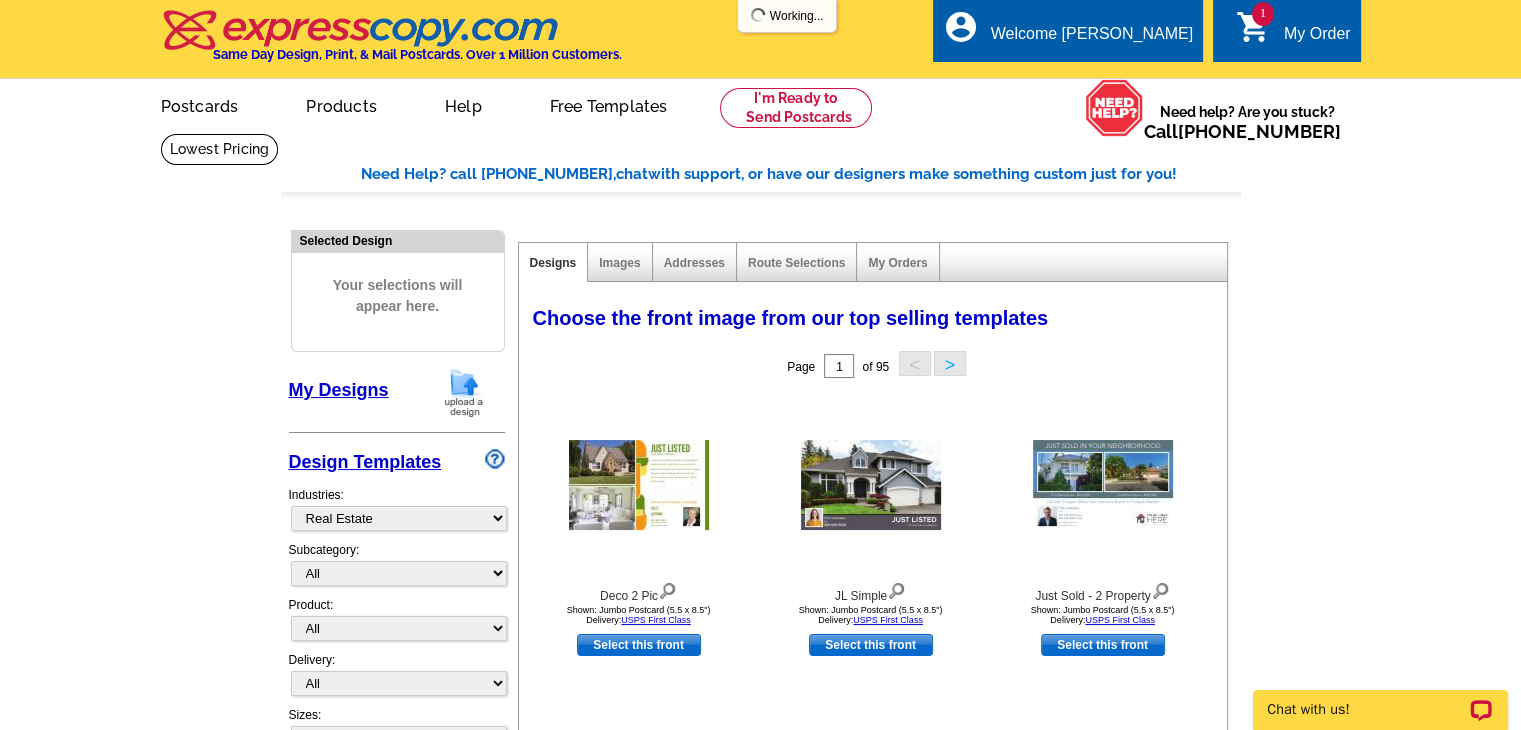 scroll, scrollTop: 0, scrollLeft: 0, axis: both 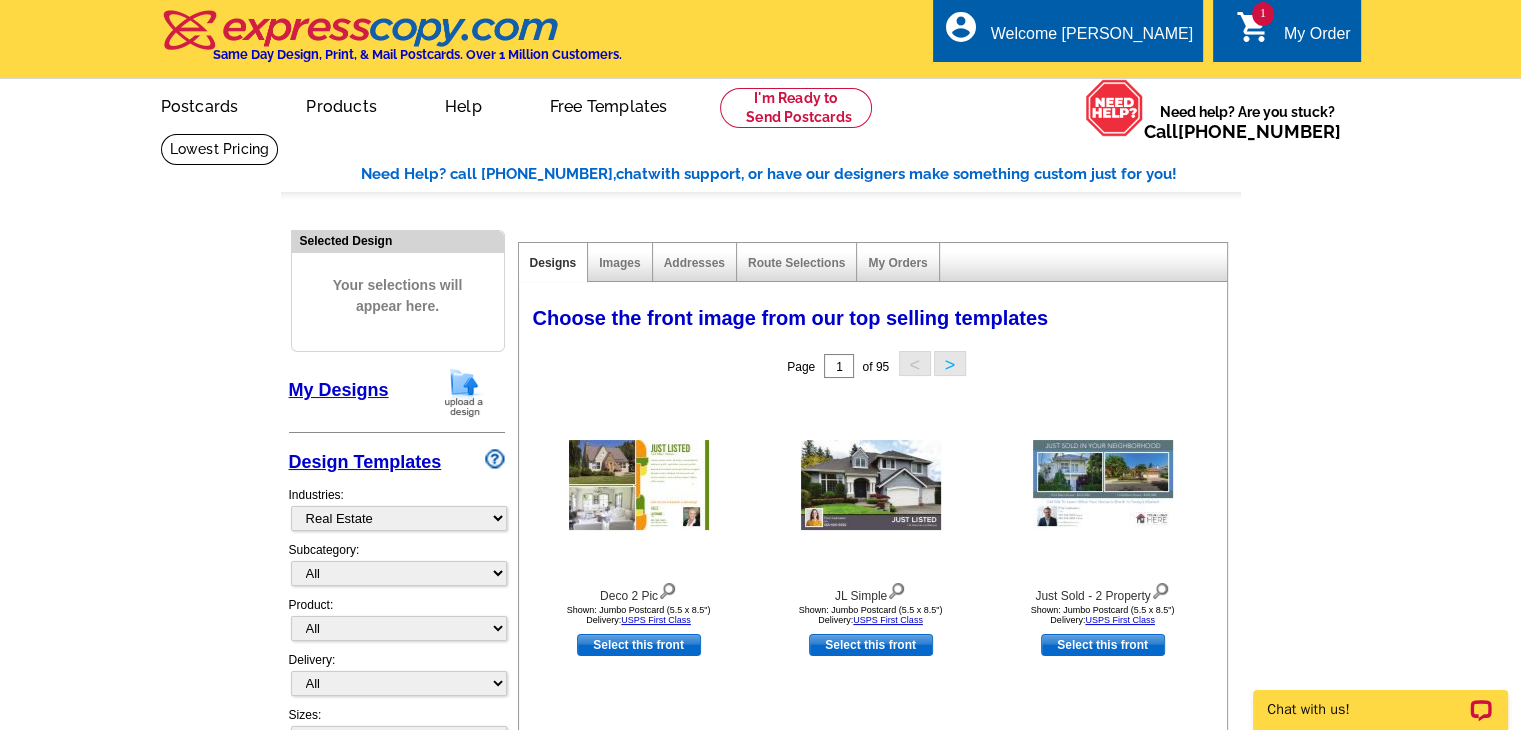 click on "1" at bounding box center (1263, 14) 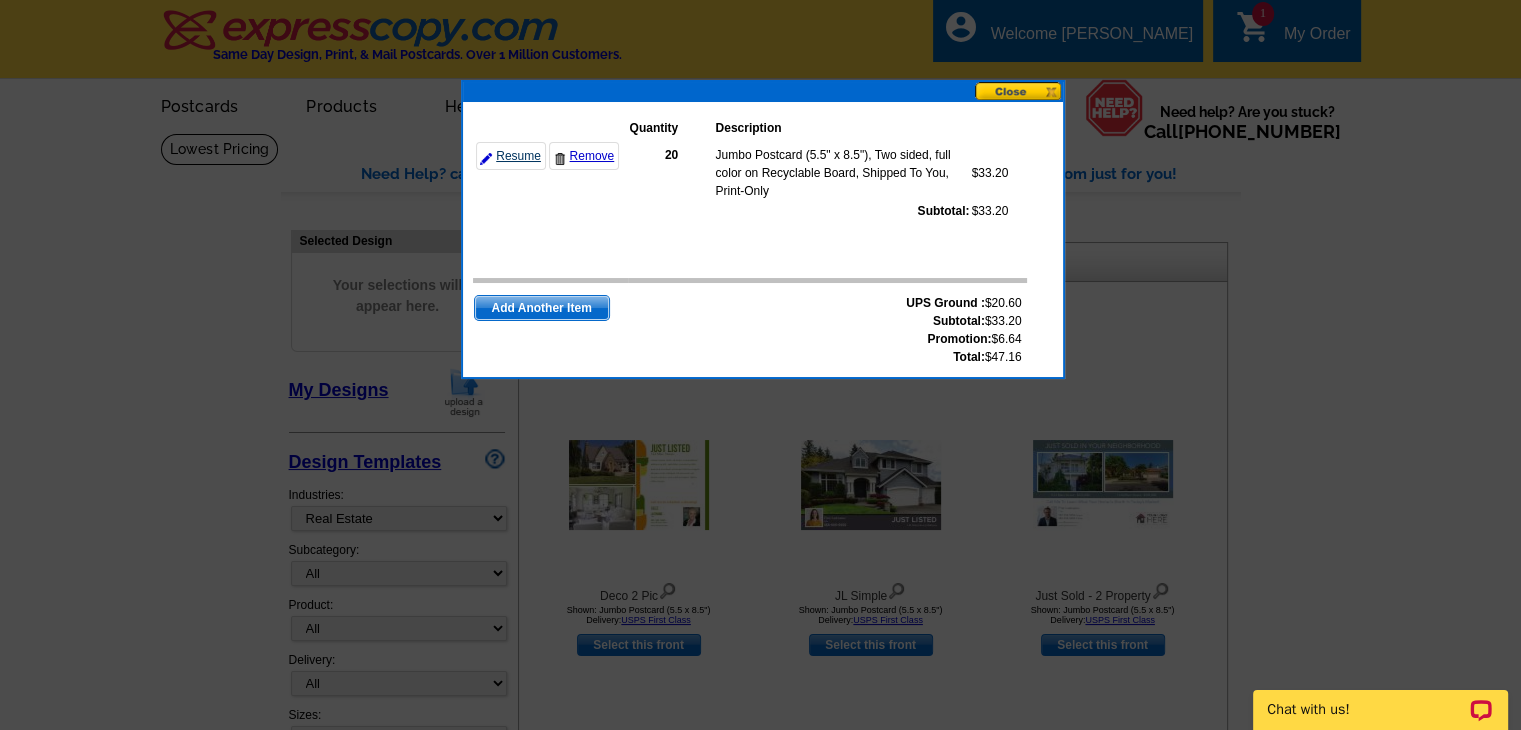 click on "Resume" at bounding box center (511, 156) 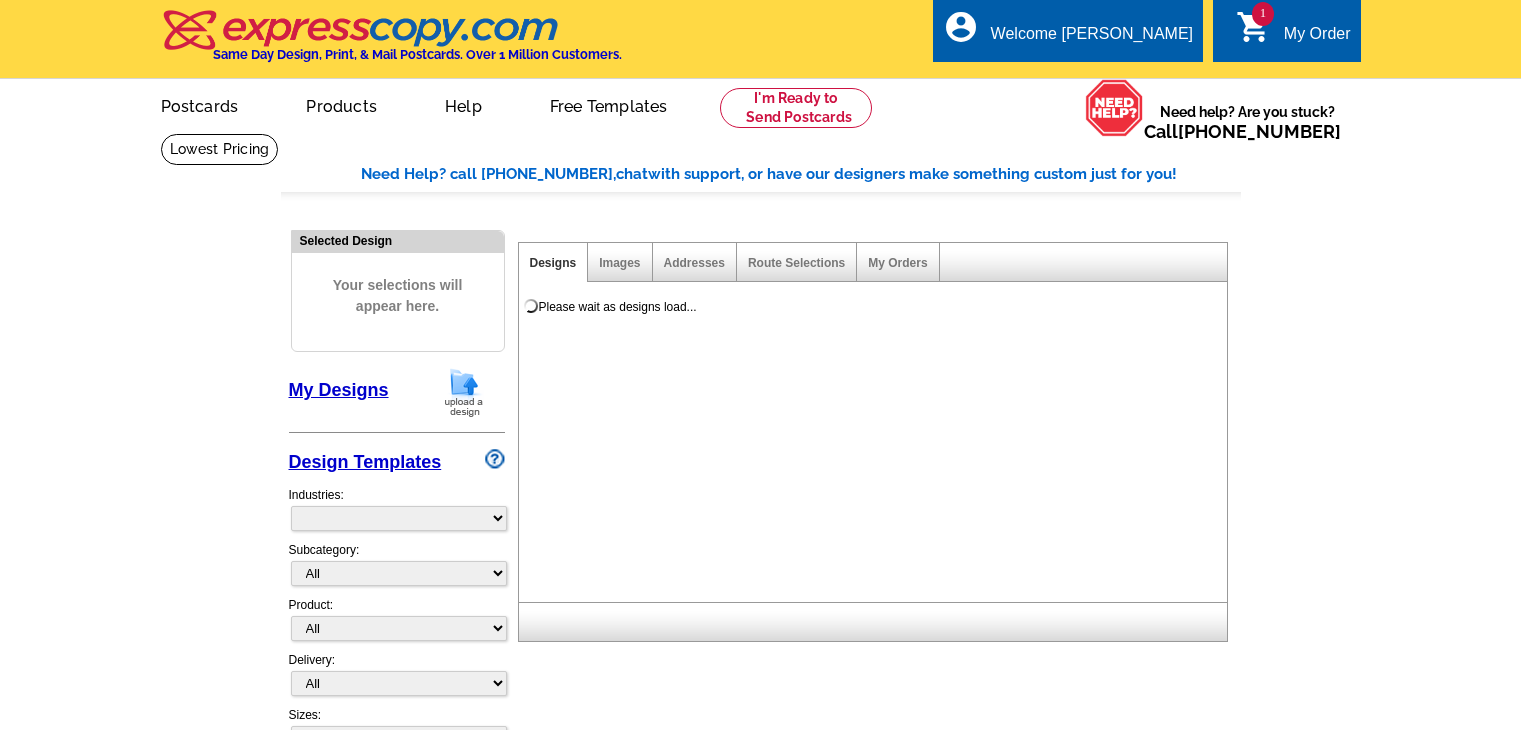 scroll, scrollTop: 0, scrollLeft: 0, axis: both 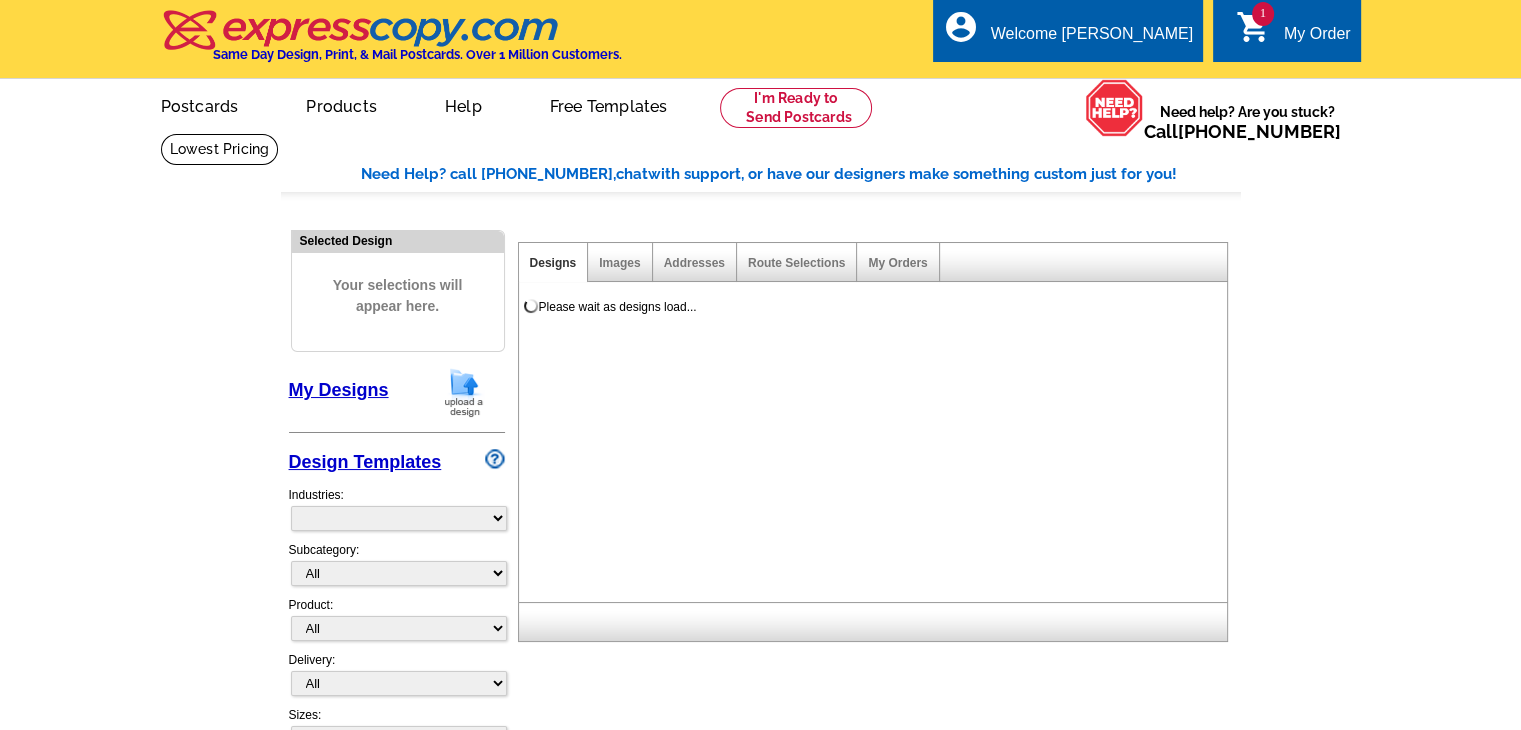 select on "785" 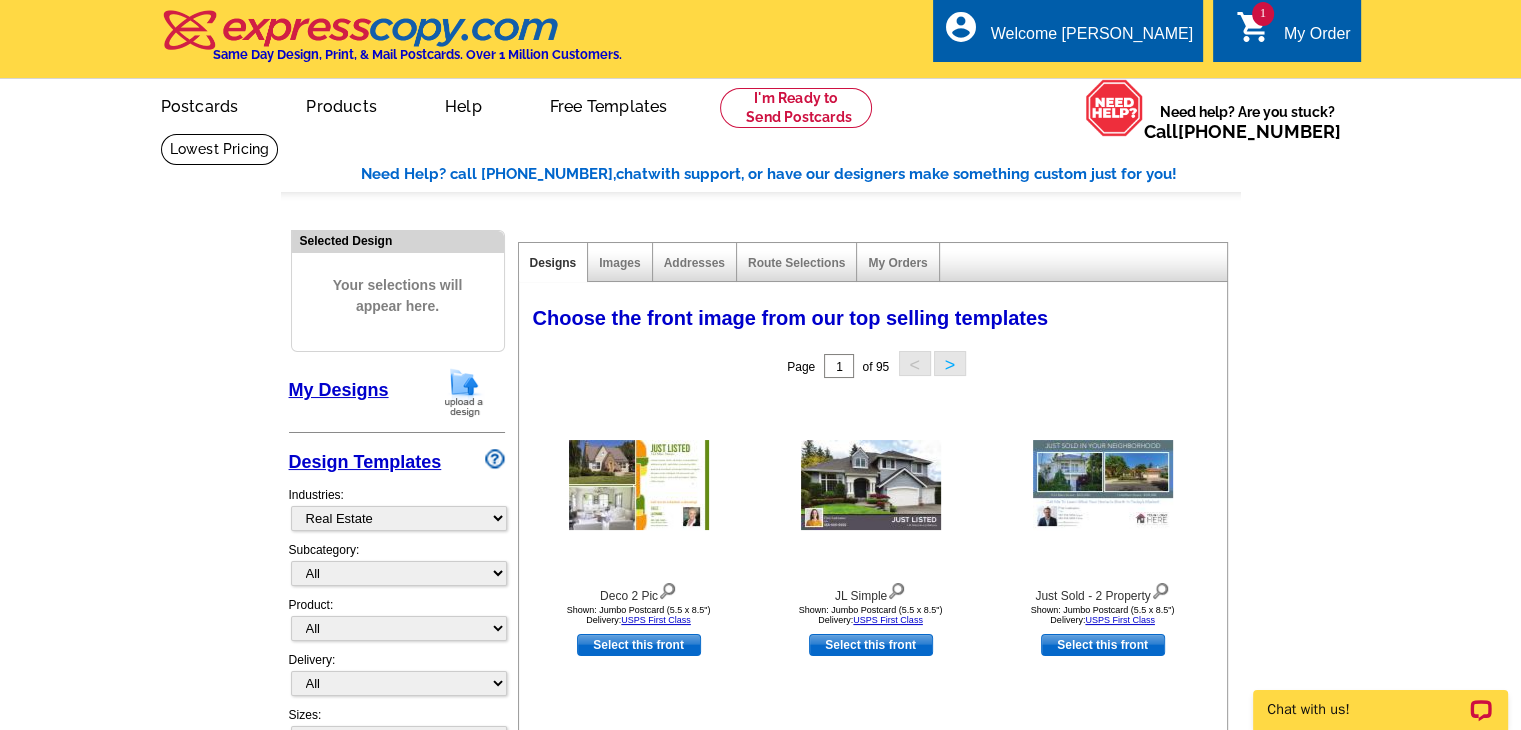 scroll, scrollTop: 0, scrollLeft: 0, axis: both 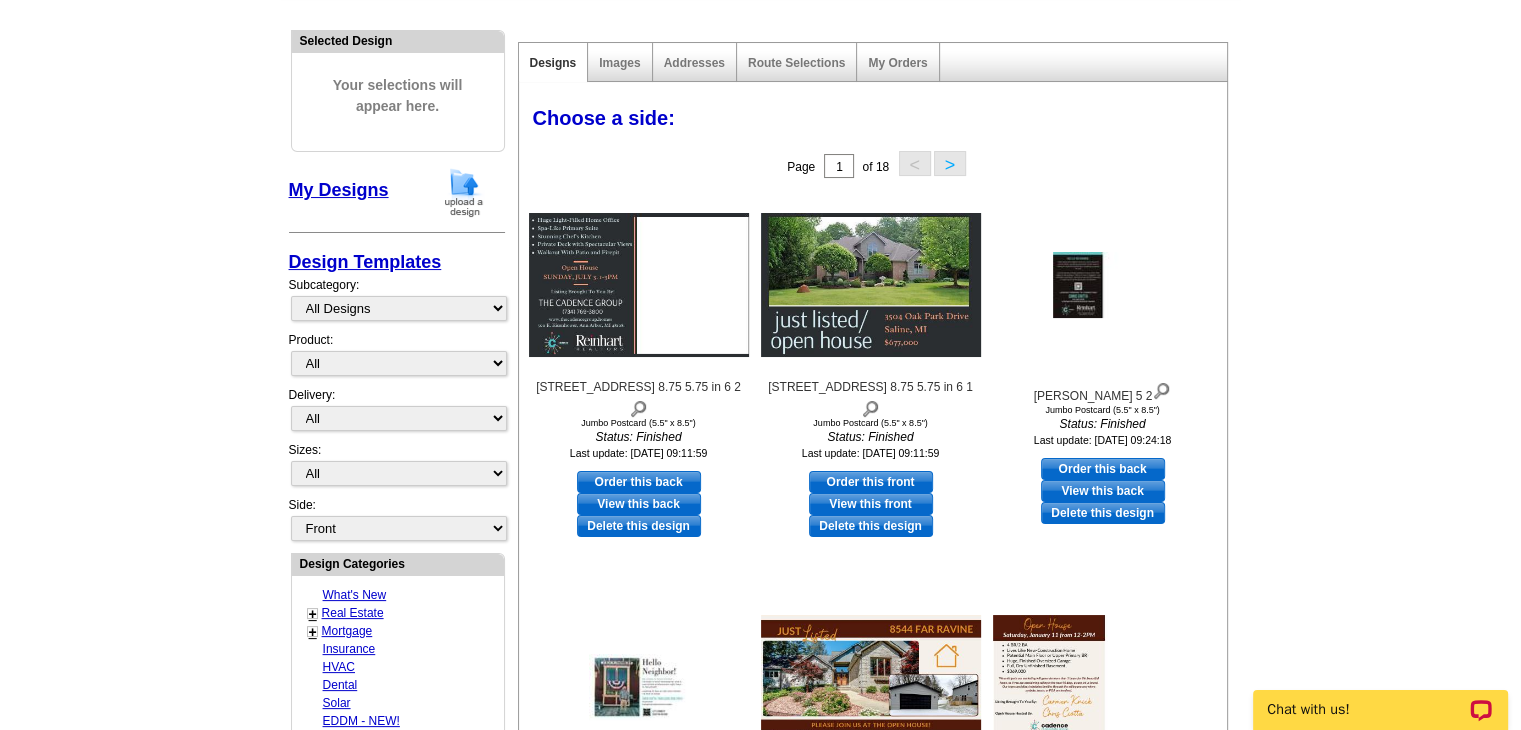 drag, startPoint x: 668, startPoint y: 517, endPoint x: 855, endPoint y: 105, distance: 452.4522 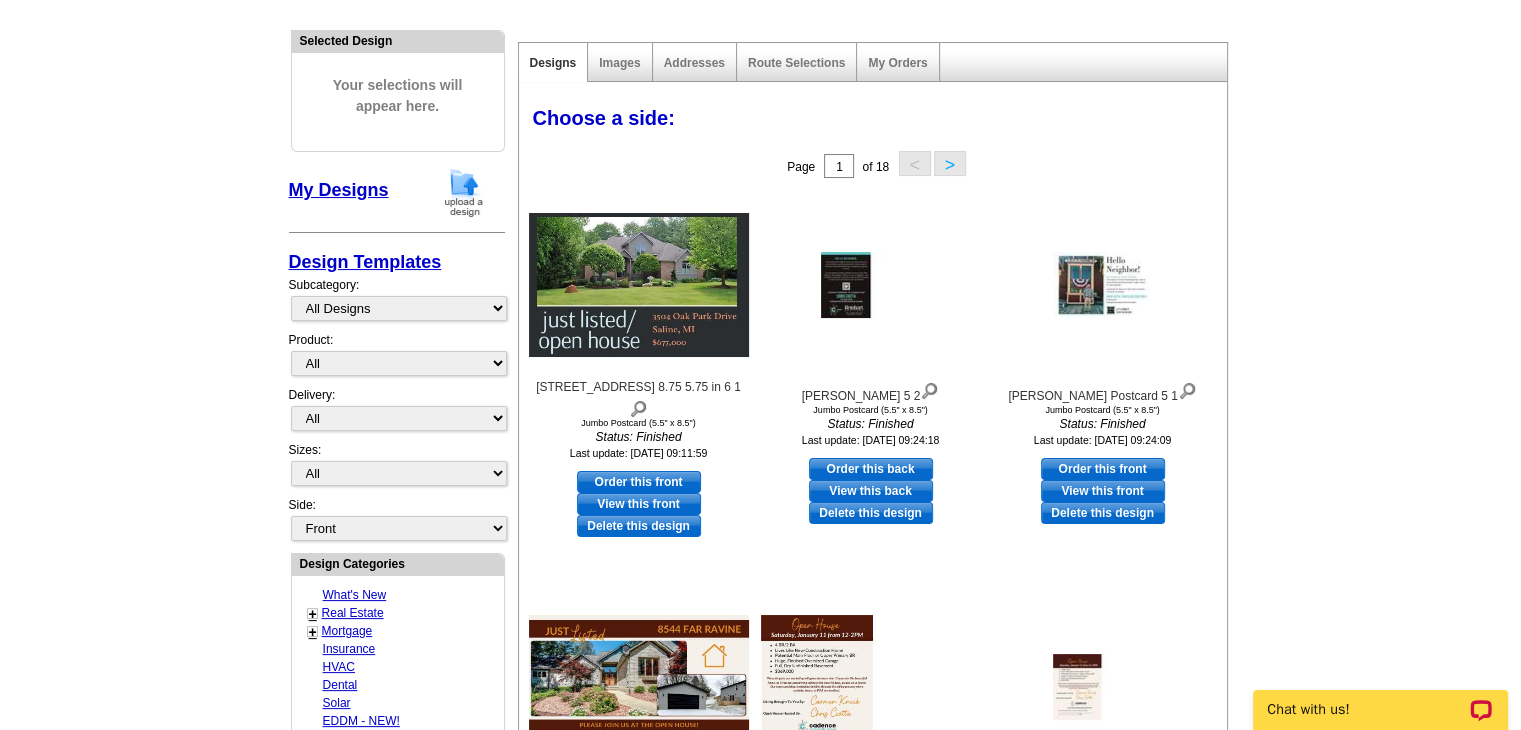 drag, startPoint x: 668, startPoint y: 520, endPoint x: 876, endPoint y: 102, distance: 466.89185 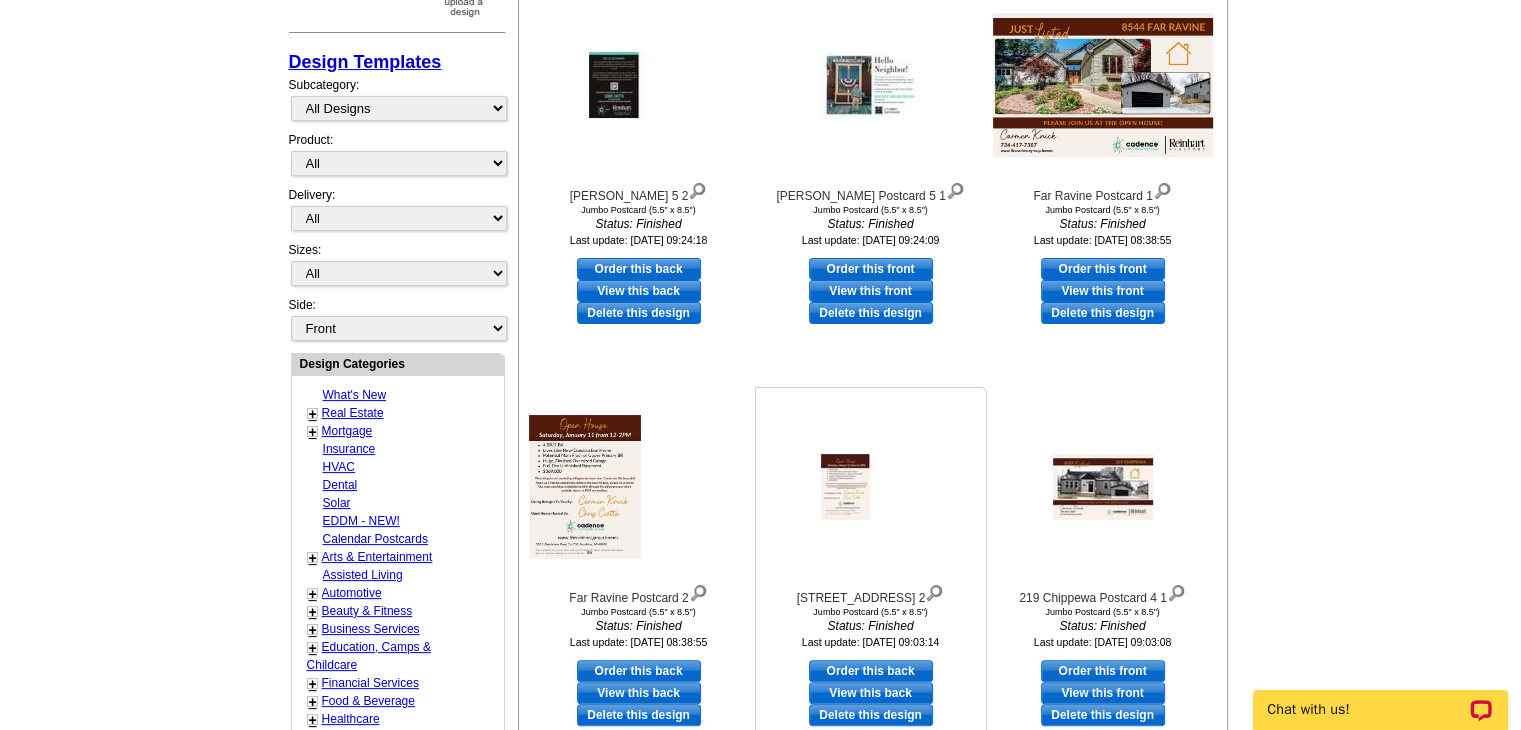 scroll, scrollTop: 0, scrollLeft: 0, axis: both 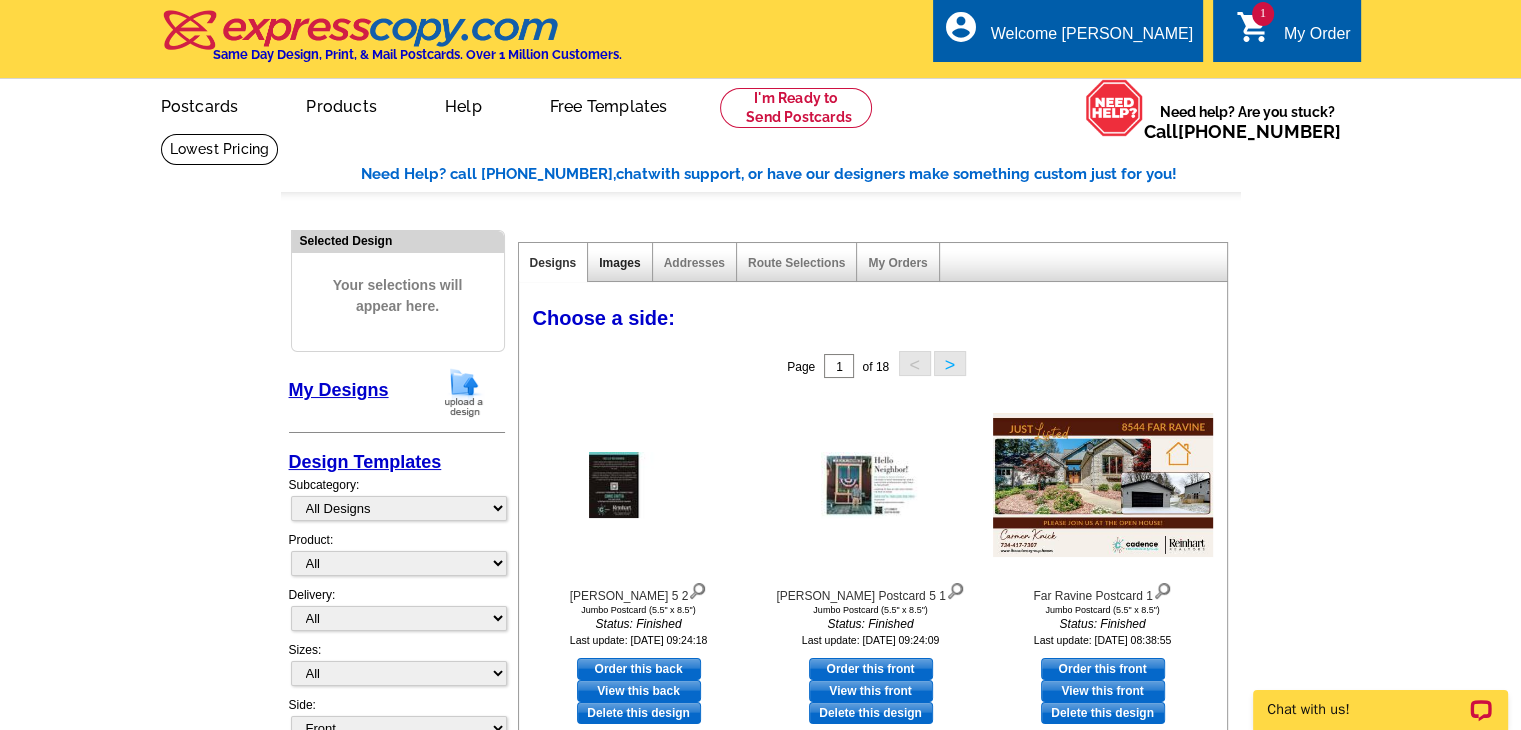 click on "Images" at bounding box center (619, 263) 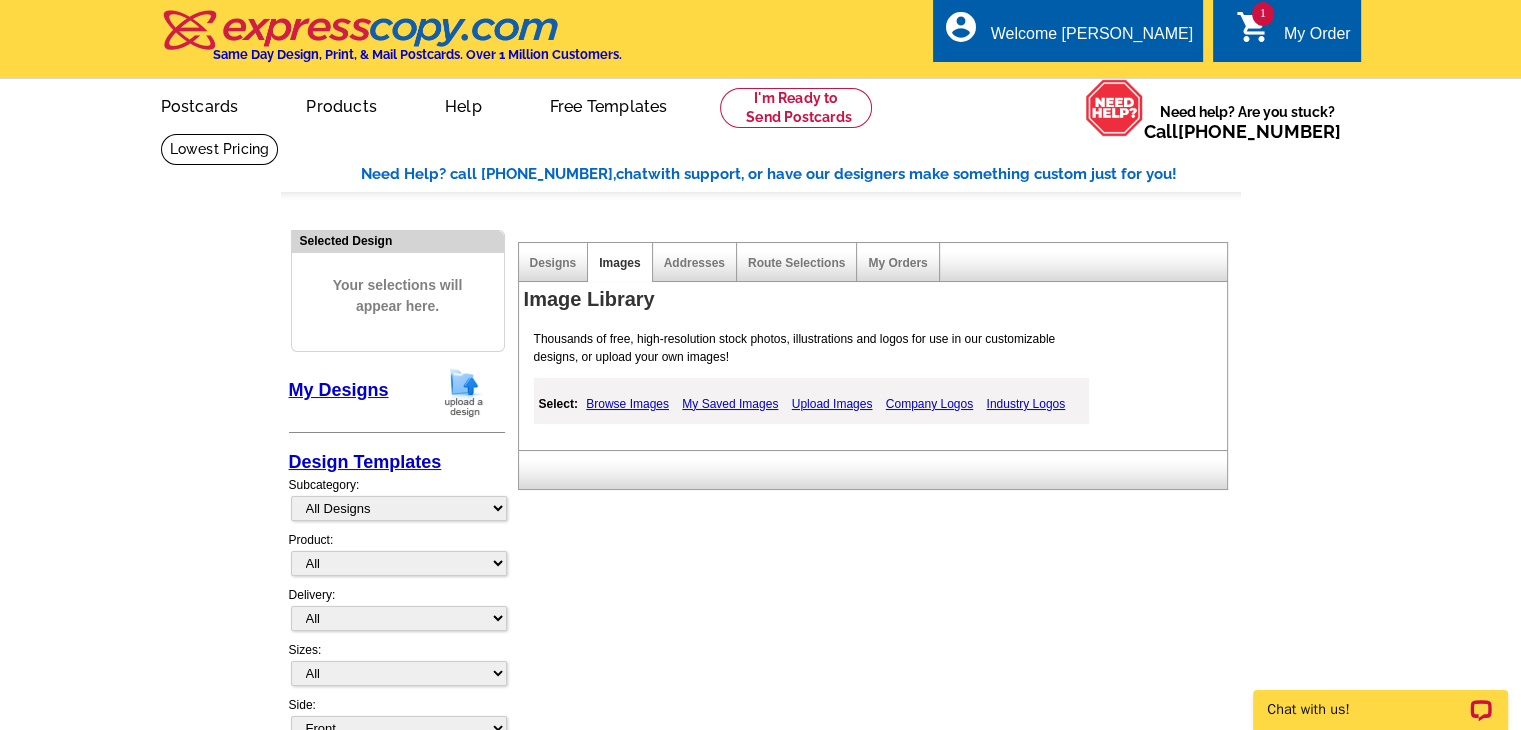 click on "Browse Images" at bounding box center [627, 404] 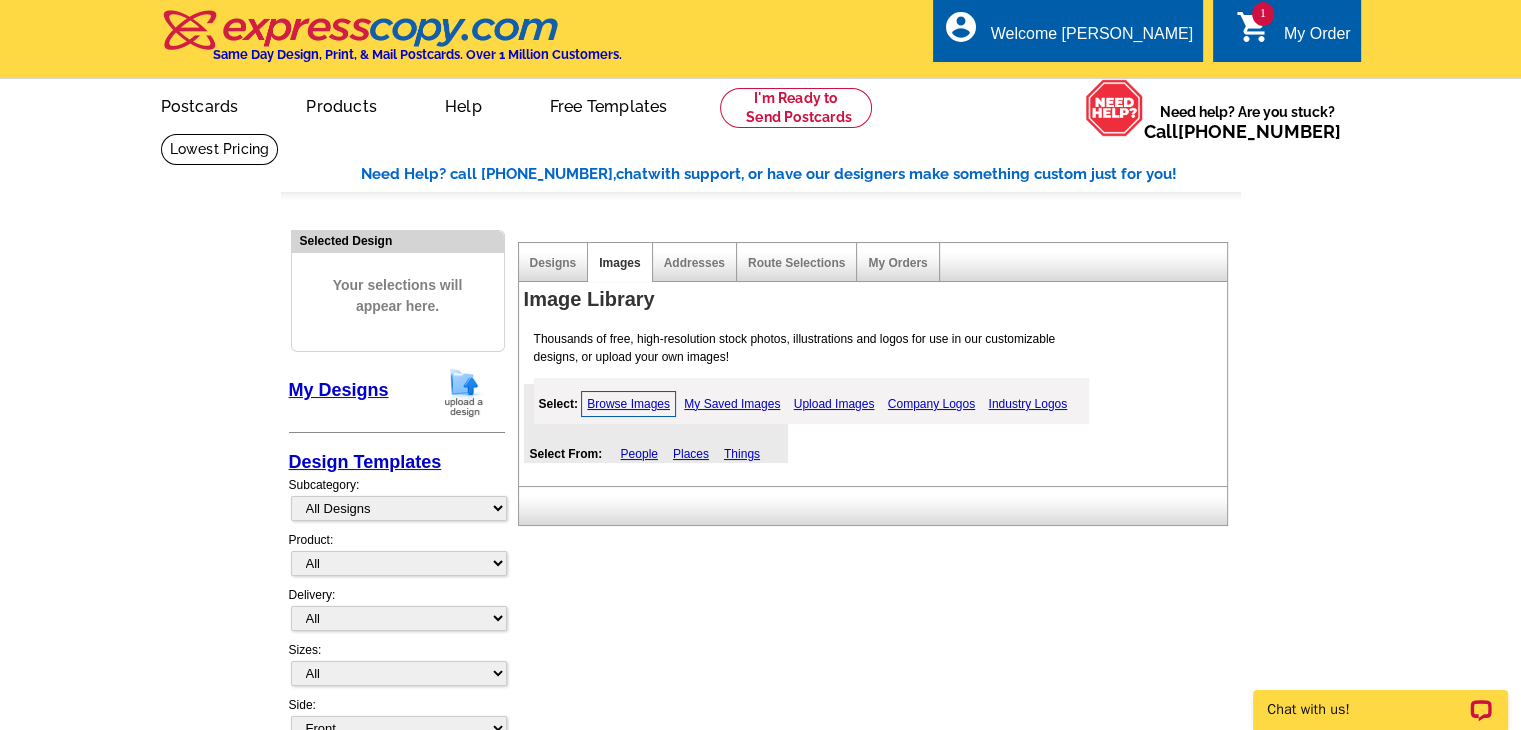 click on "Browse Images" at bounding box center [628, 404] 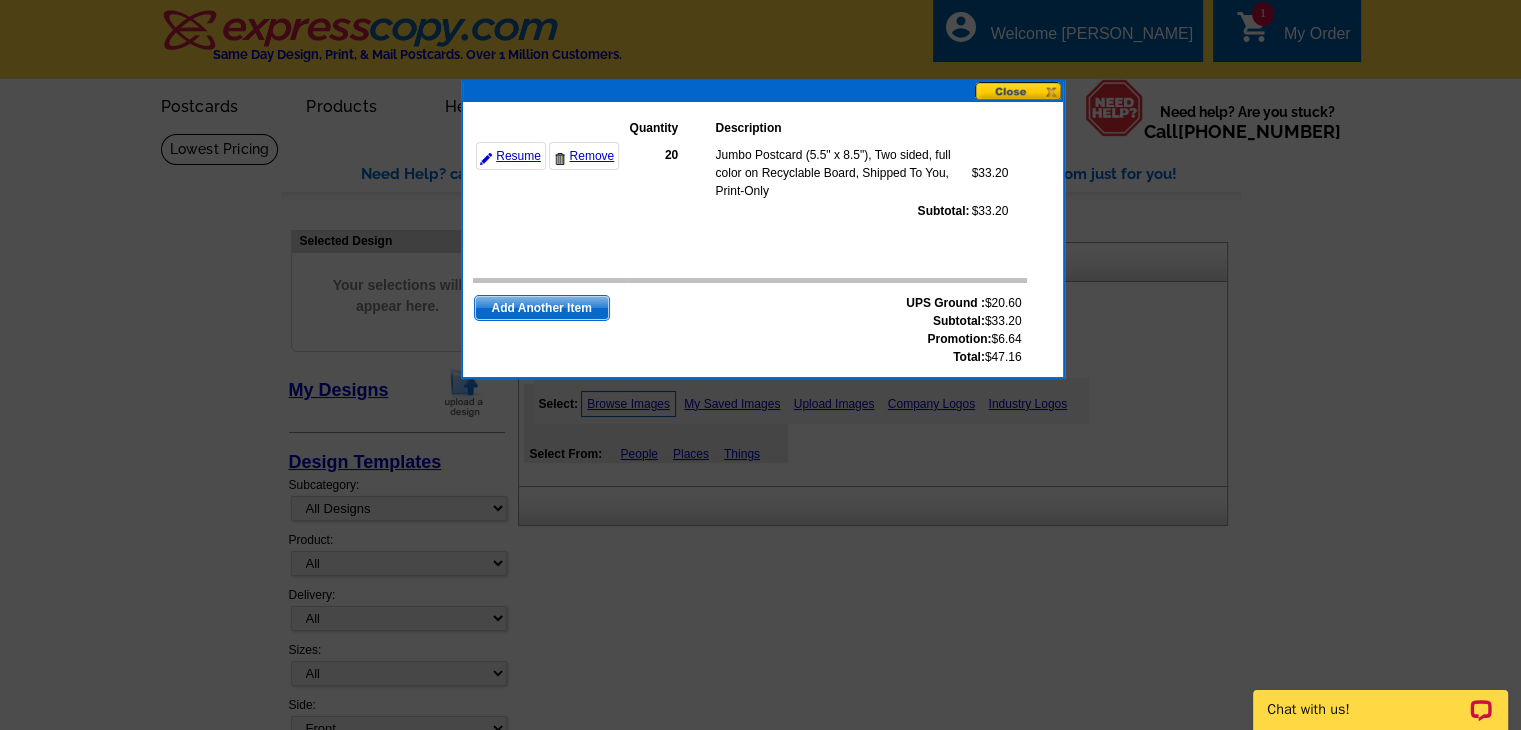 click on "20" at bounding box center [672, 173] 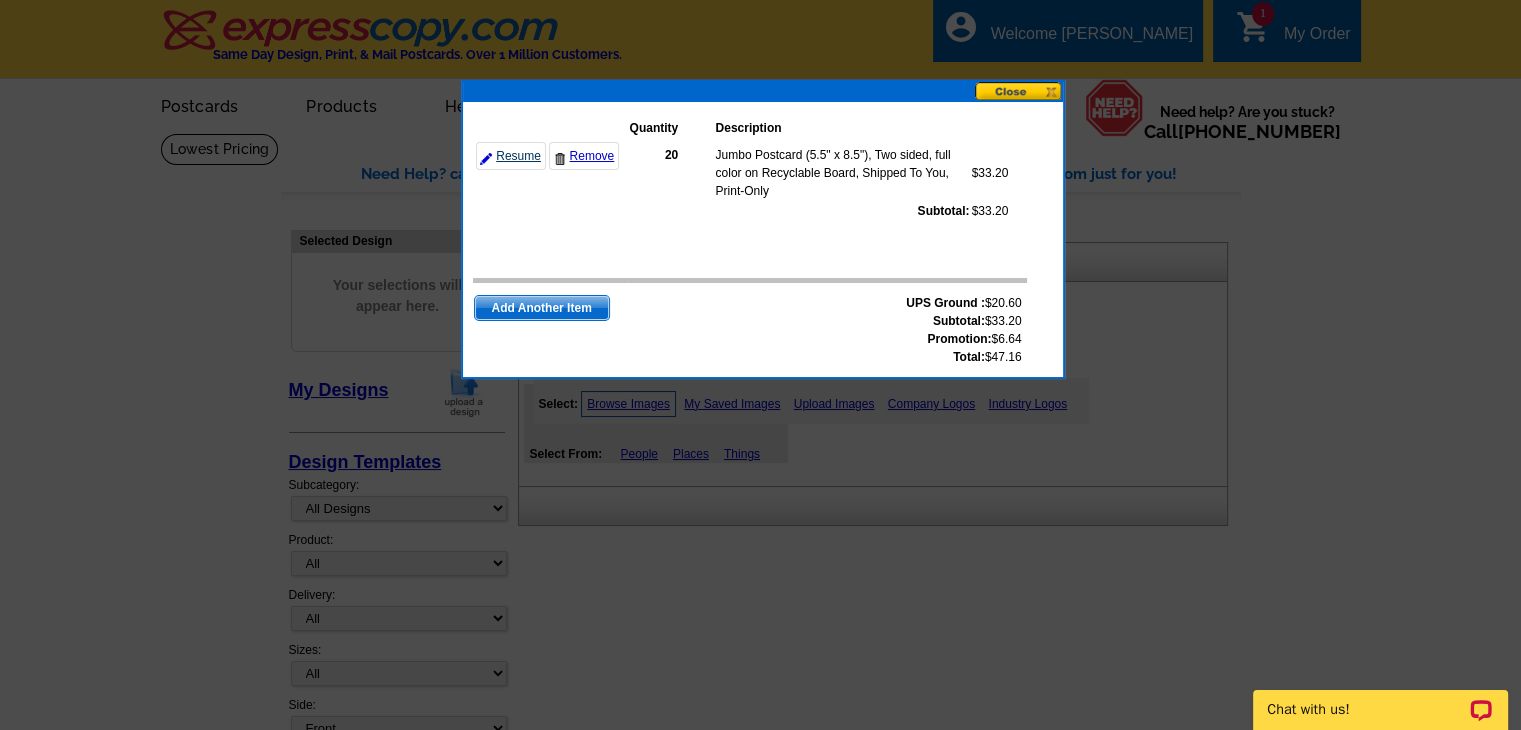 click on "Resume" at bounding box center (511, 156) 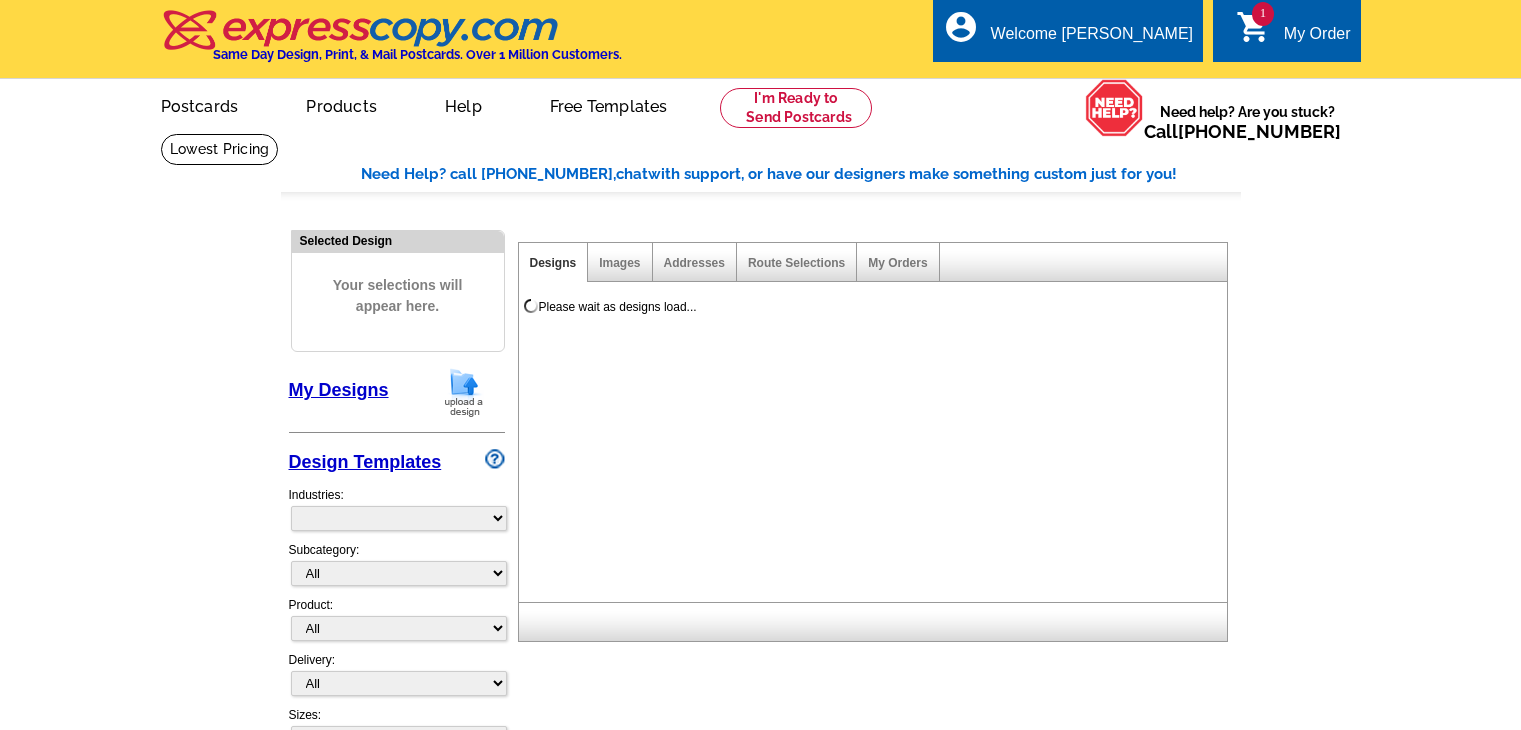scroll, scrollTop: 0, scrollLeft: 0, axis: both 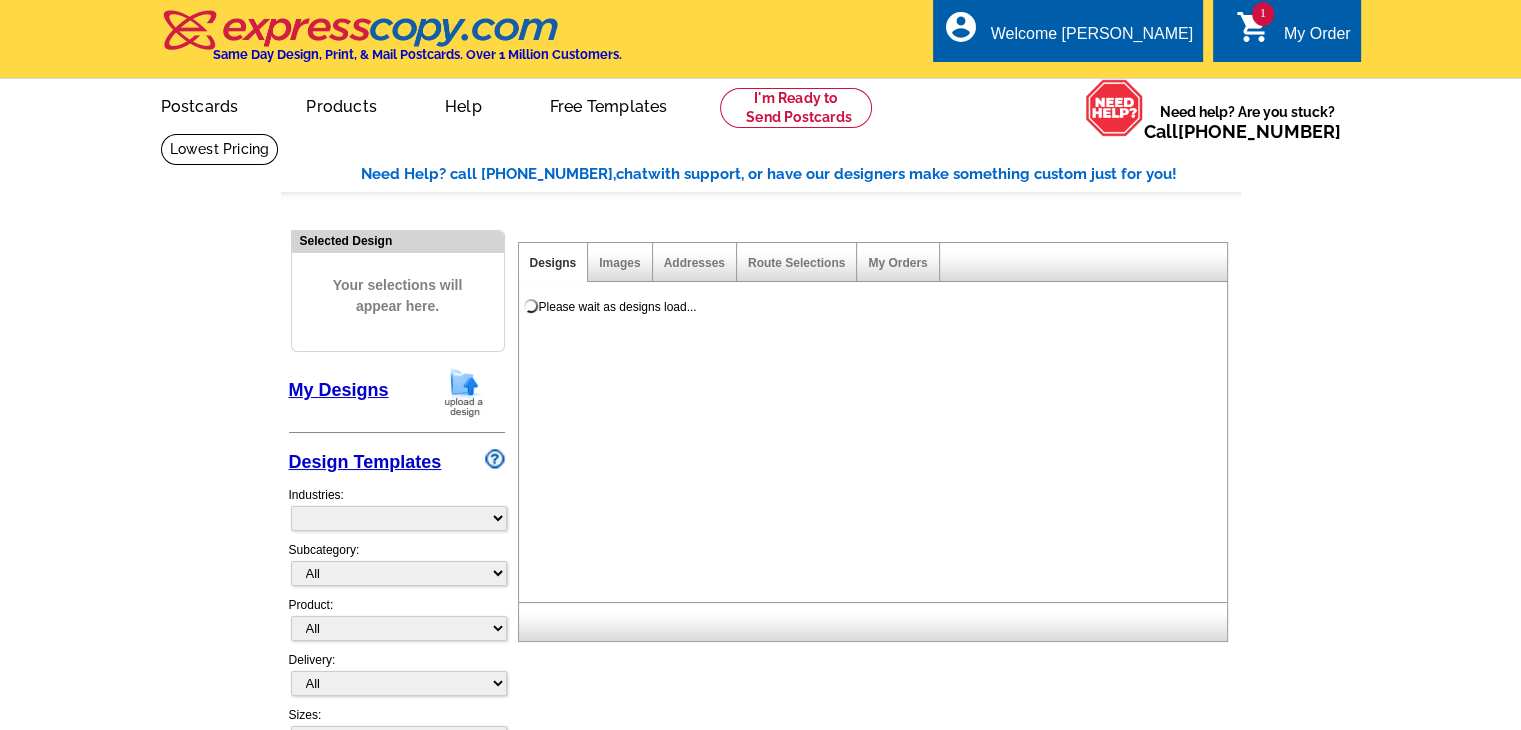 select on "785" 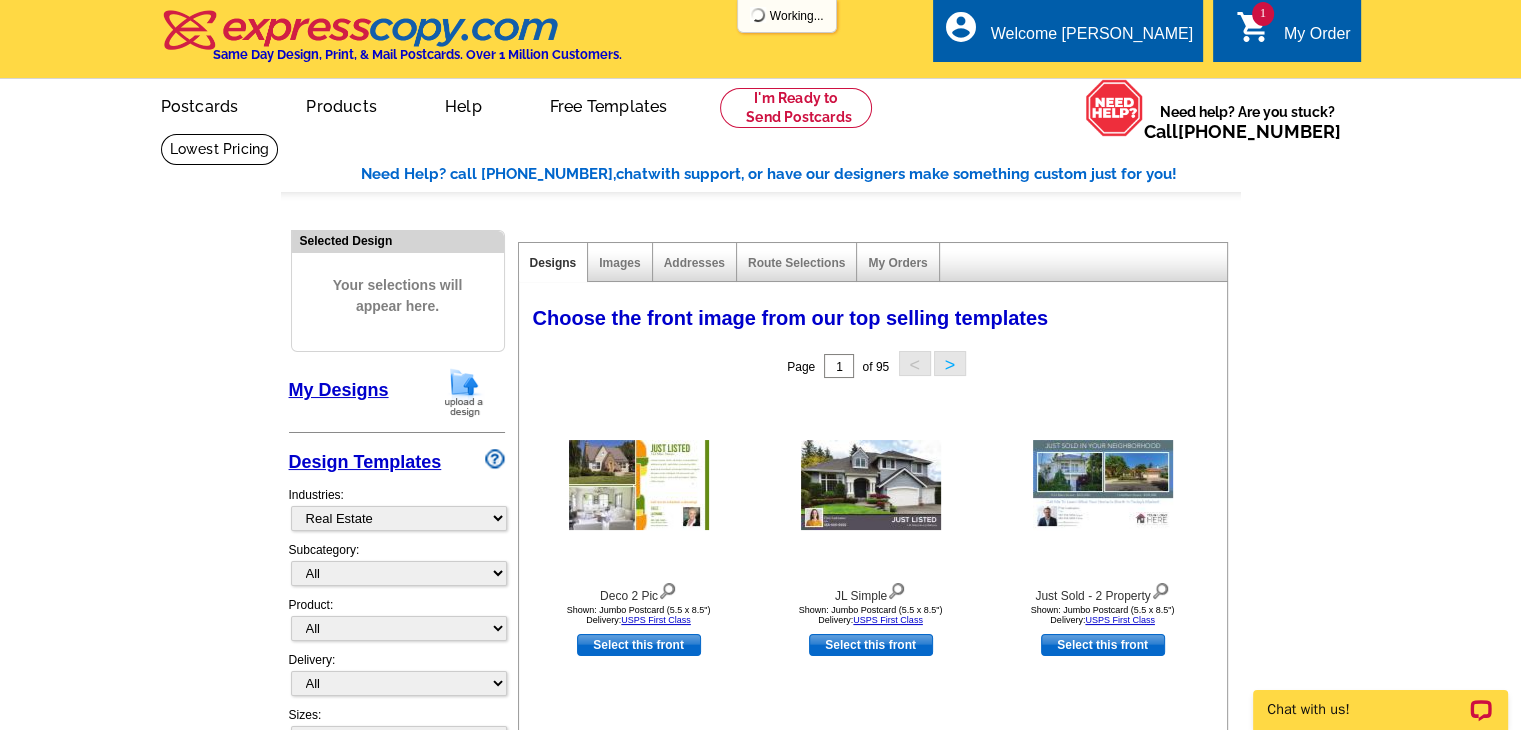 scroll, scrollTop: 0, scrollLeft: 0, axis: both 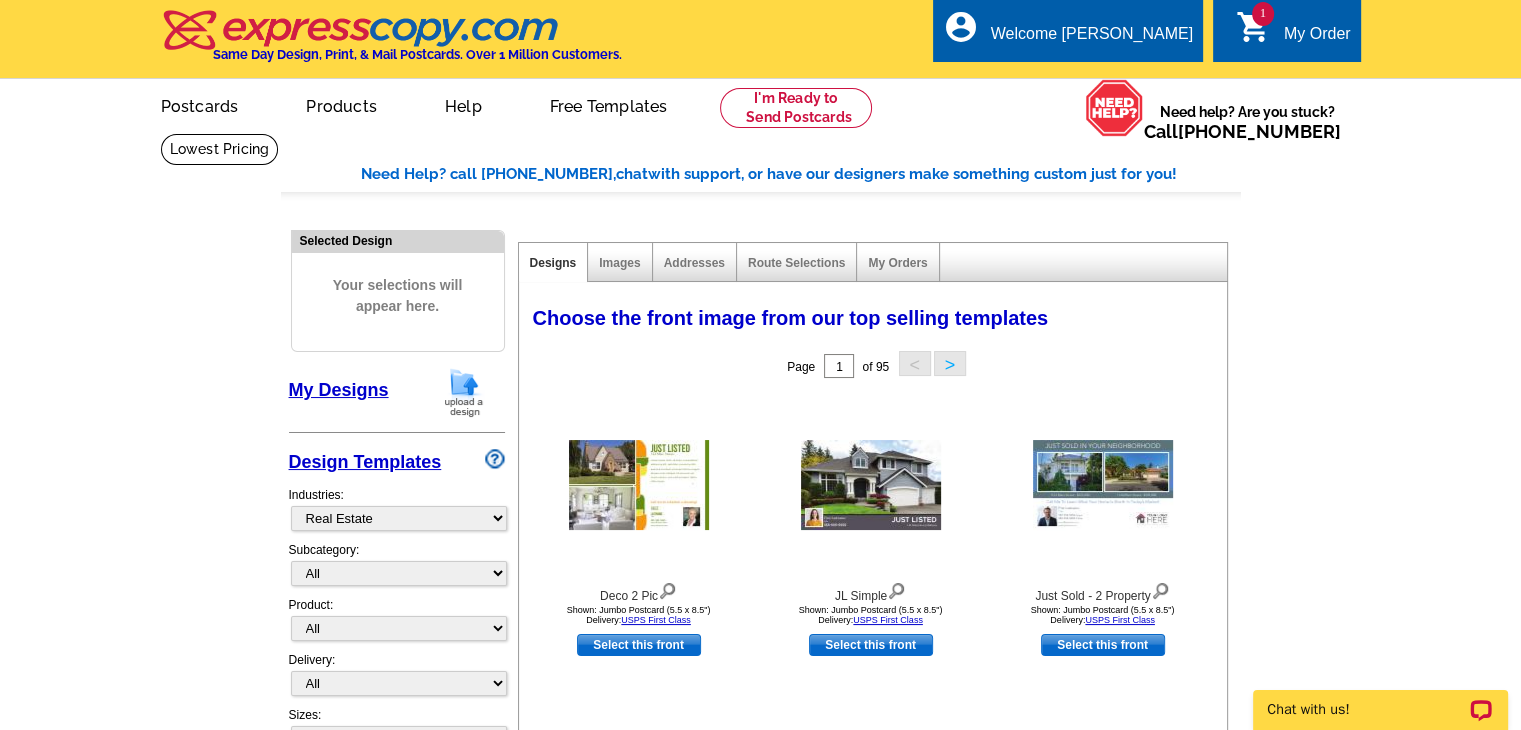 click on "My Orders" at bounding box center (898, 262) 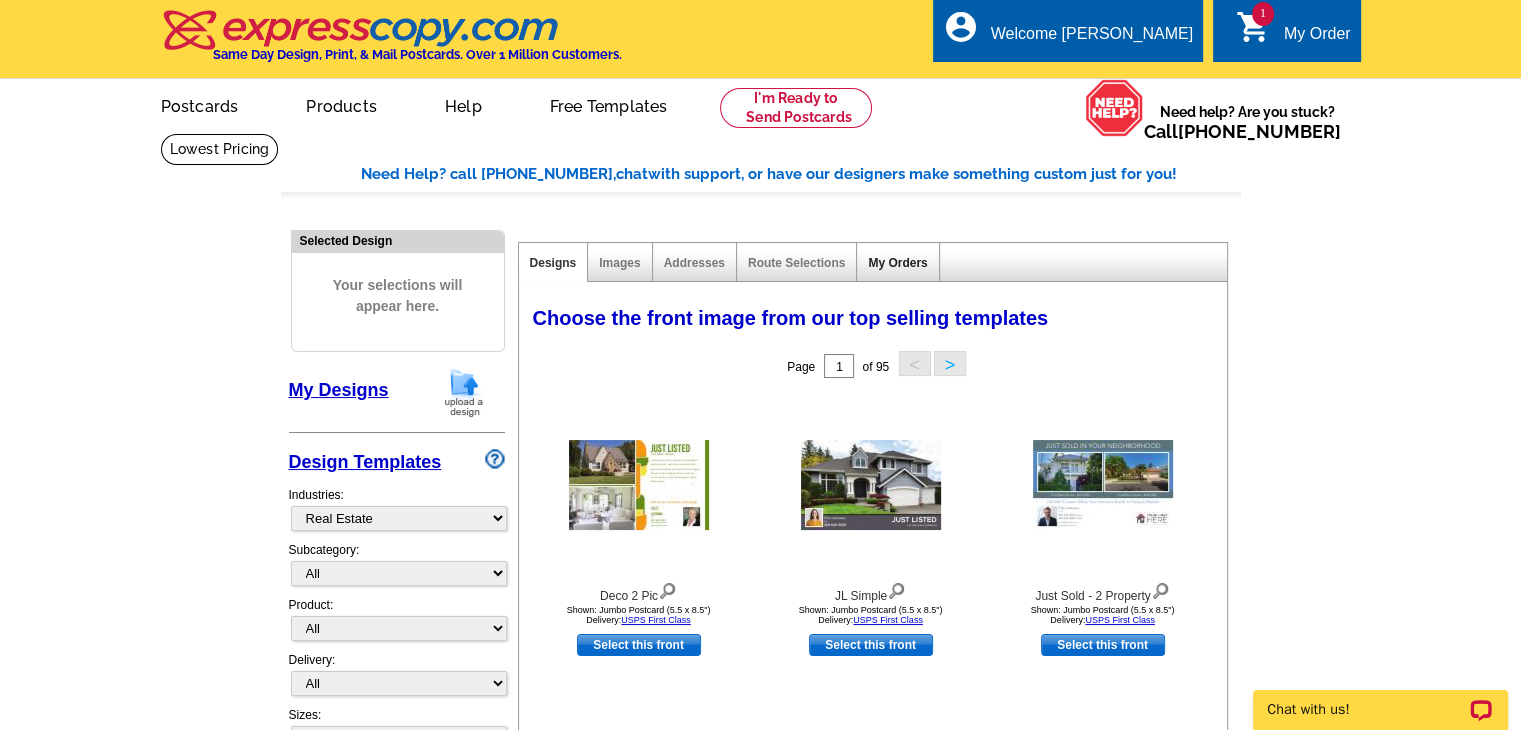 click on "My Orders" at bounding box center (897, 263) 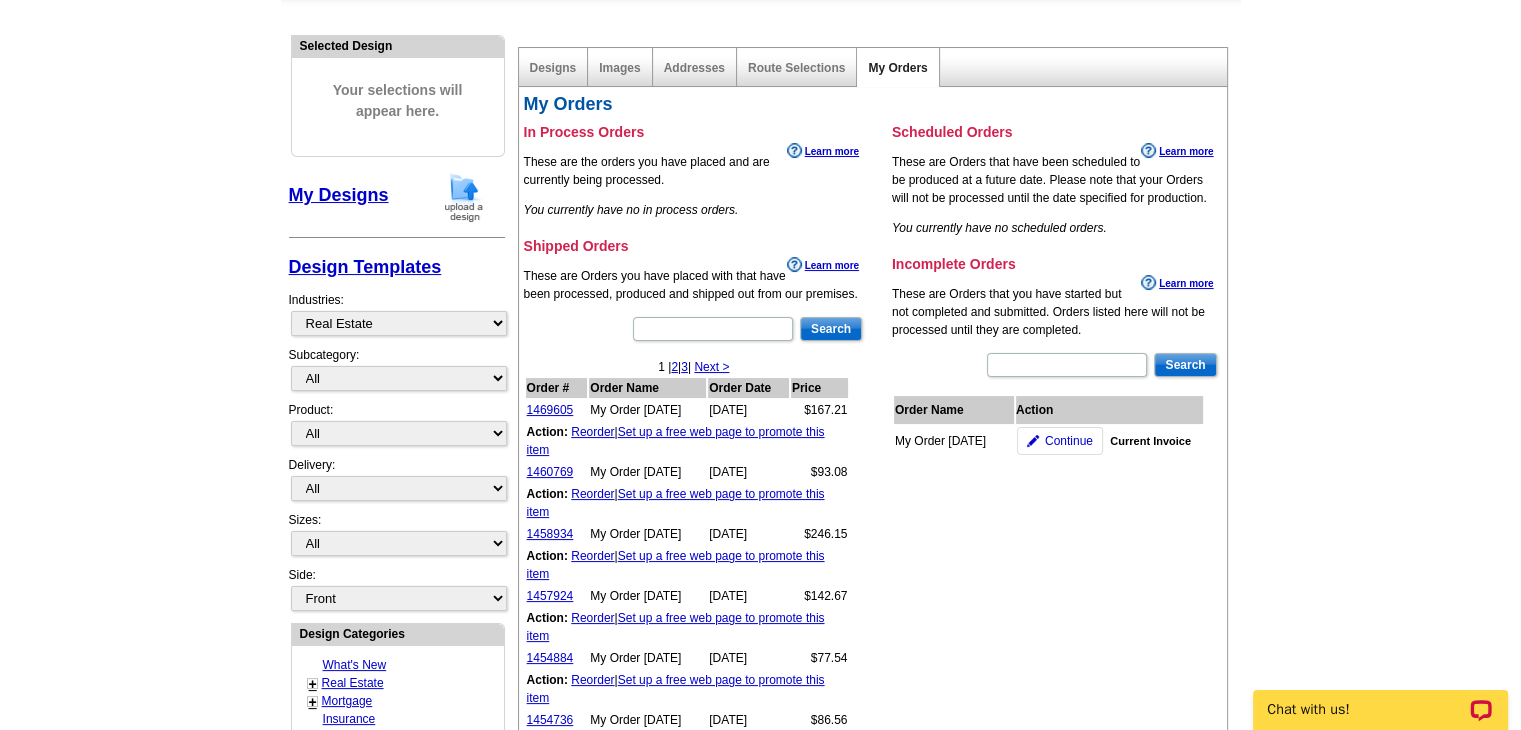 scroll, scrollTop: 200, scrollLeft: 0, axis: vertical 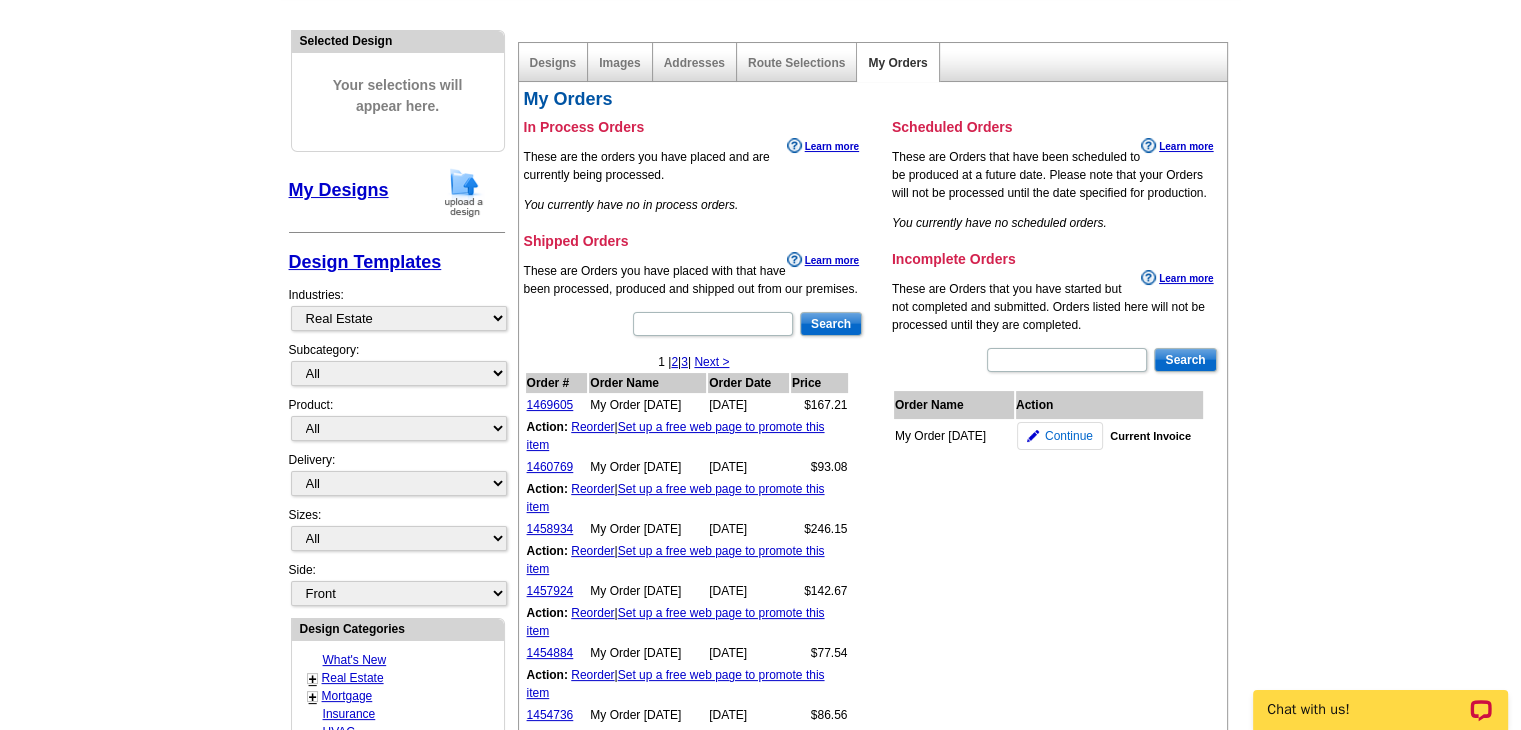 click on "Continue" at bounding box center (1069, 436) 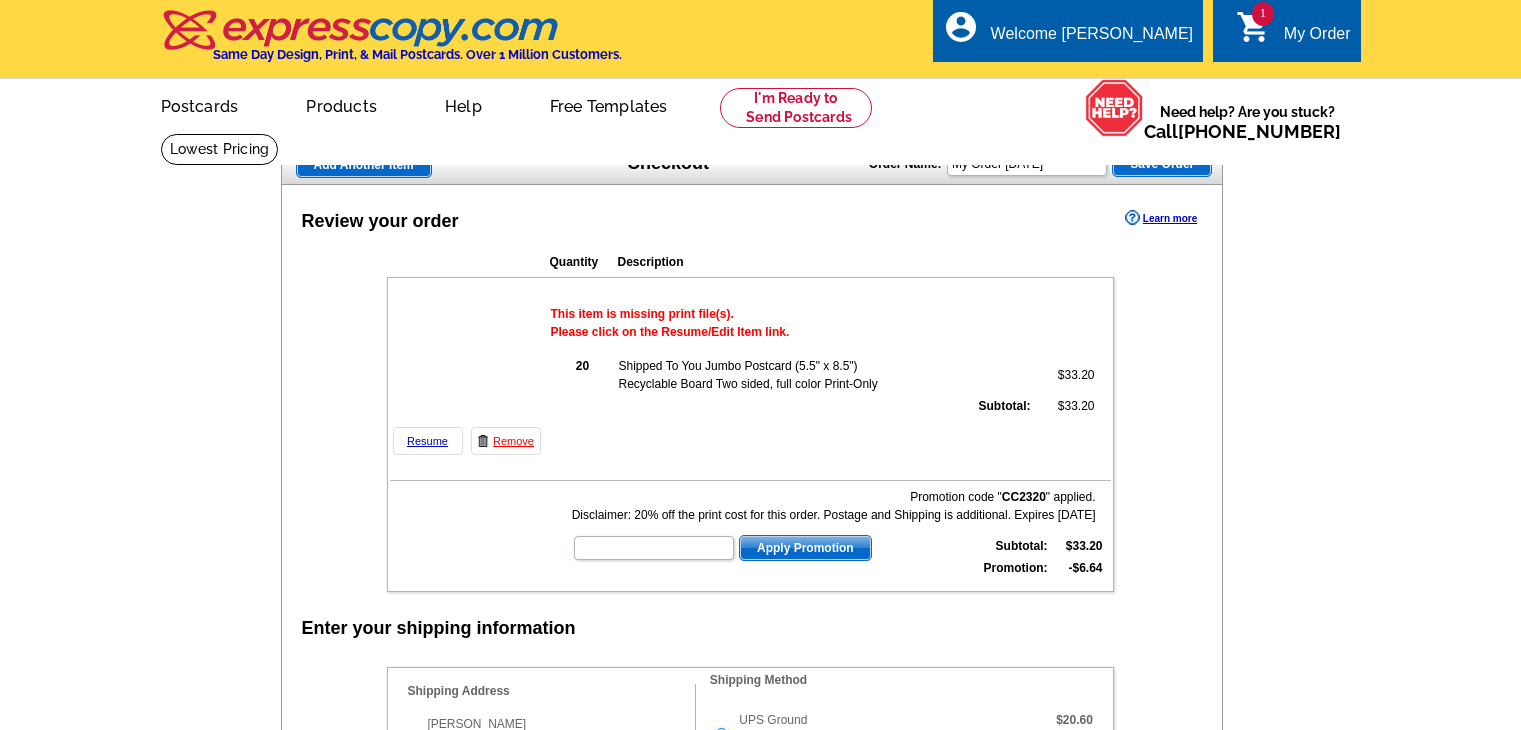 scroll, scrollTop: 0, scrollLeft: 0, axis: both 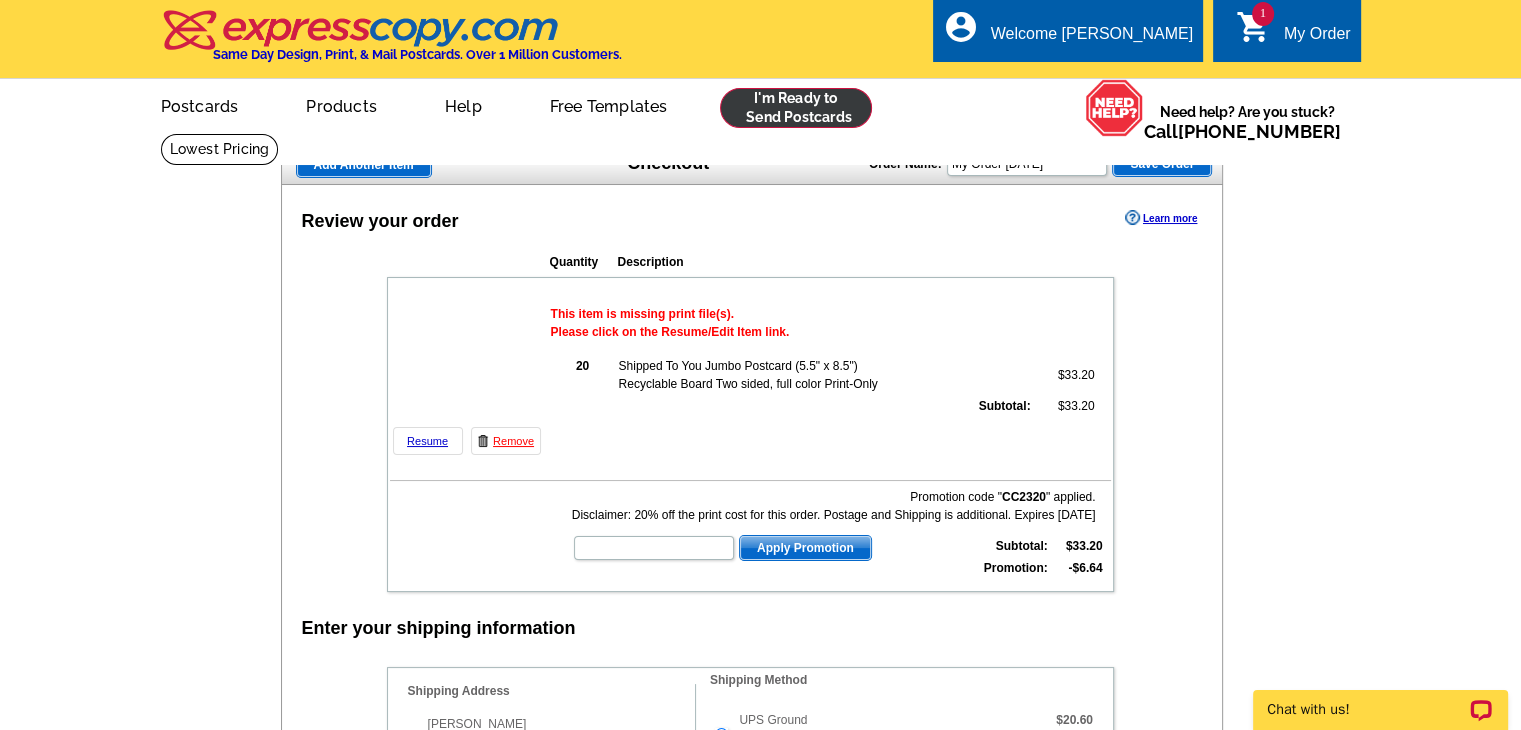 drag, startPoint x: 508, startPoint y: 434, endPoint x: 842, endPoint y: 89, distance: 480.1885 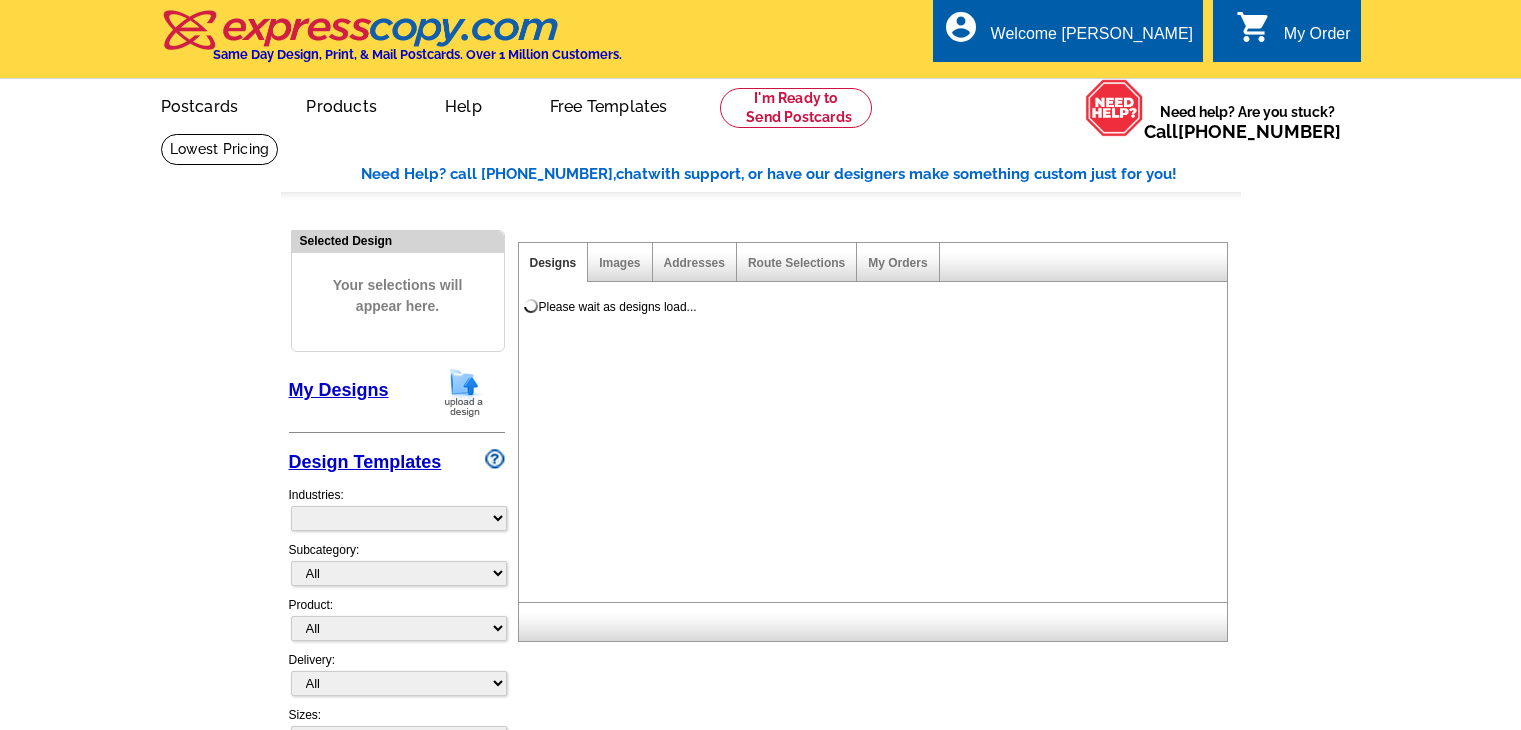 scroll, scrollTop: 0, scrollLeft: 0, axis: both 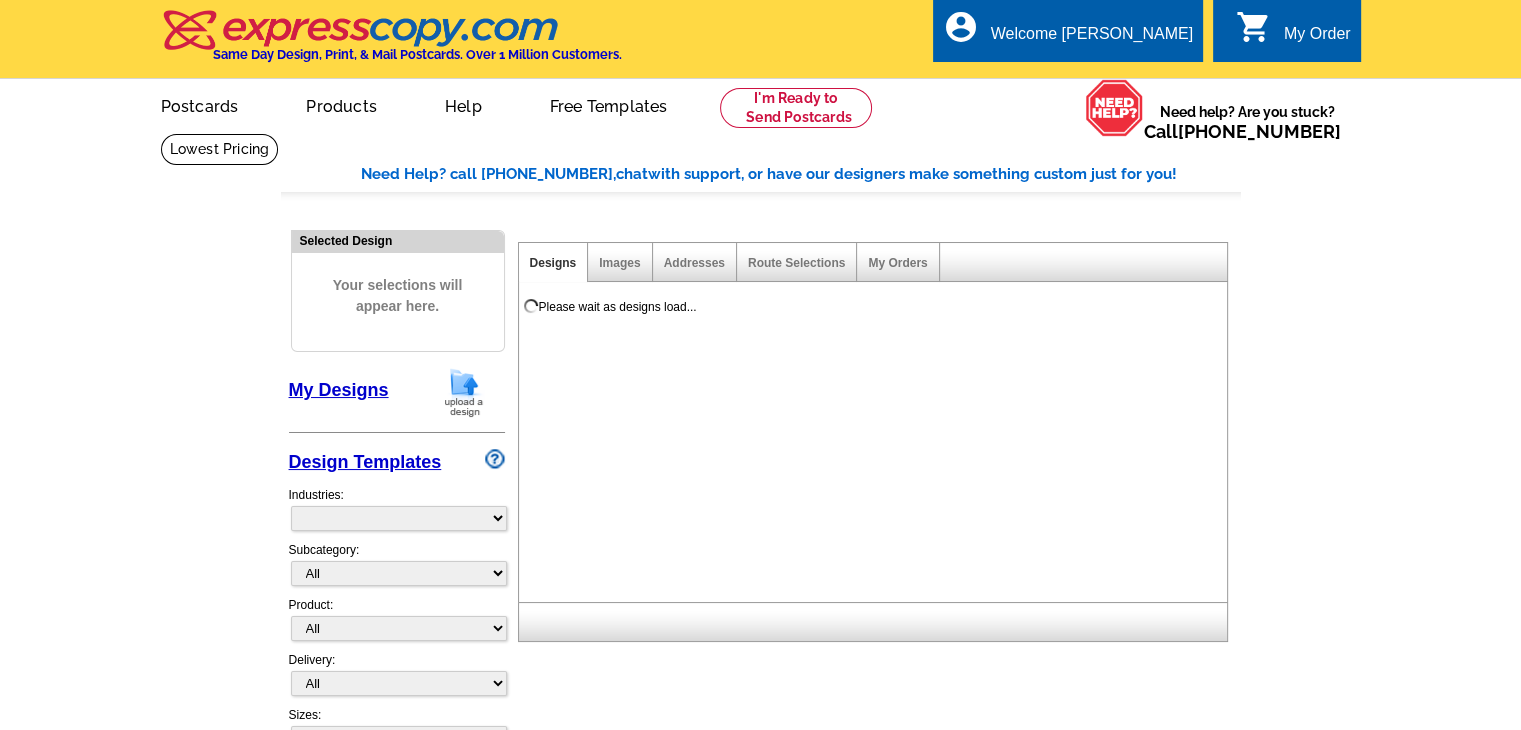 select on "785" 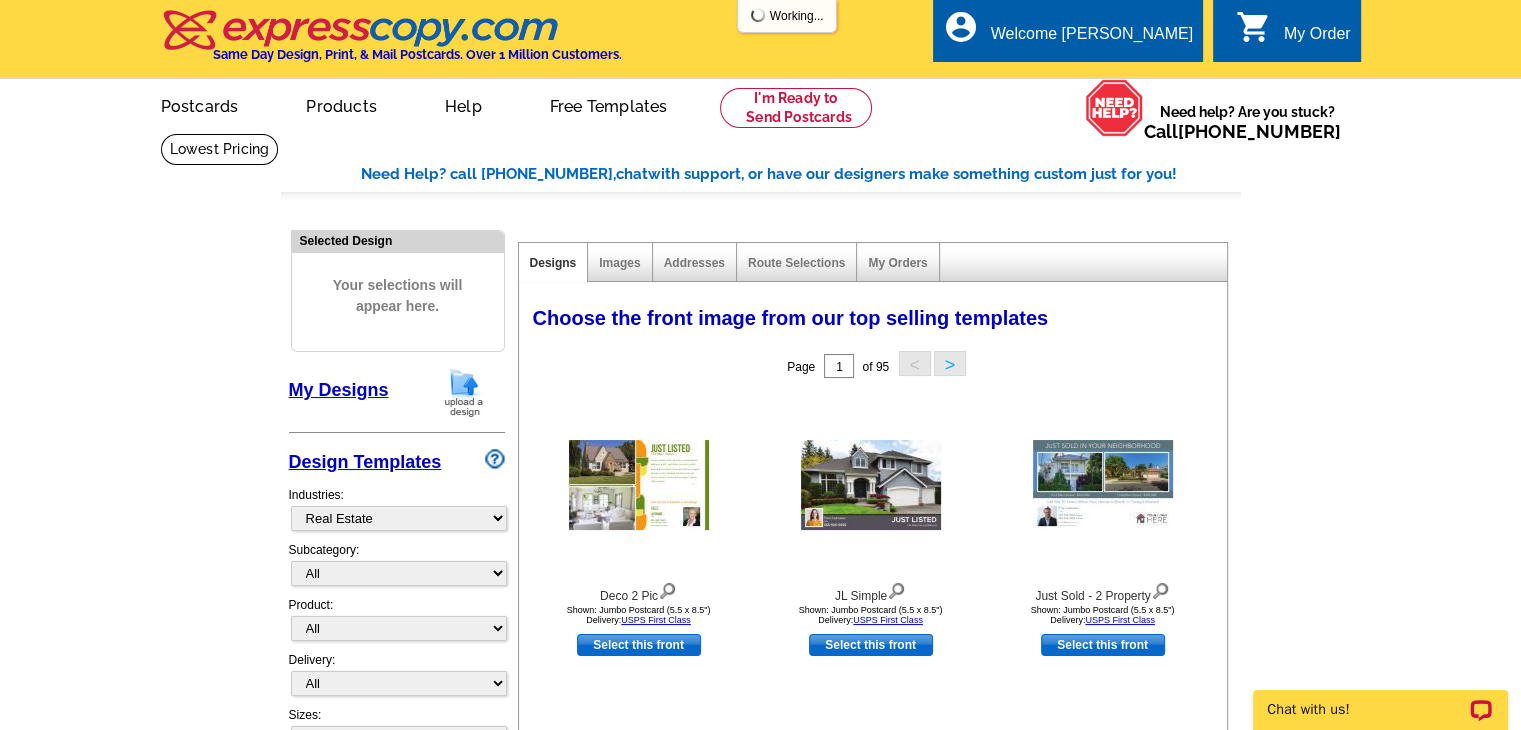 scroll, scrollTop: 0, scrollLeft: 0, axis: both 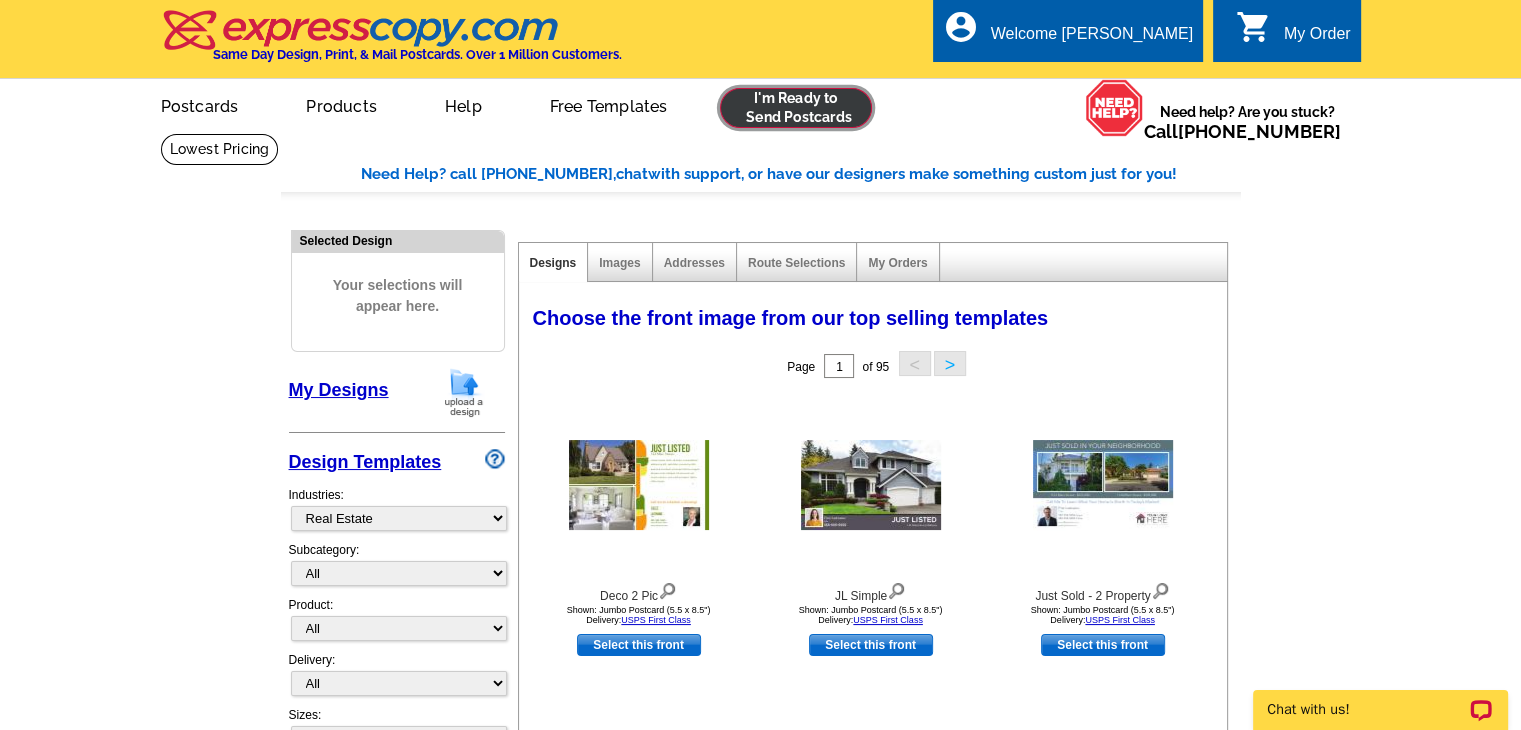 drag, startPoint x: 808, startPoint y: 109, endPoint x: 798, endPoint y: 115, distance: 11.661903 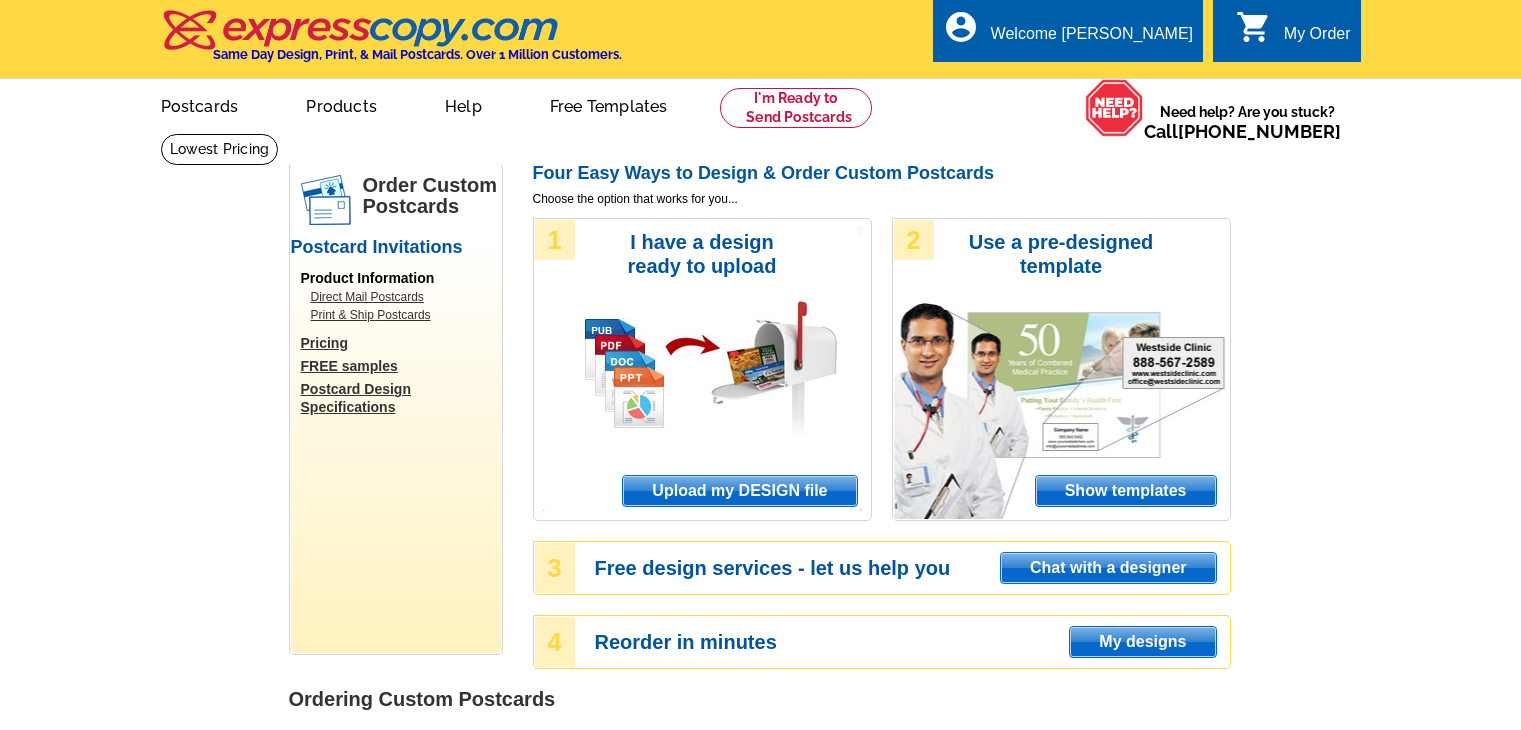 scroll, scrollTop: 0, scrollLeft: 0, axis: both 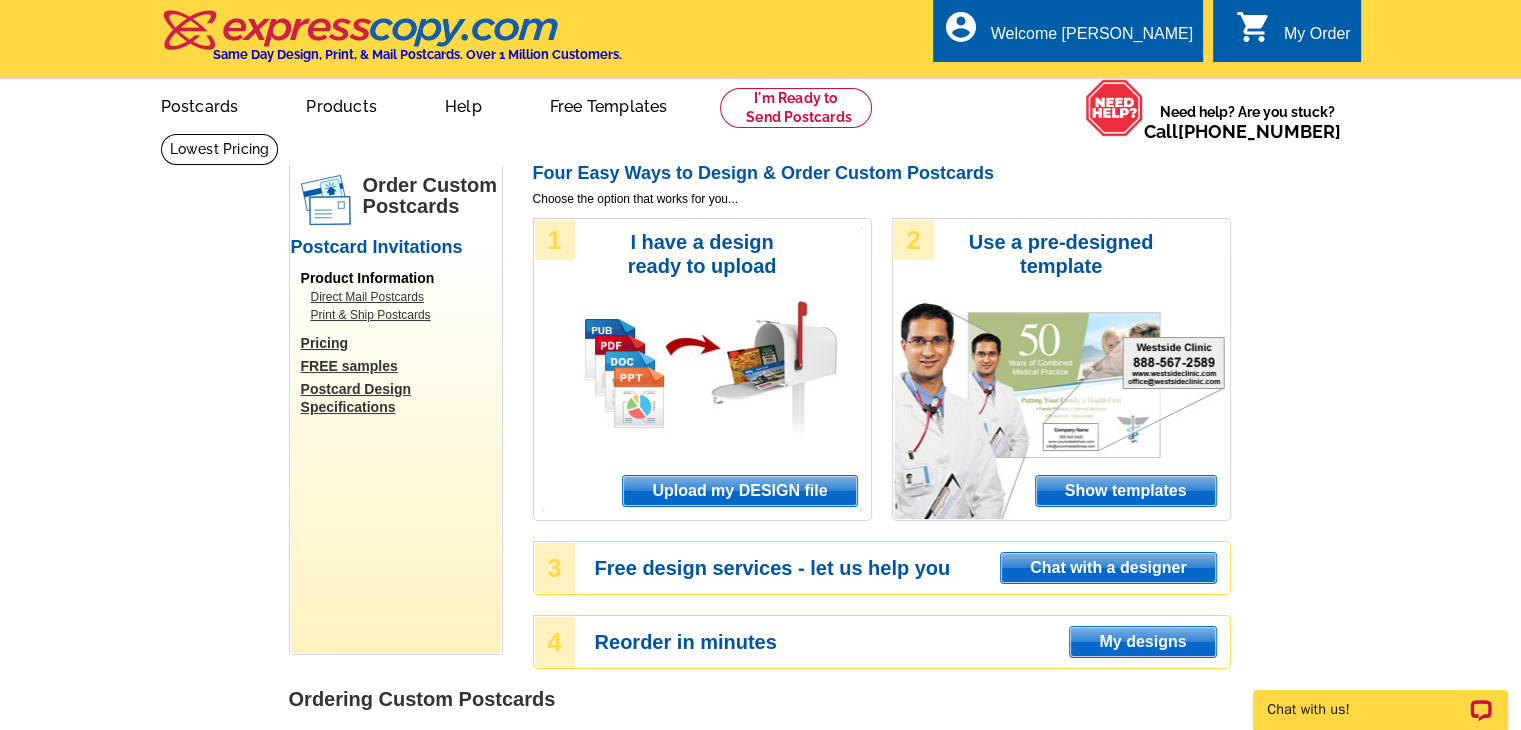click on "Upload my DESIGN file" at bounding box center [739, 491] 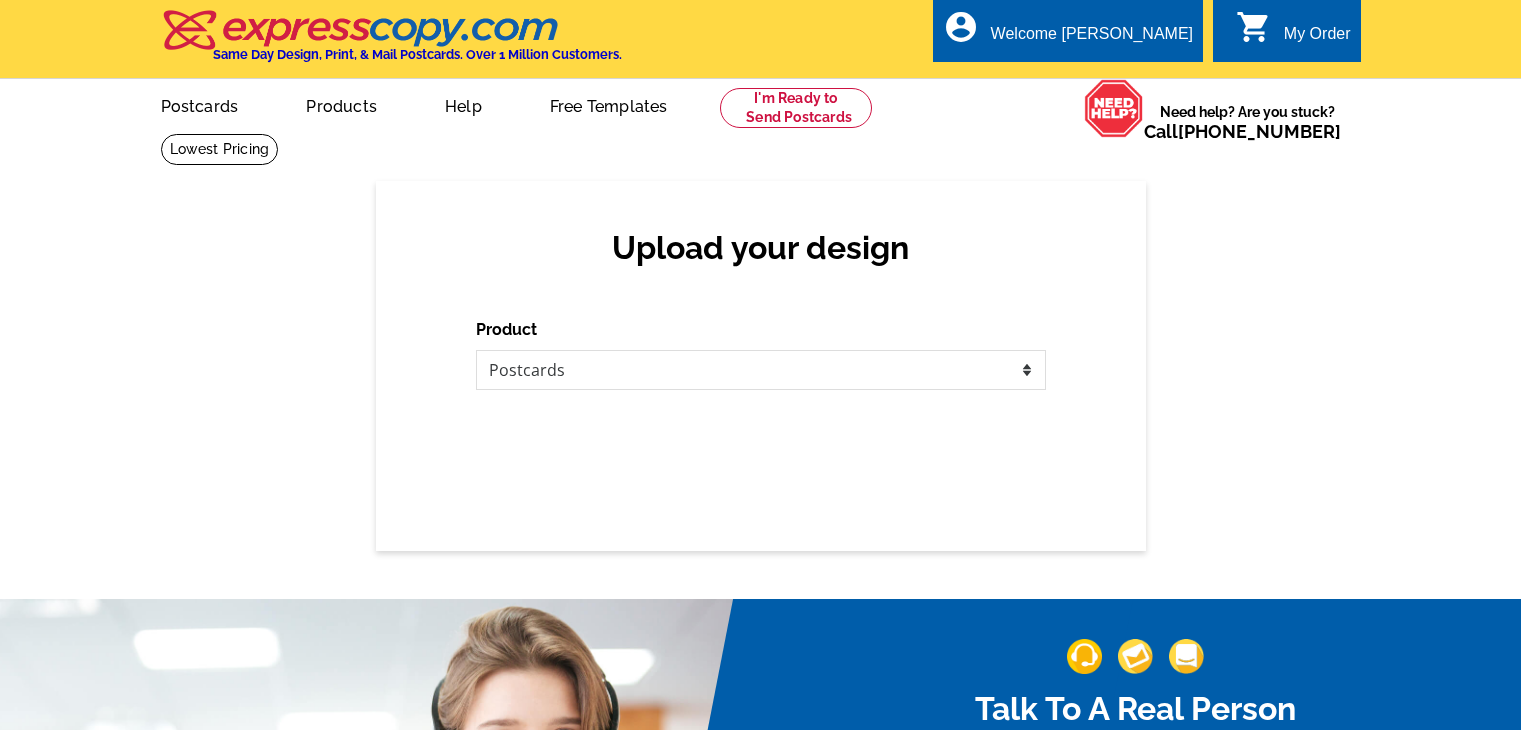scroll, scrollTop: 0, scrollLeft: 0, axis: both 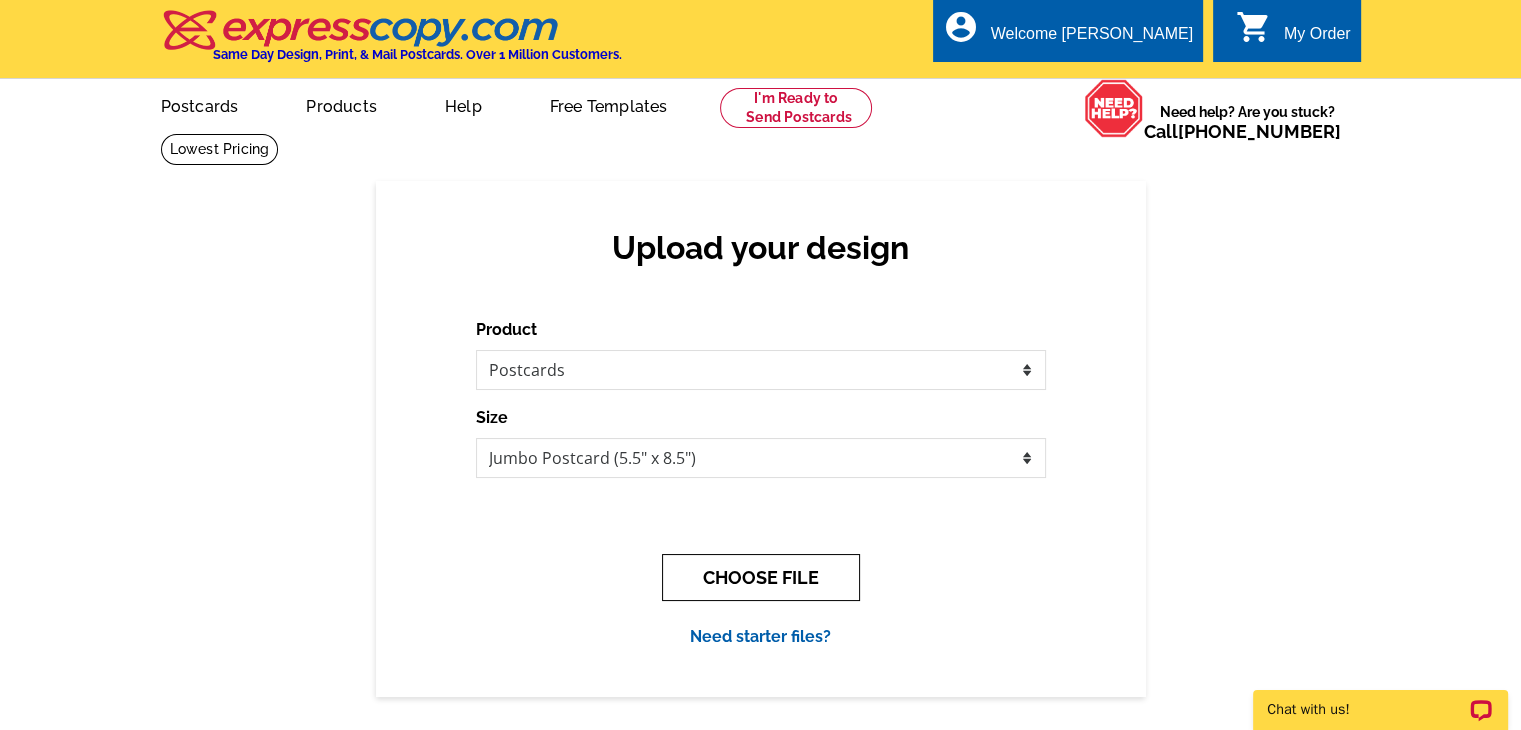 click on "CHOOSE FILE" at bounding box center (761, 577) 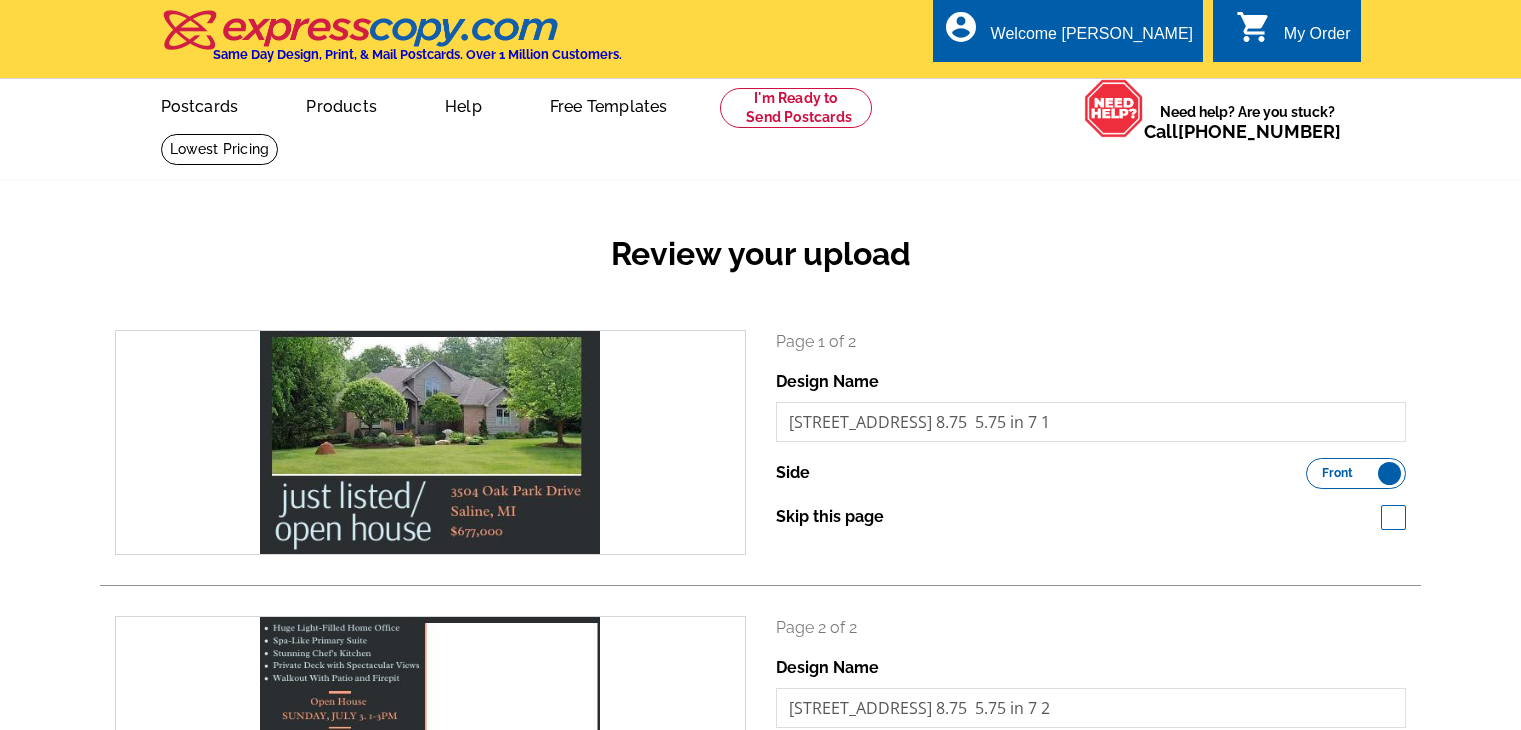 scroll, scrollTop: 0, scrollLeft: 0, axis: both 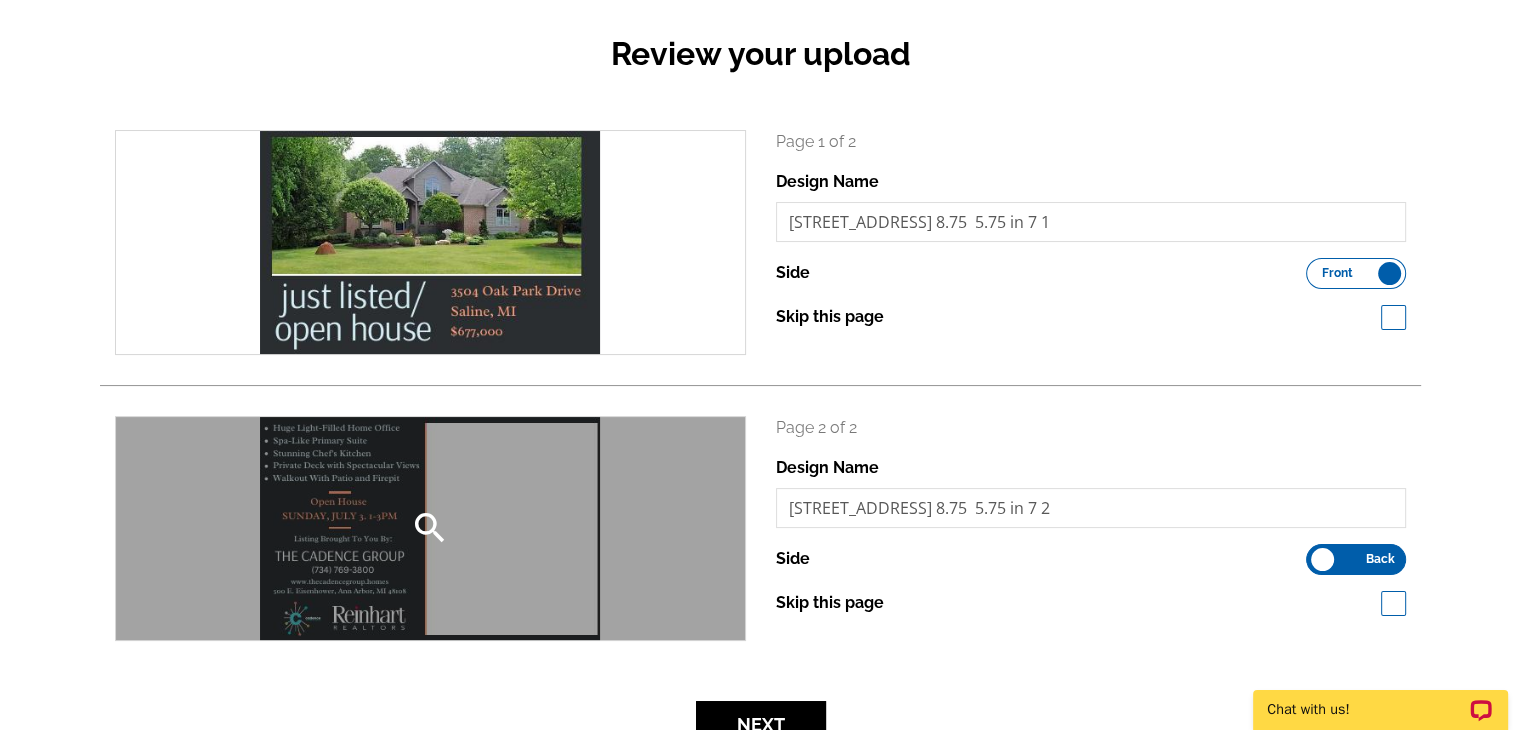 click on "search" at bounding box center (430, 528) 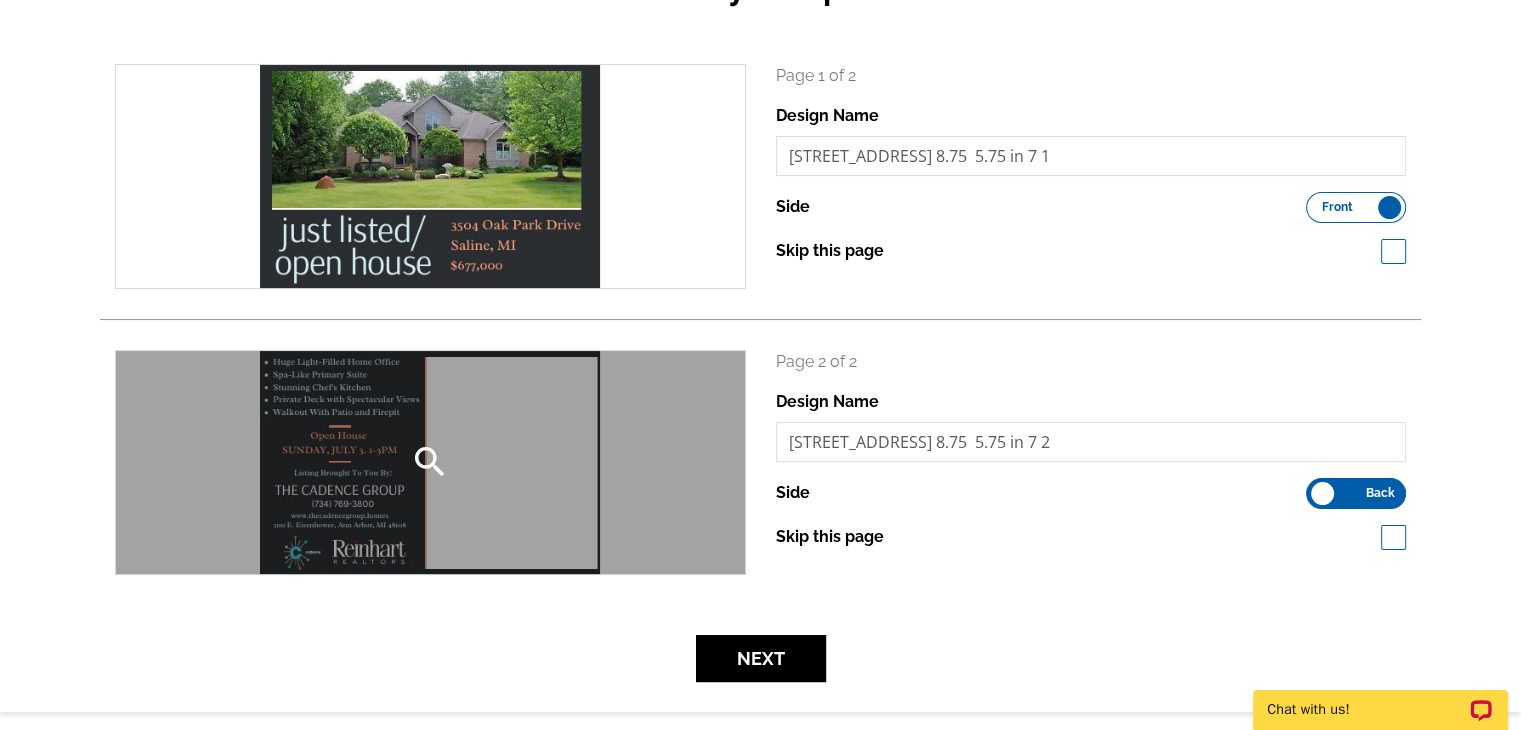 scroll, scrollTop: 300, scrollLeft: 0, axis: vertical 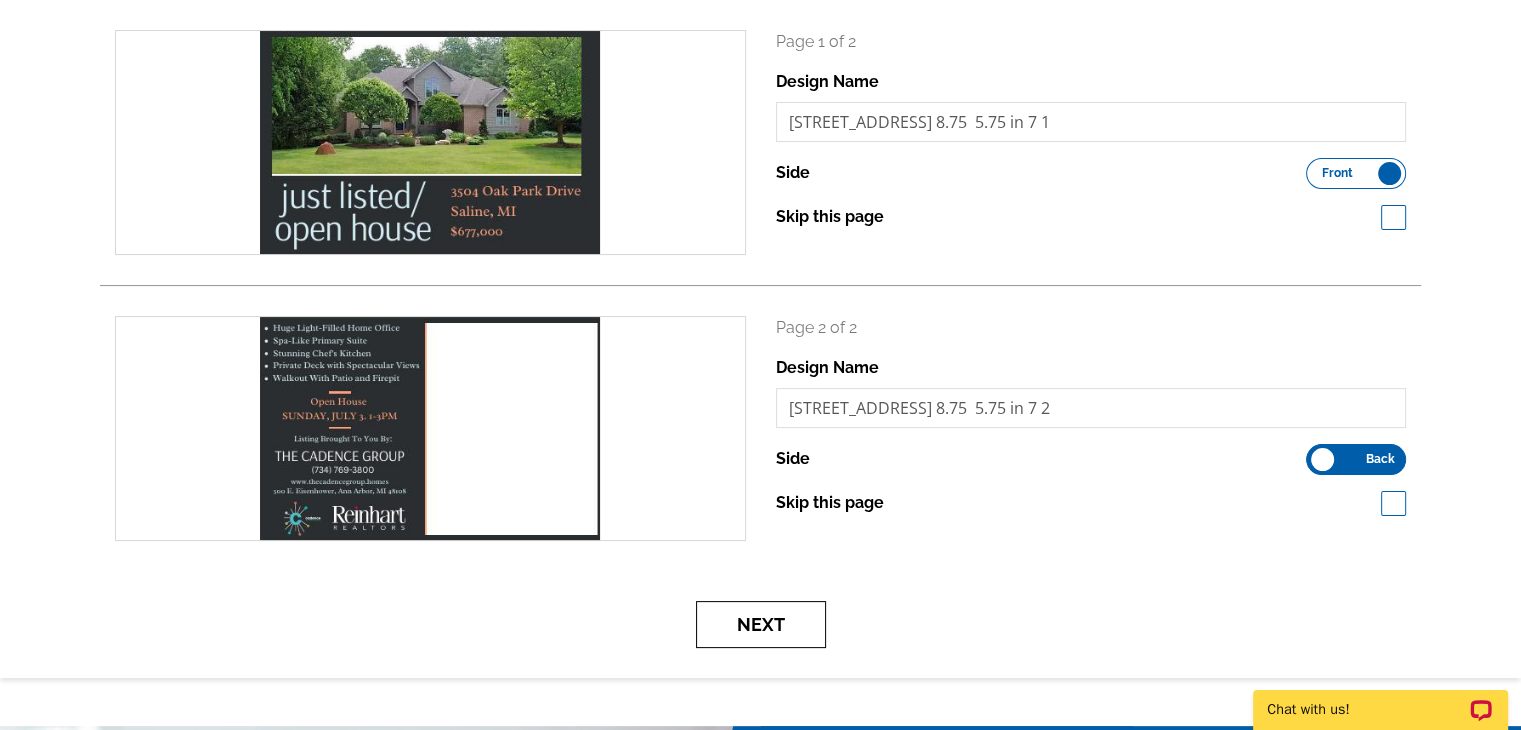 click on "Next" at bounding box center [761, 624] 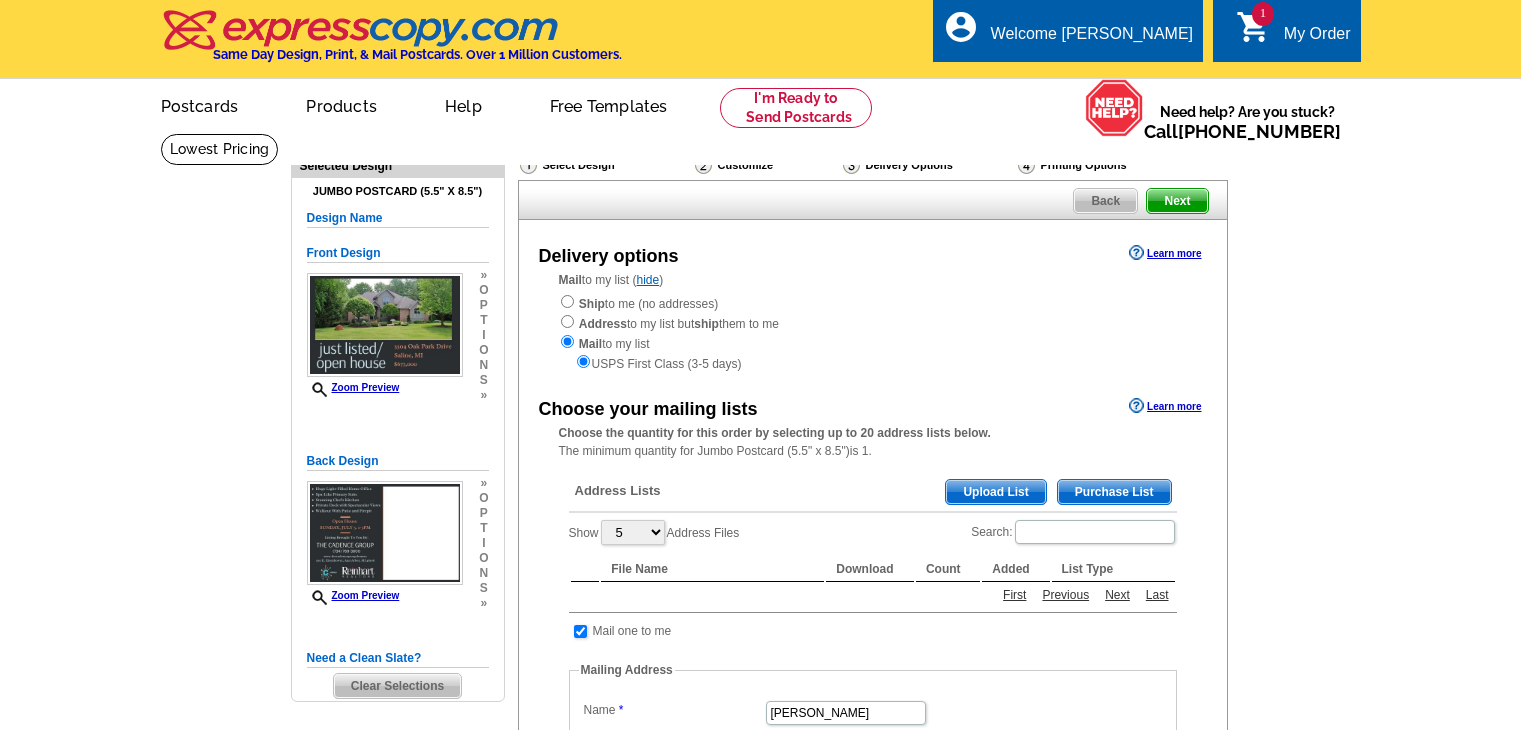 scroll, scrollTop: 0, scrollLeft: 0, axis: both 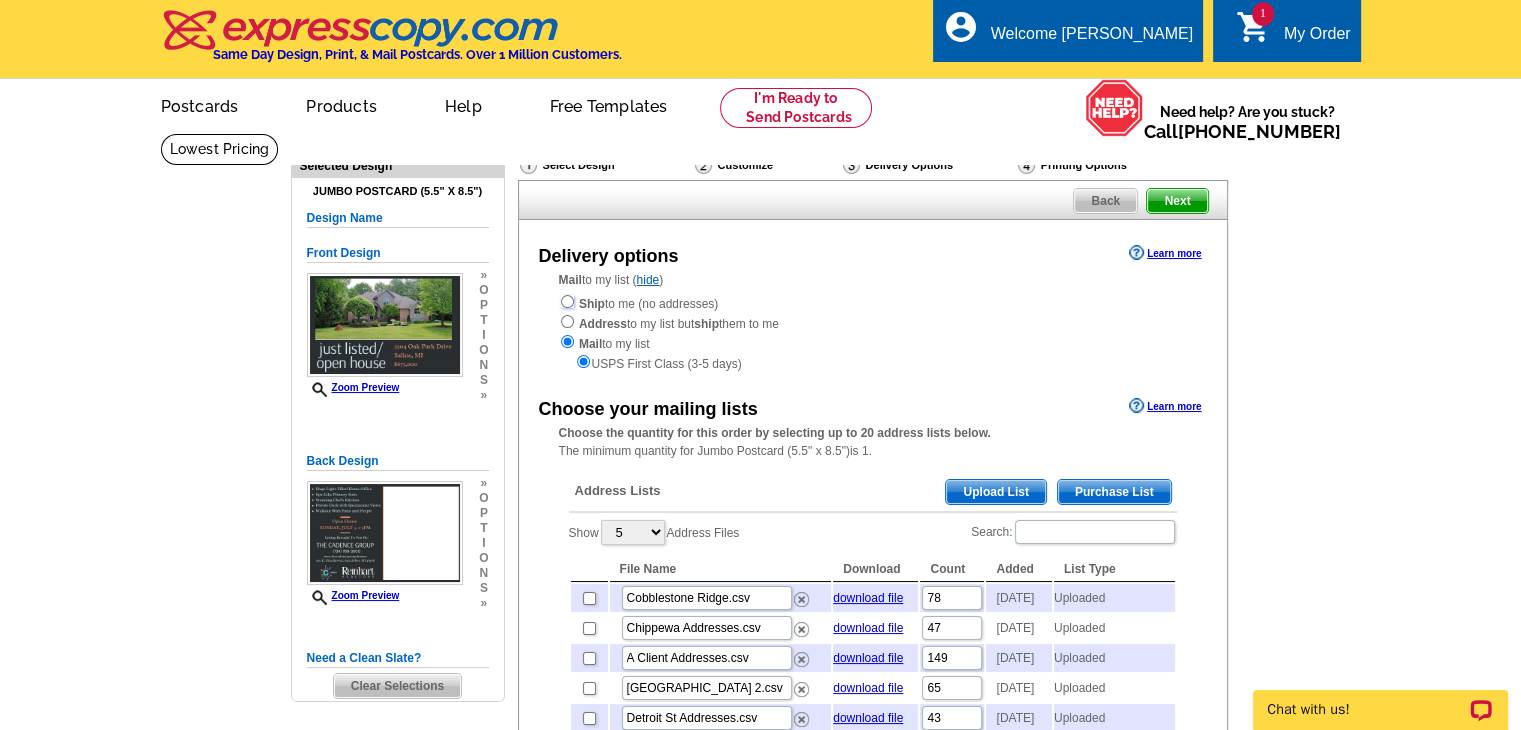 click at bounding box center (567, 301) 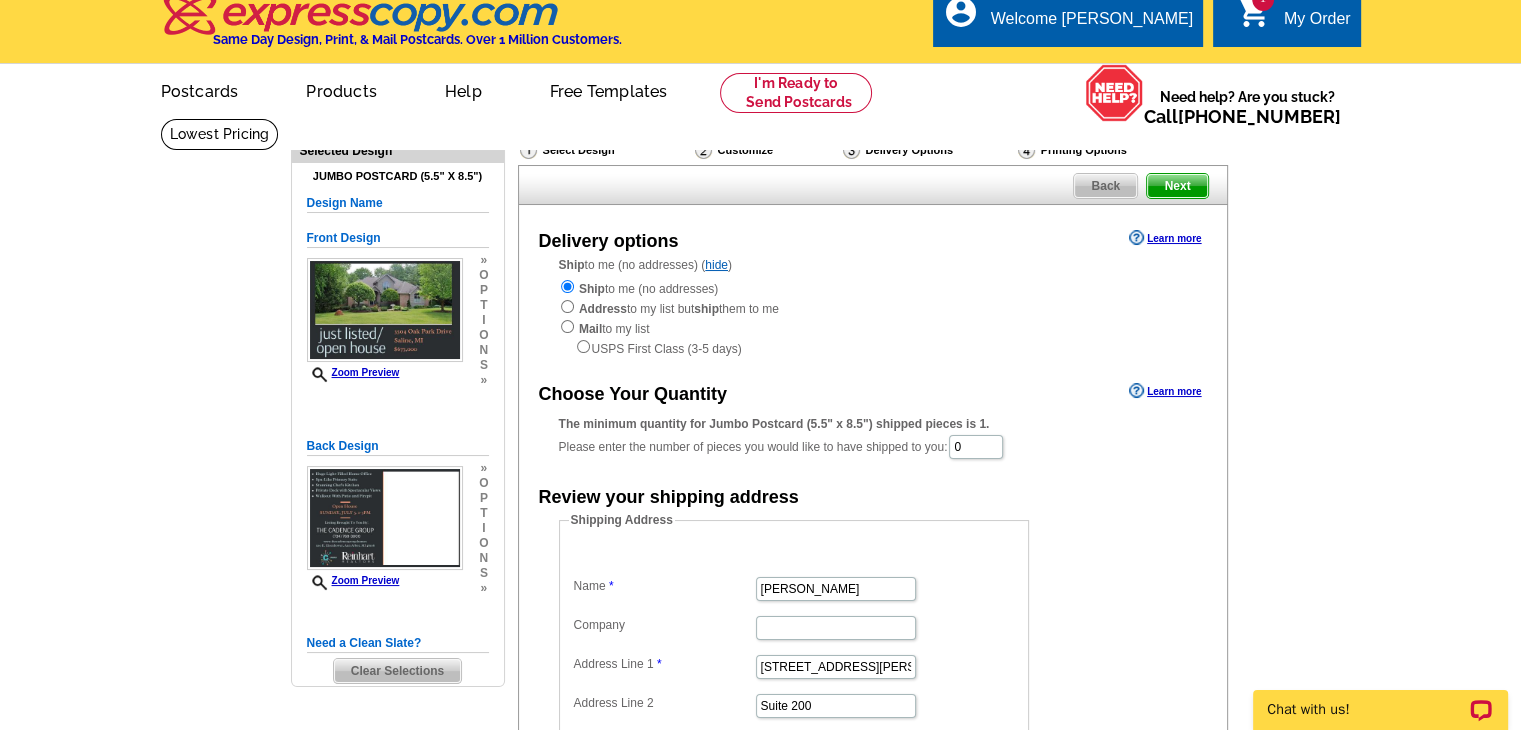 scroll, scrollTop: 0, scrollLeft: 0, axis: both 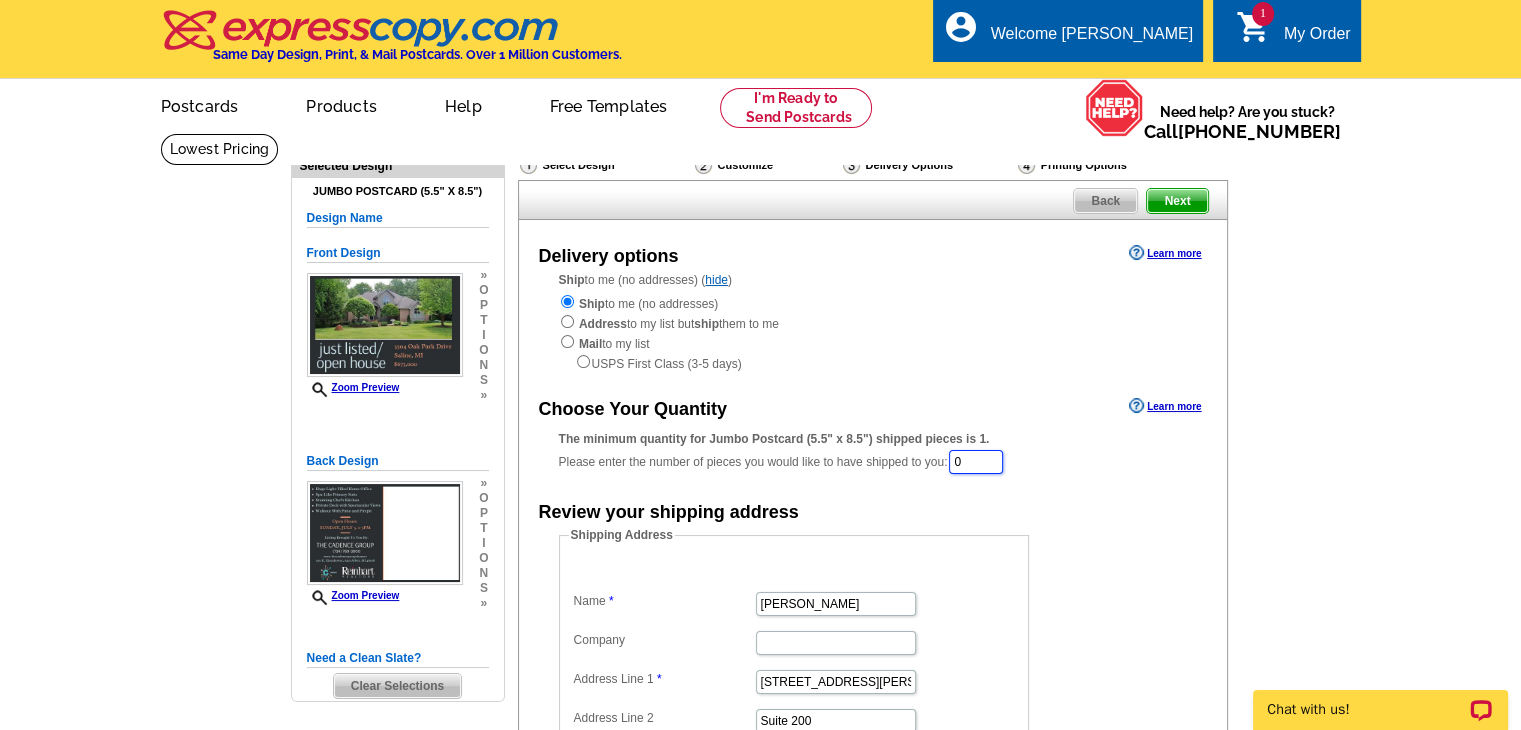 drag, startPoint x: 981, startPoint y: 461, endPoint x: 954, endPoint y: 468, distance: 27.89265 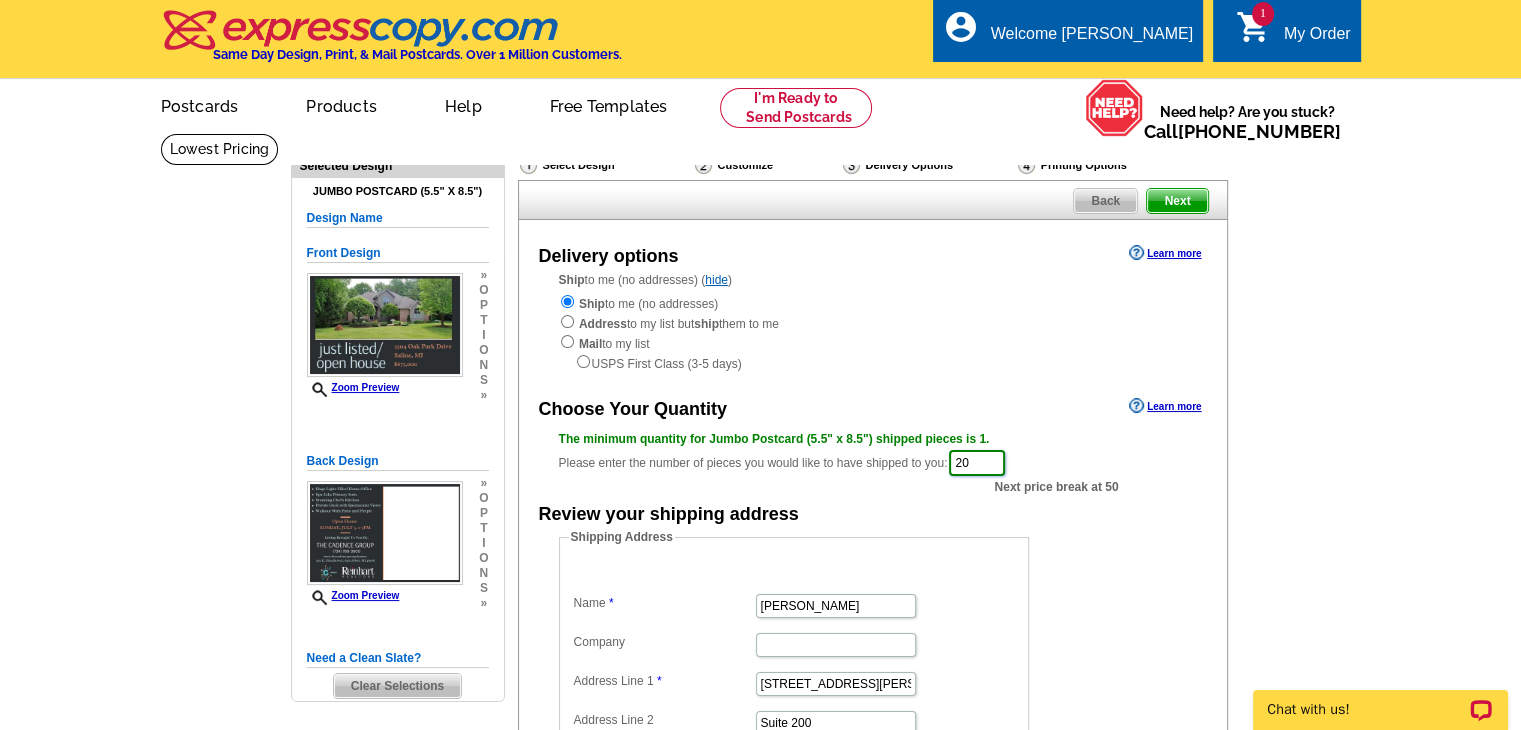 type on "20" 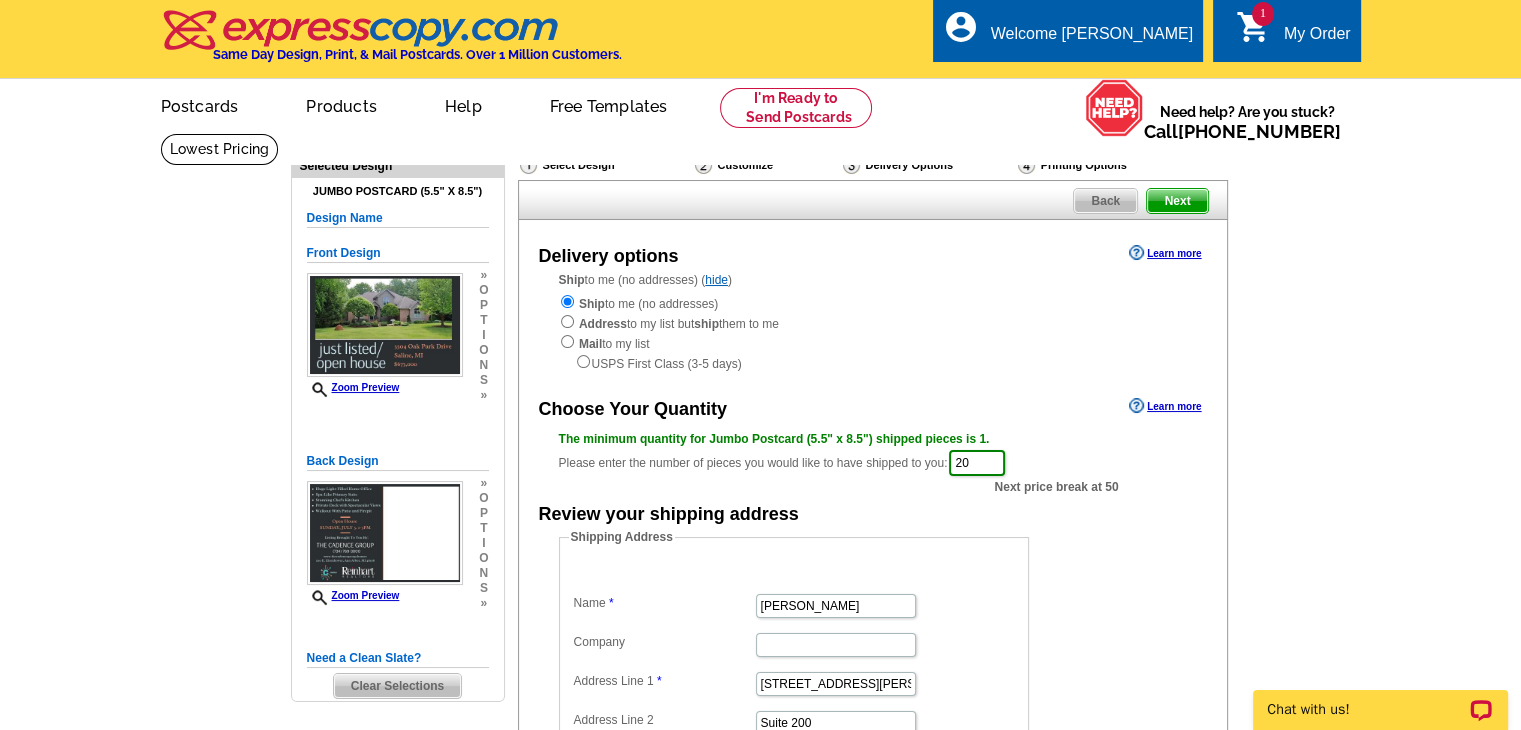 click on "Review your shipping address" at bounding box center (873, 513) 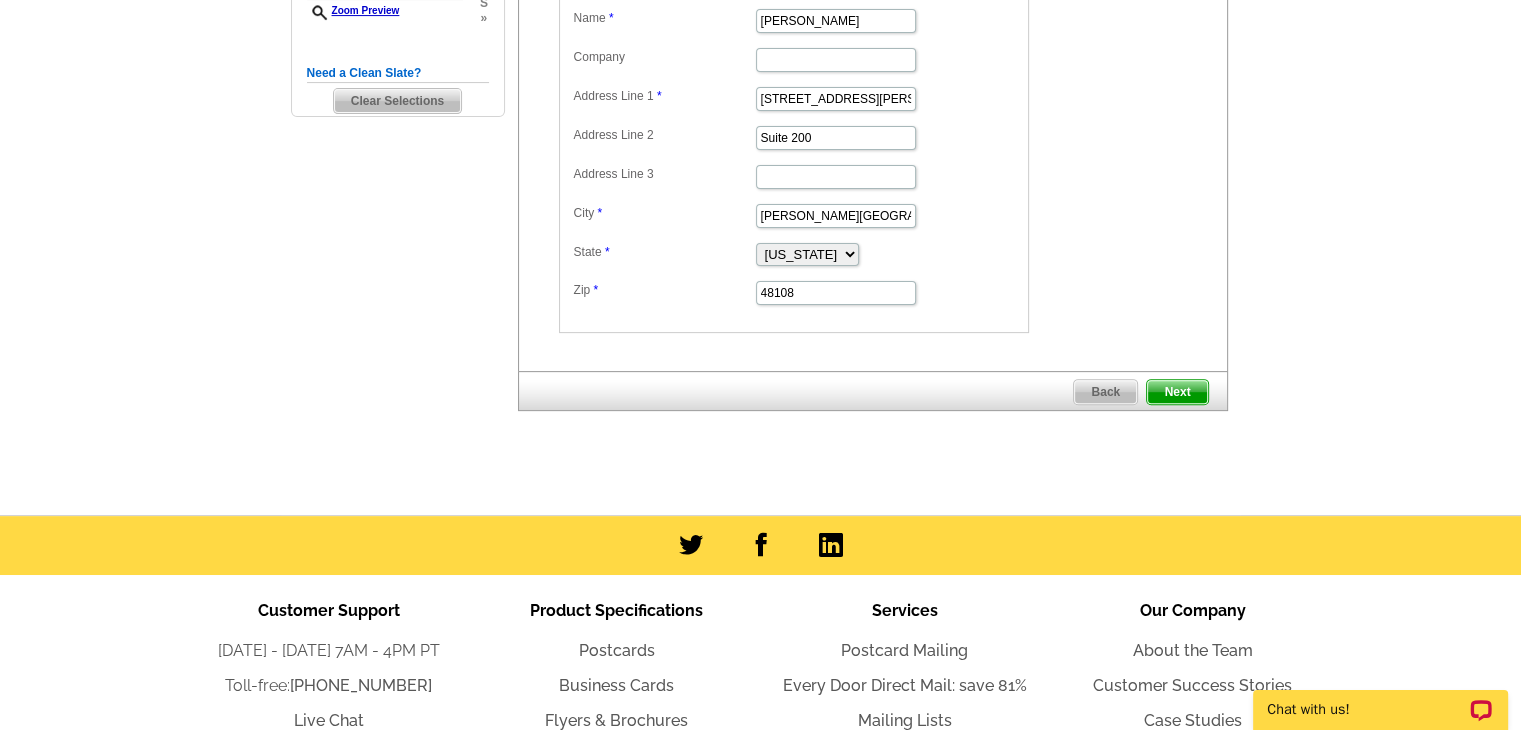 scroll, scrollTop: 600, scrollLeft: 0, axis: vertical 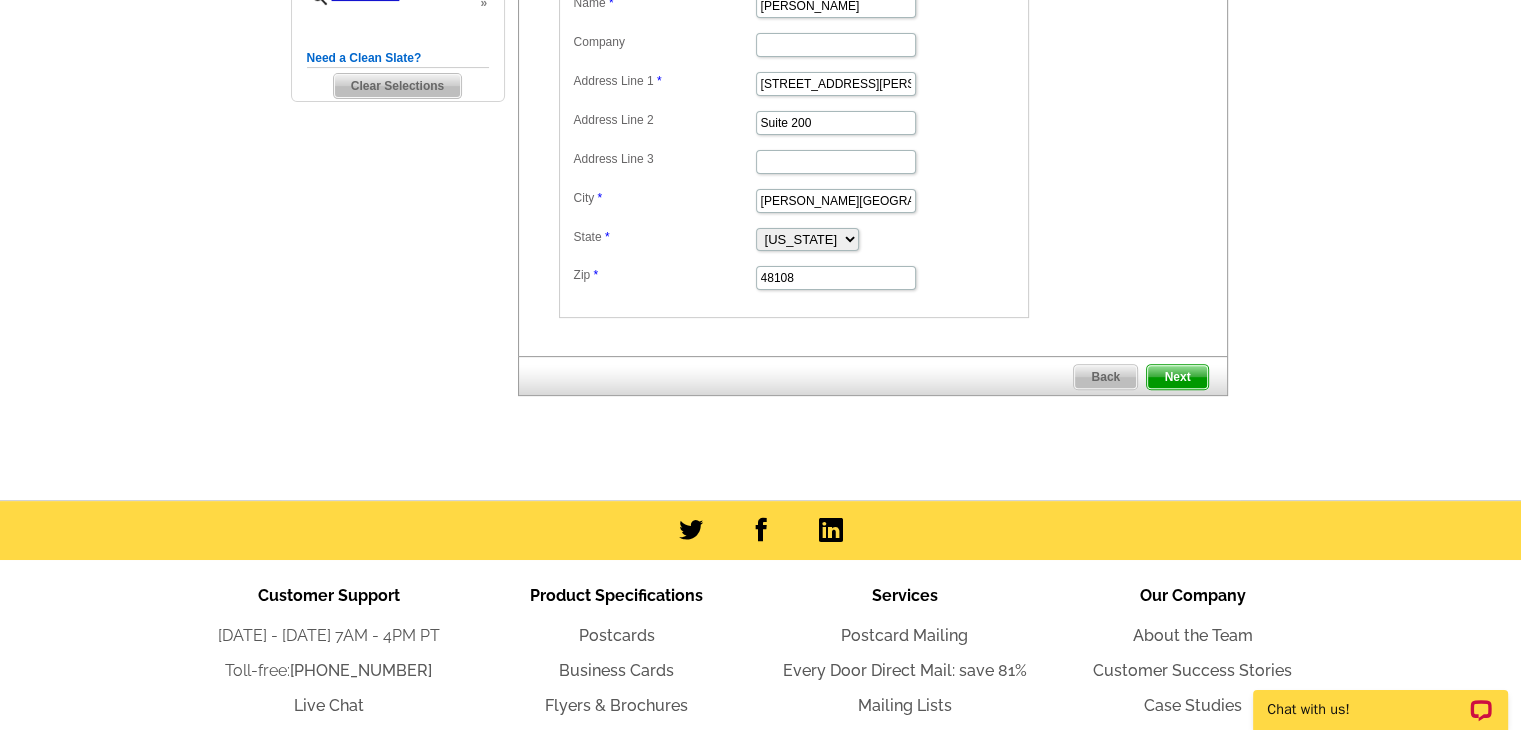 click on "Next" at bounding box center [1177, 377] 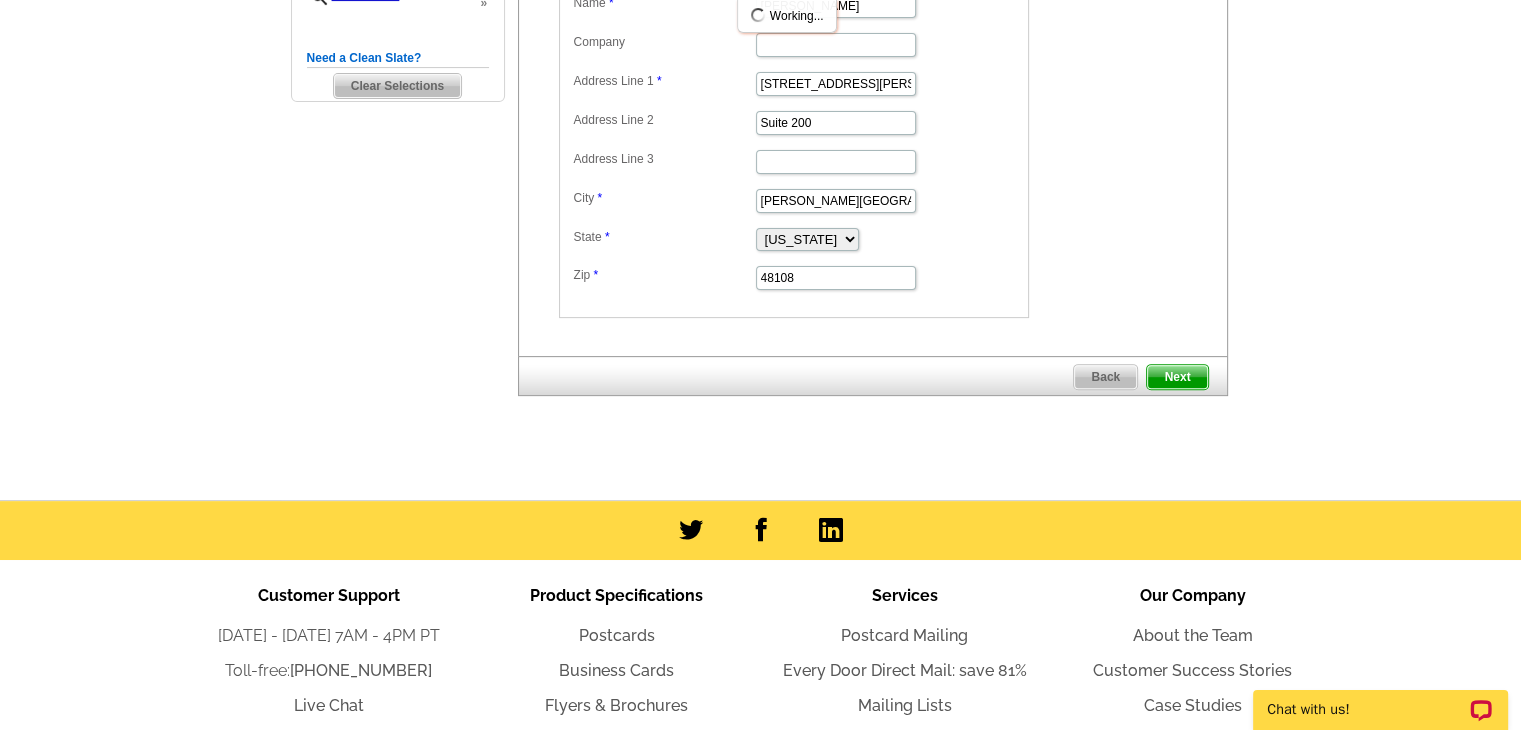 scroll, scrollTop: 0, scrollLeft: 0, axis: both 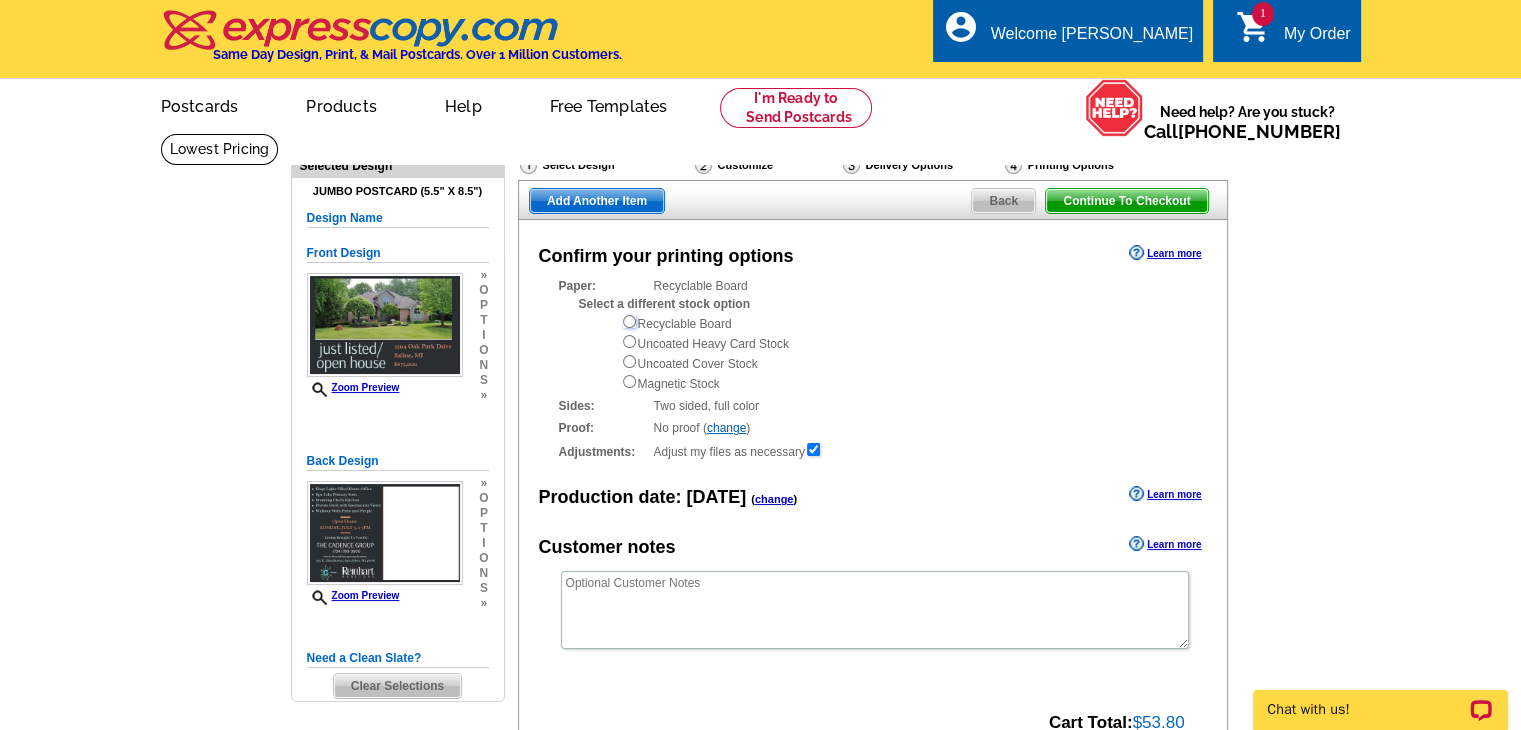 click at bounding box center [629, 321] 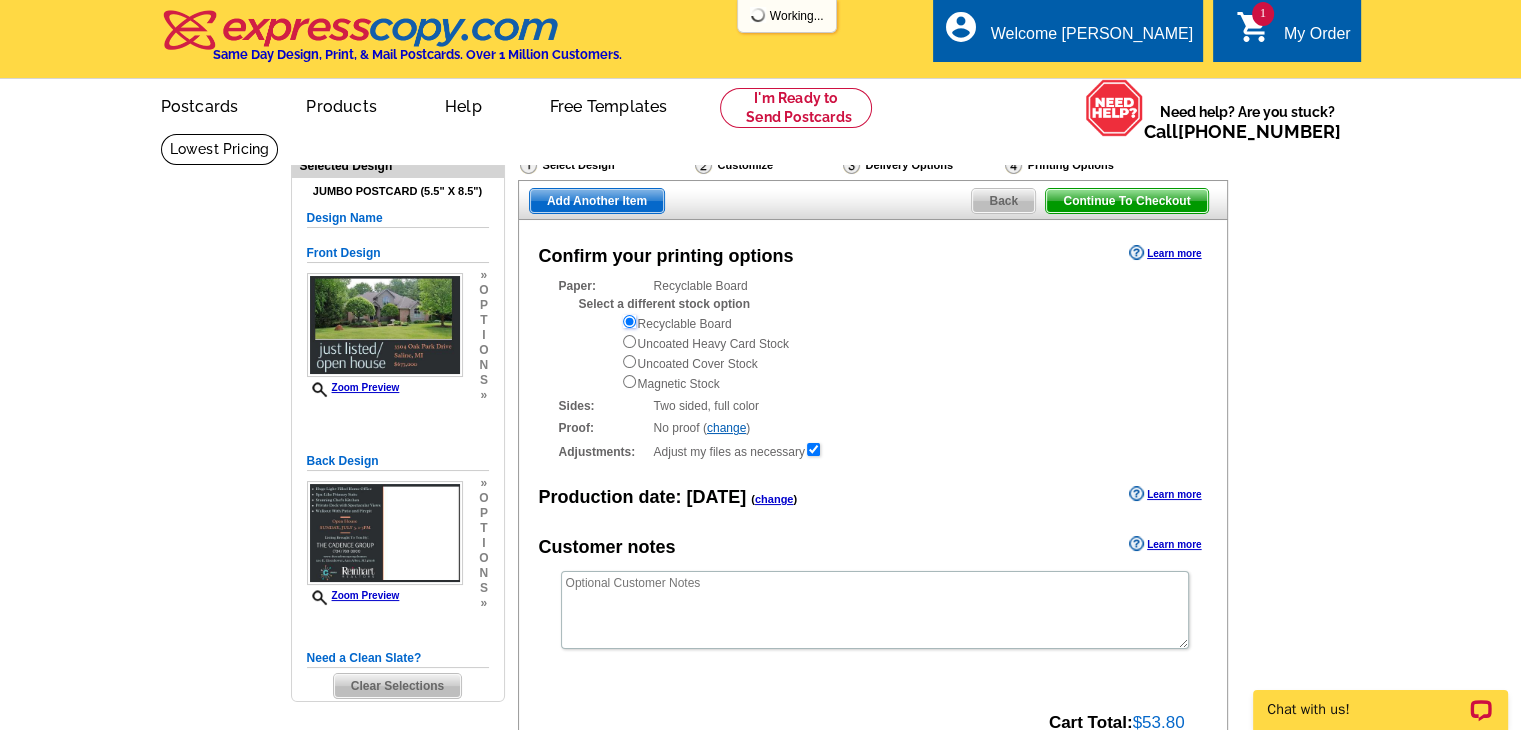scroll, scrollTop: 0, scrollLeft: 0, axis: both 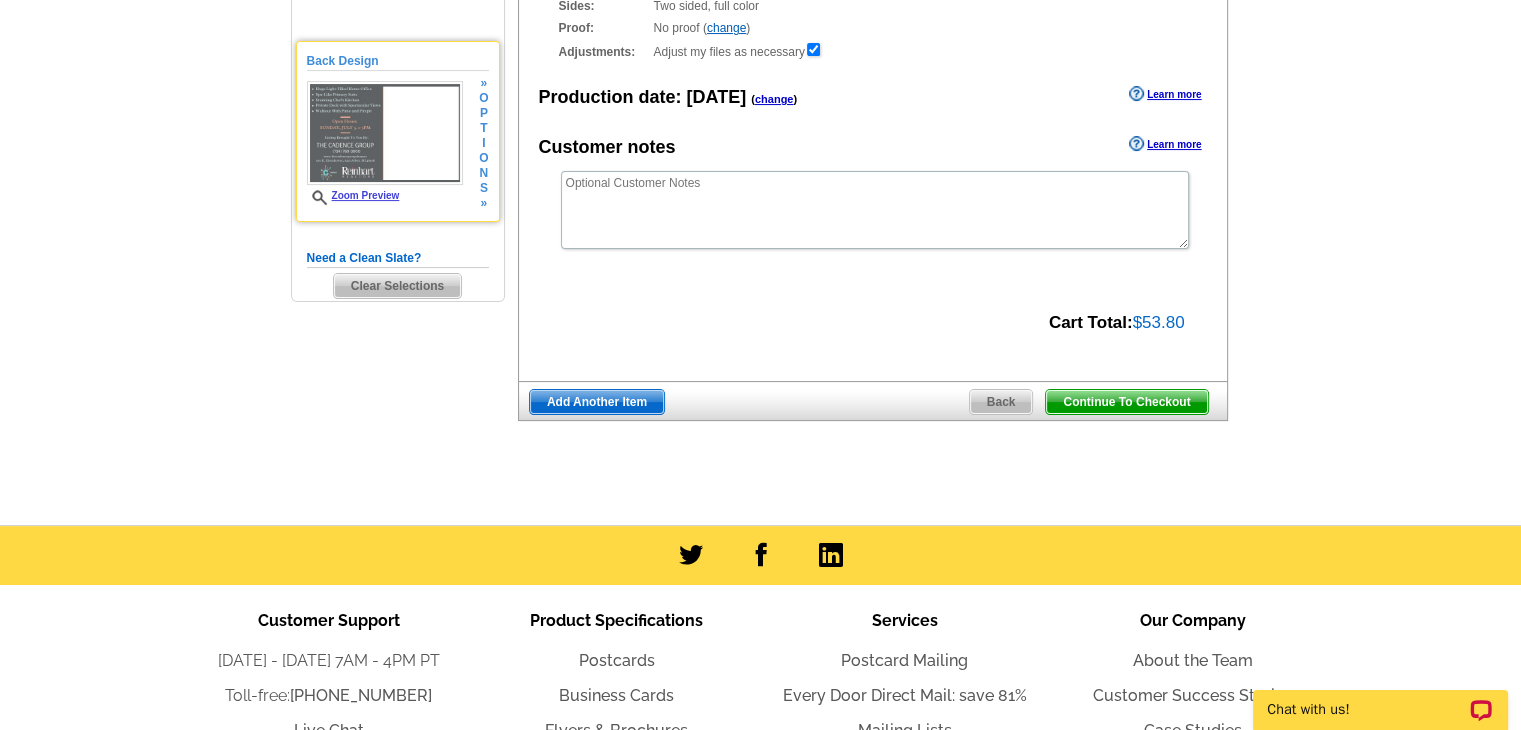 click on "Zoom Preview" at bounding box center (353, 195) 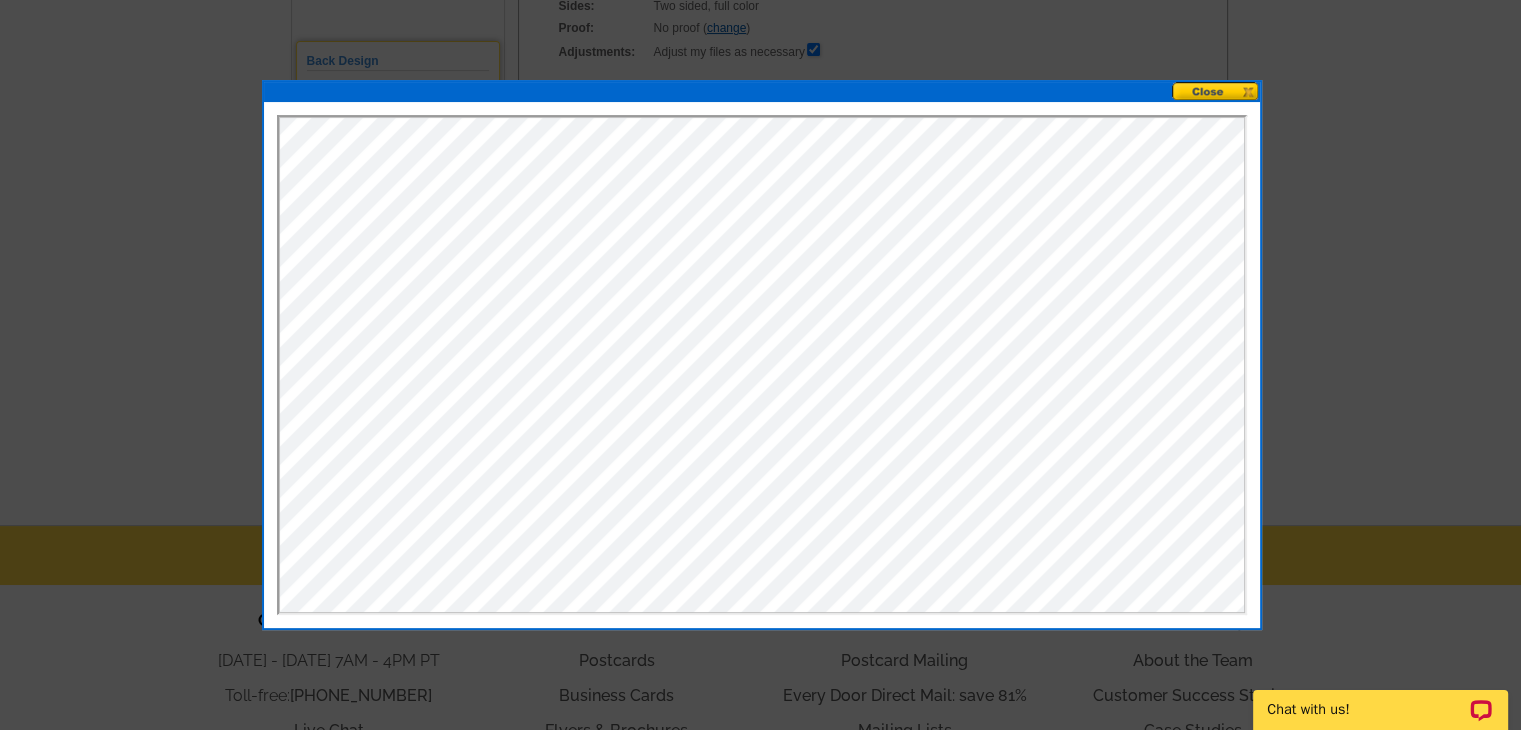 scroll, scrollTop: 0, scrollLeft: 0, axis: both 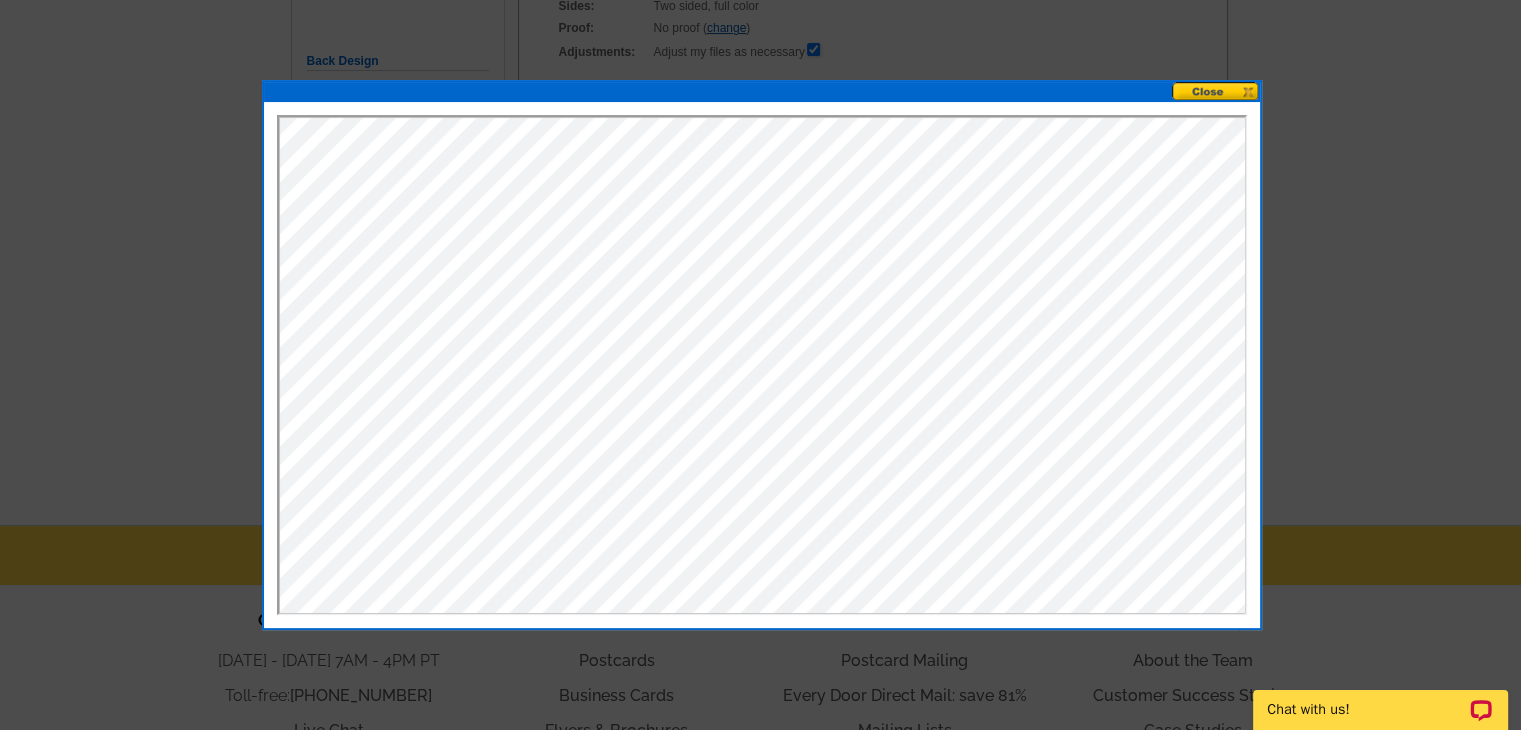 click at bounding box center [1216, 91] 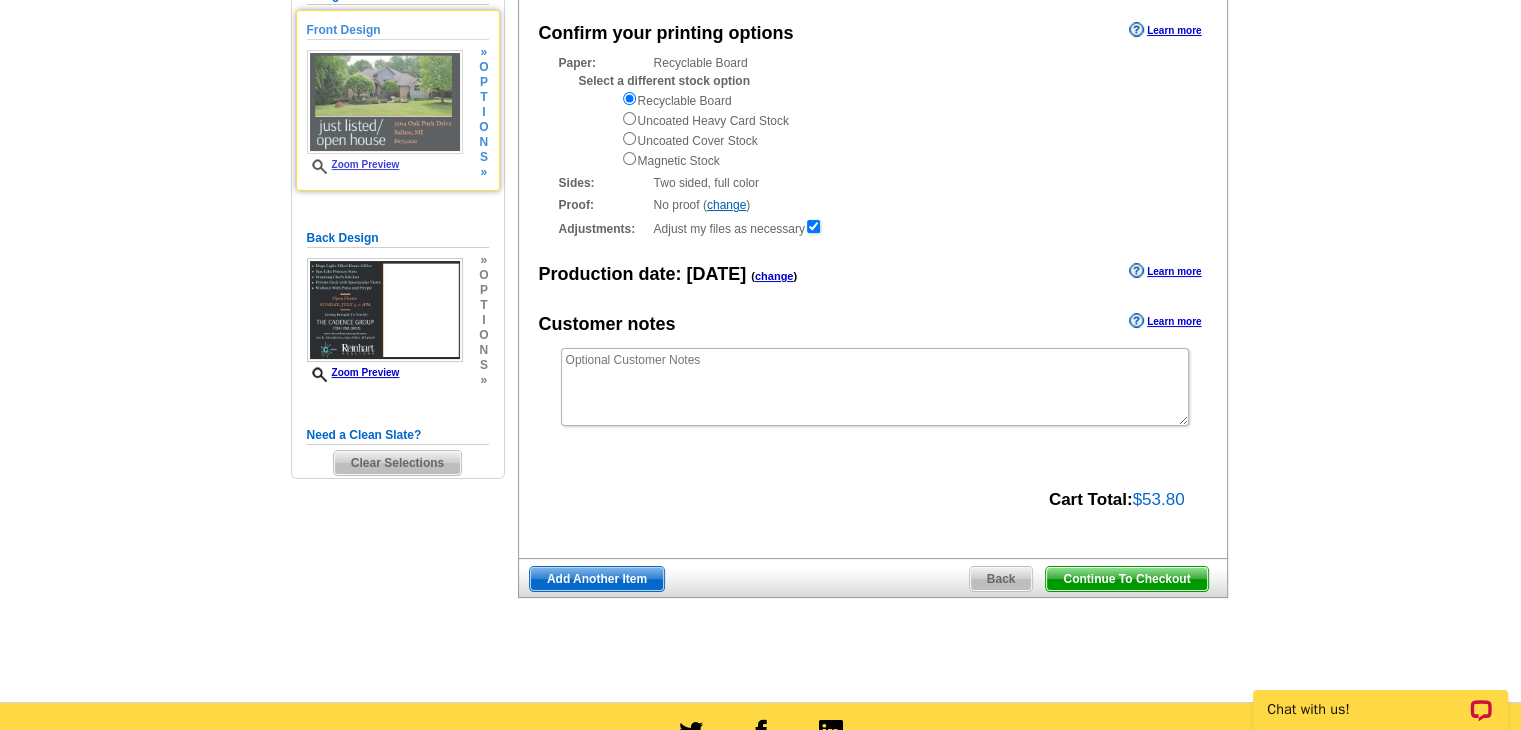 scroll, scrollTop: 0, scrollLeft: 0, axis: both 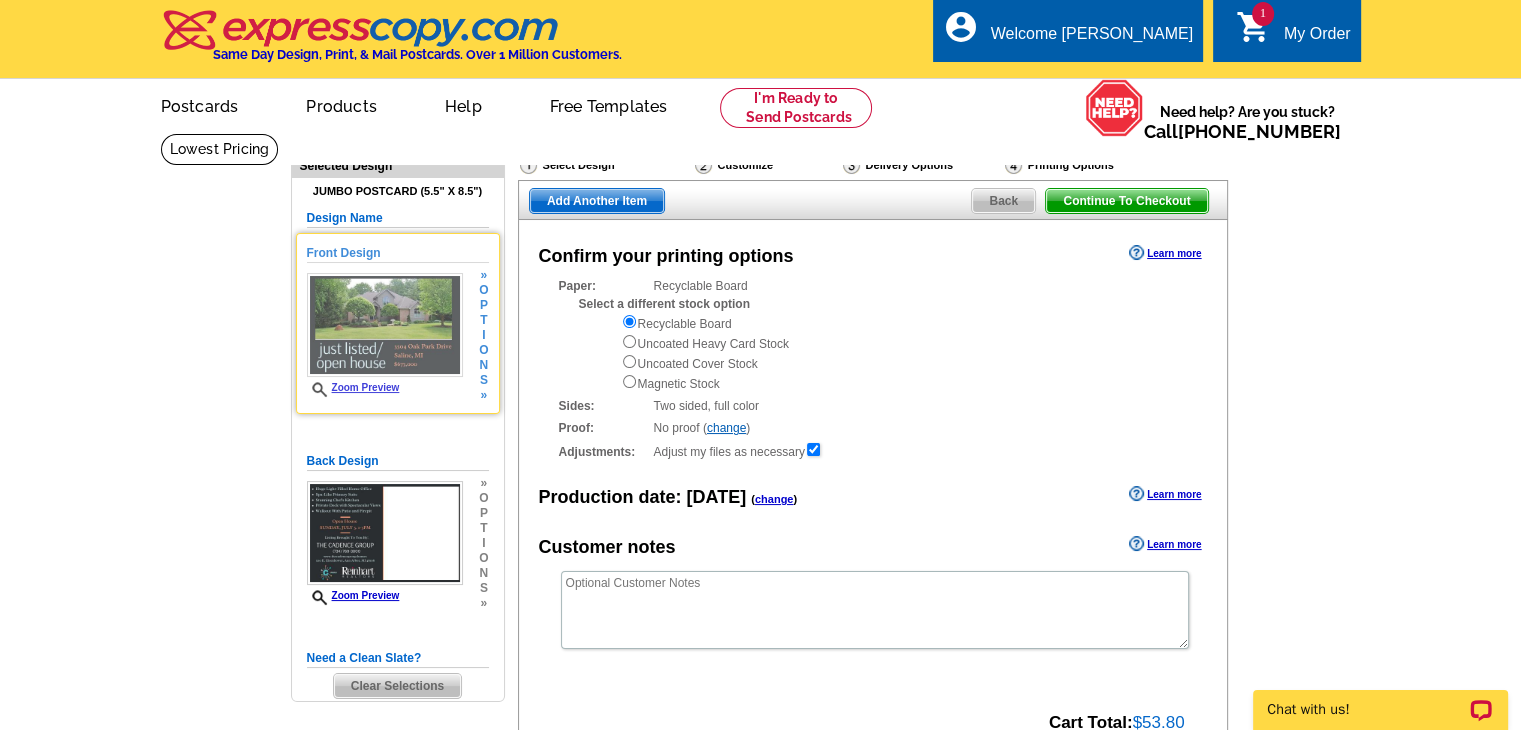 click at bounding box center (385, 325) 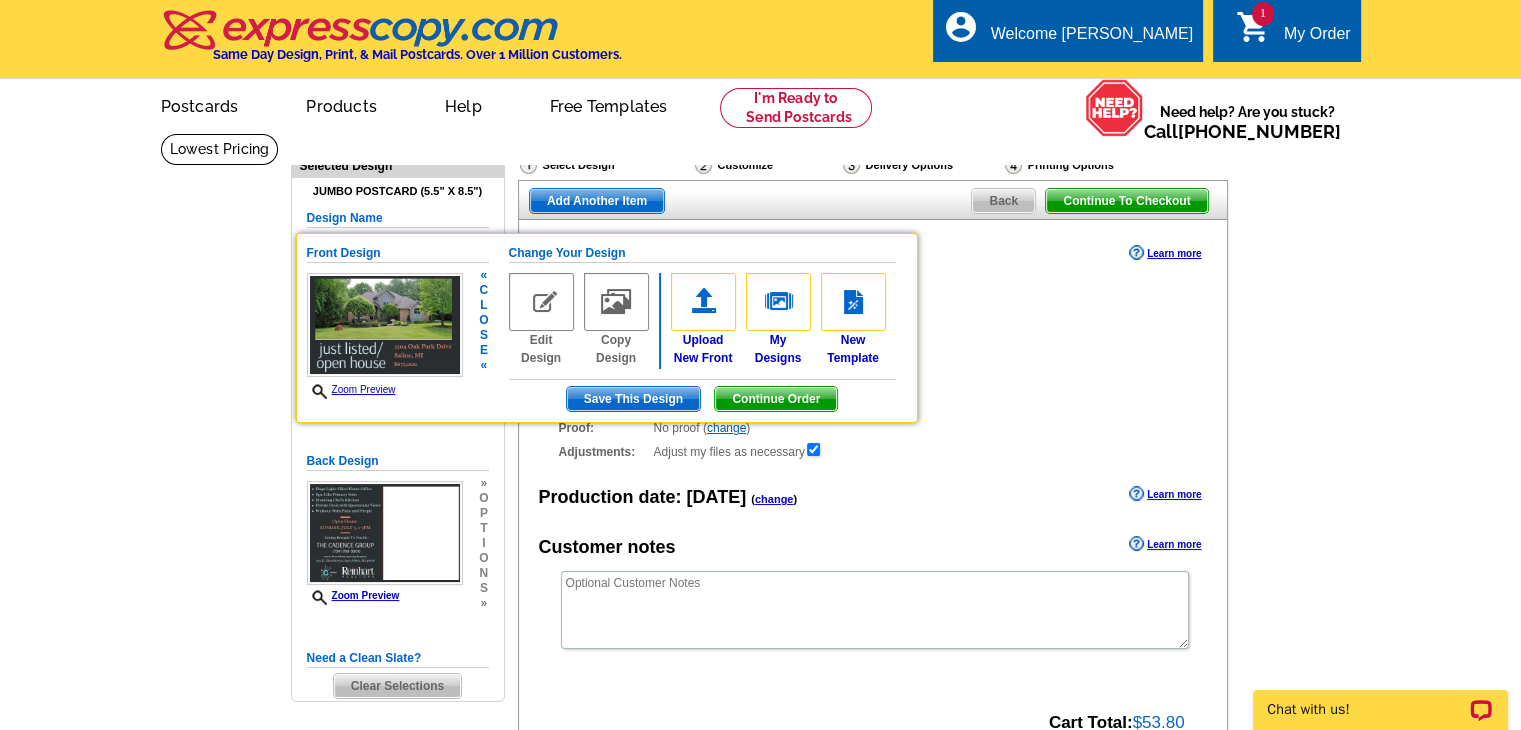 click on "Zoom Preview" at bounding box center [351, 389] 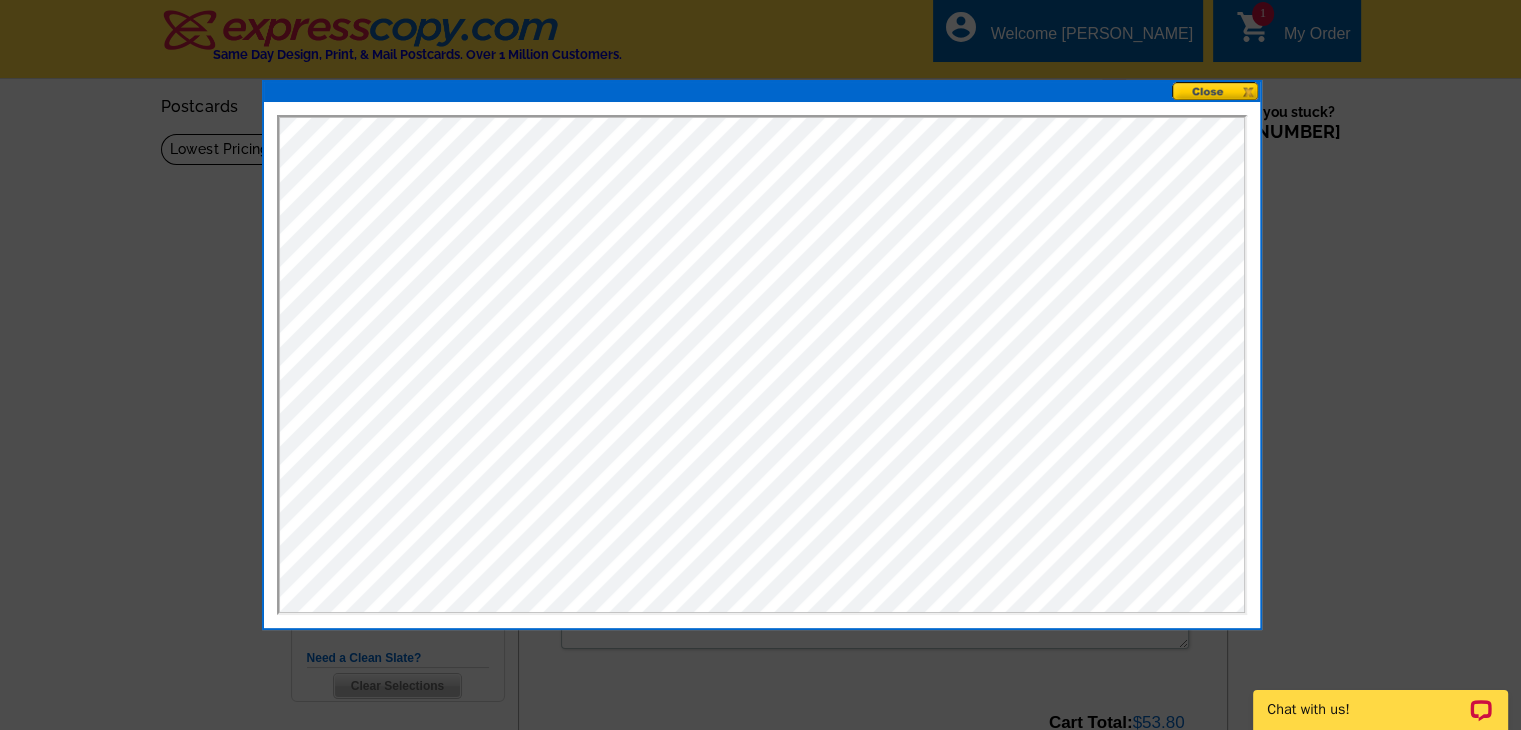 scroll, scrollTop: 0, scrollLeft: 0, axis: both 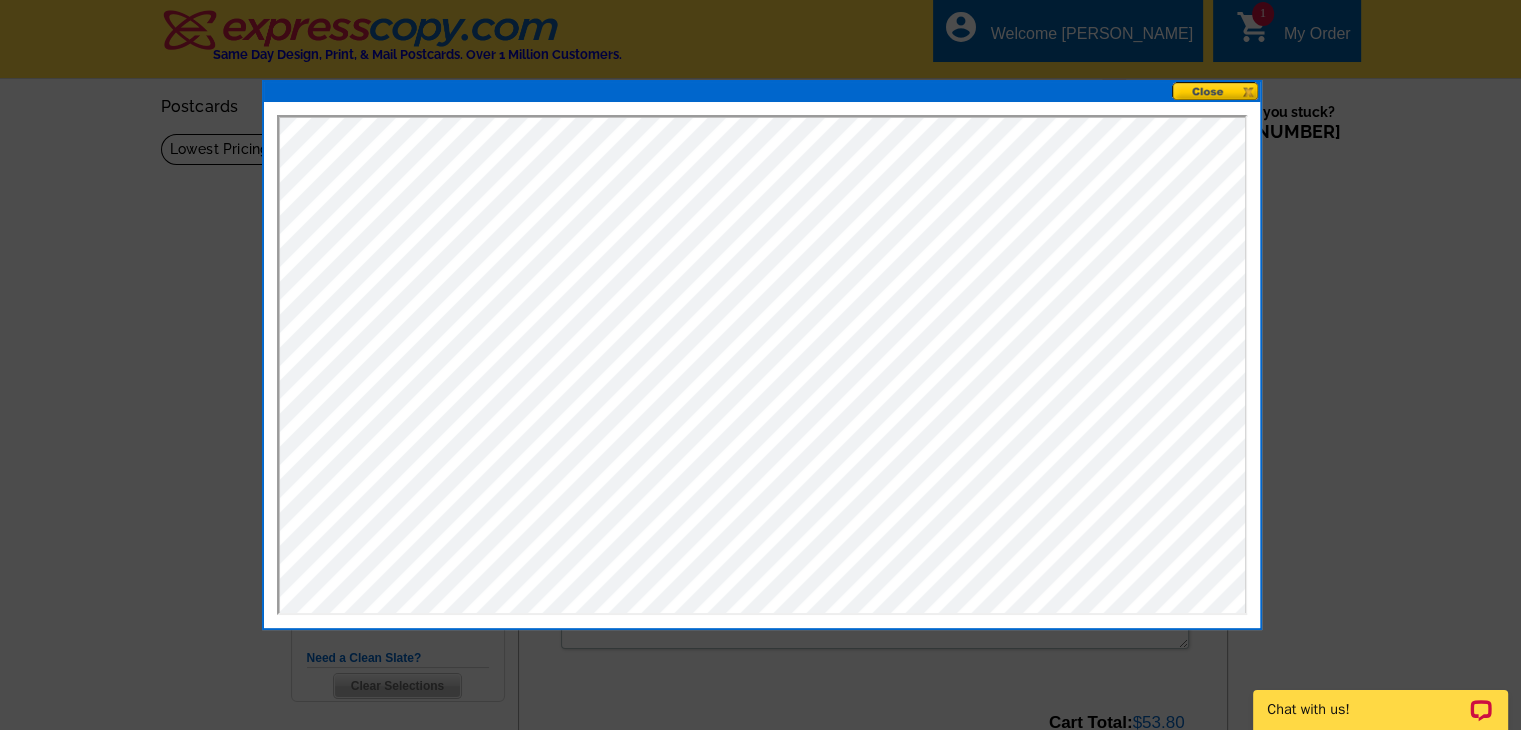 click at bounding box center [1216, 91] 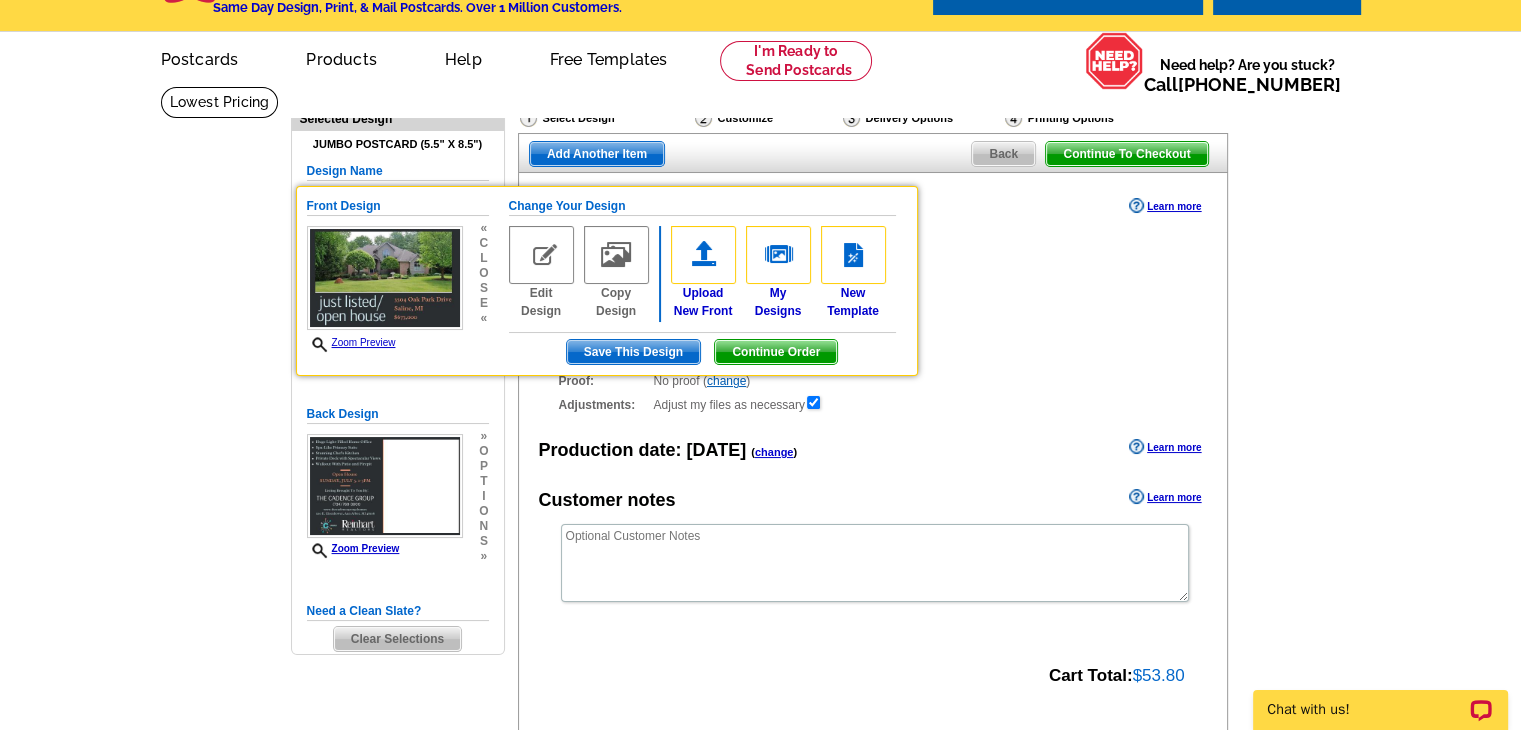 scroll, scrollTop: 300, scrollLeft: 0, axis: vertical 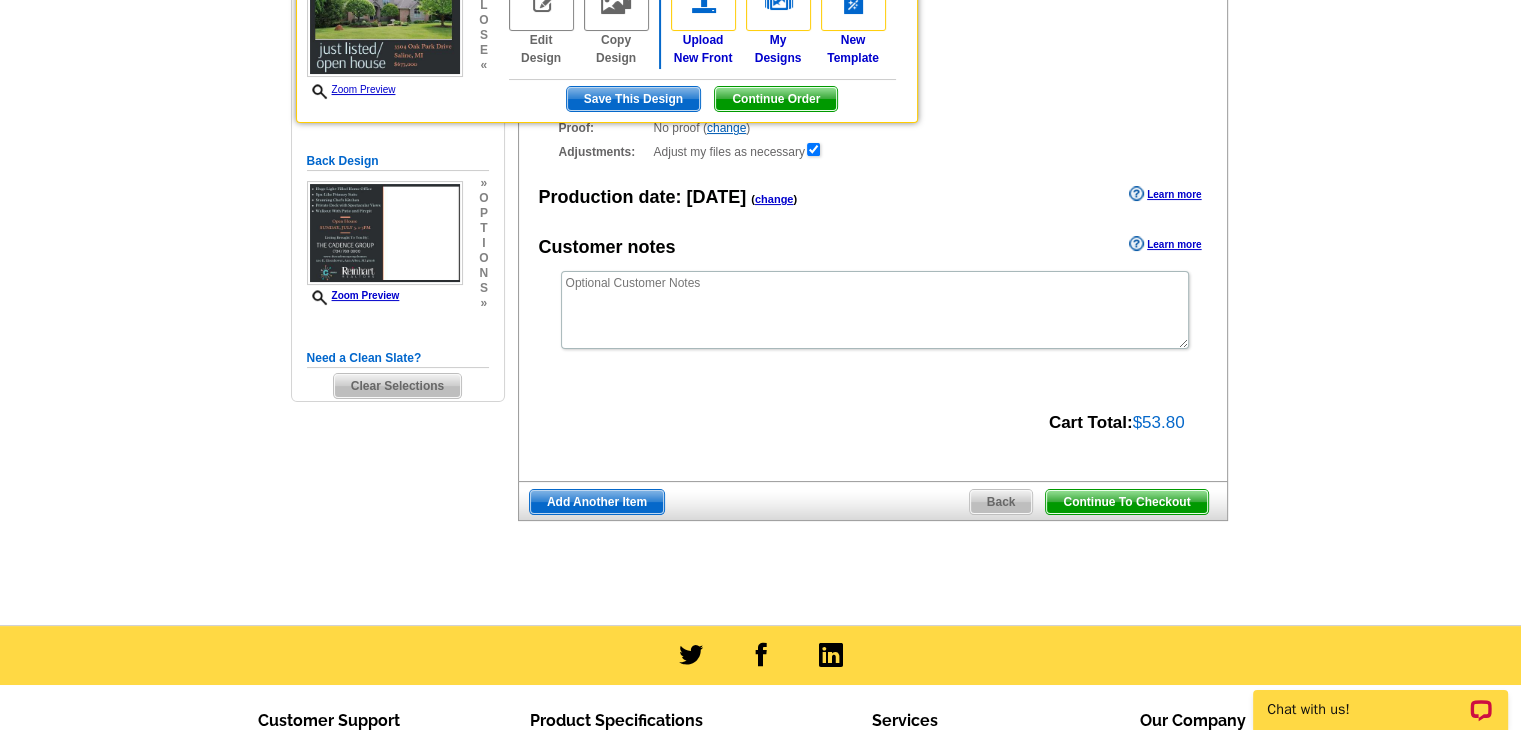 click on "Continue To Checkout" at bounding box center [1126, 502] 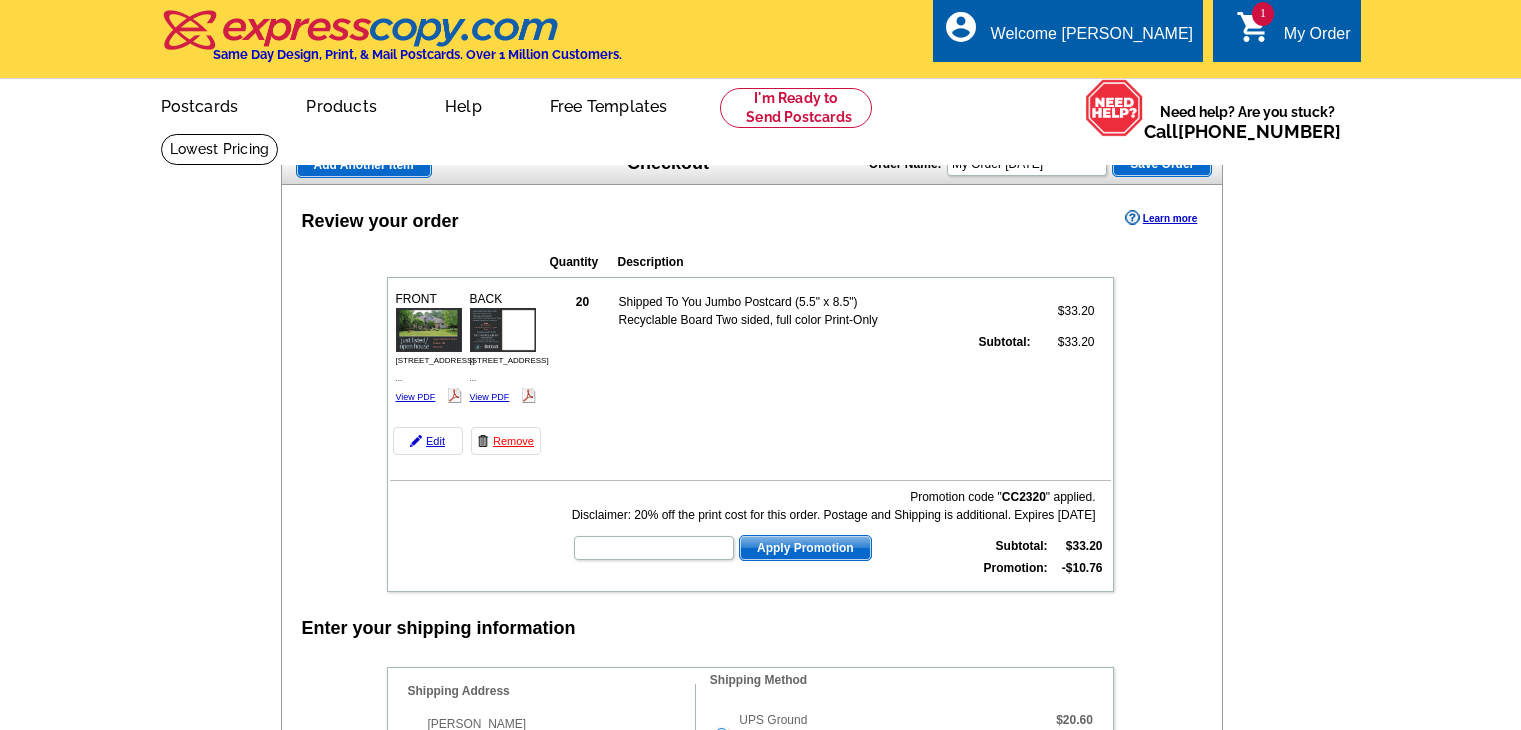 scroll, scrollTop: 0, scrollLeft: 0, axis: both 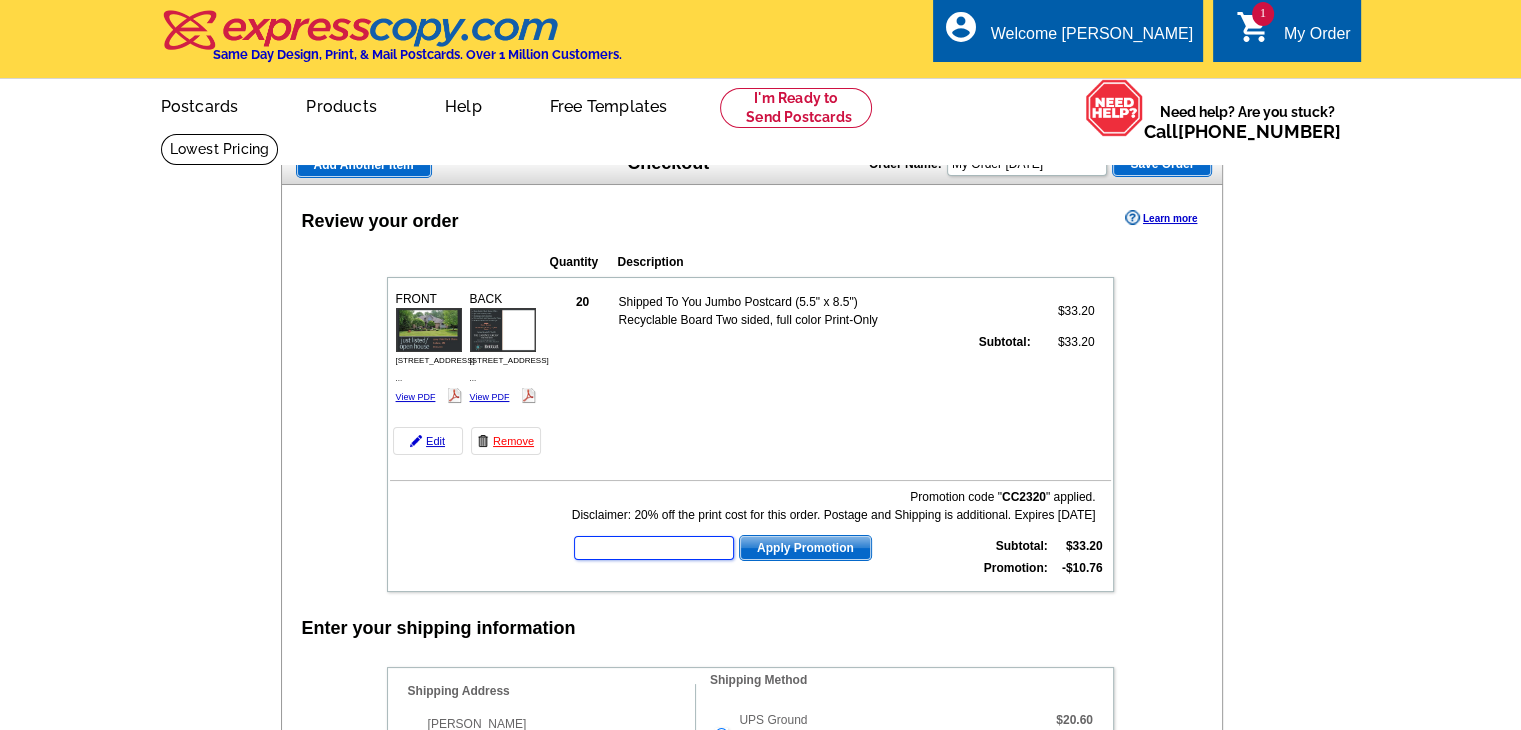 click at bounding box center (654, 548) 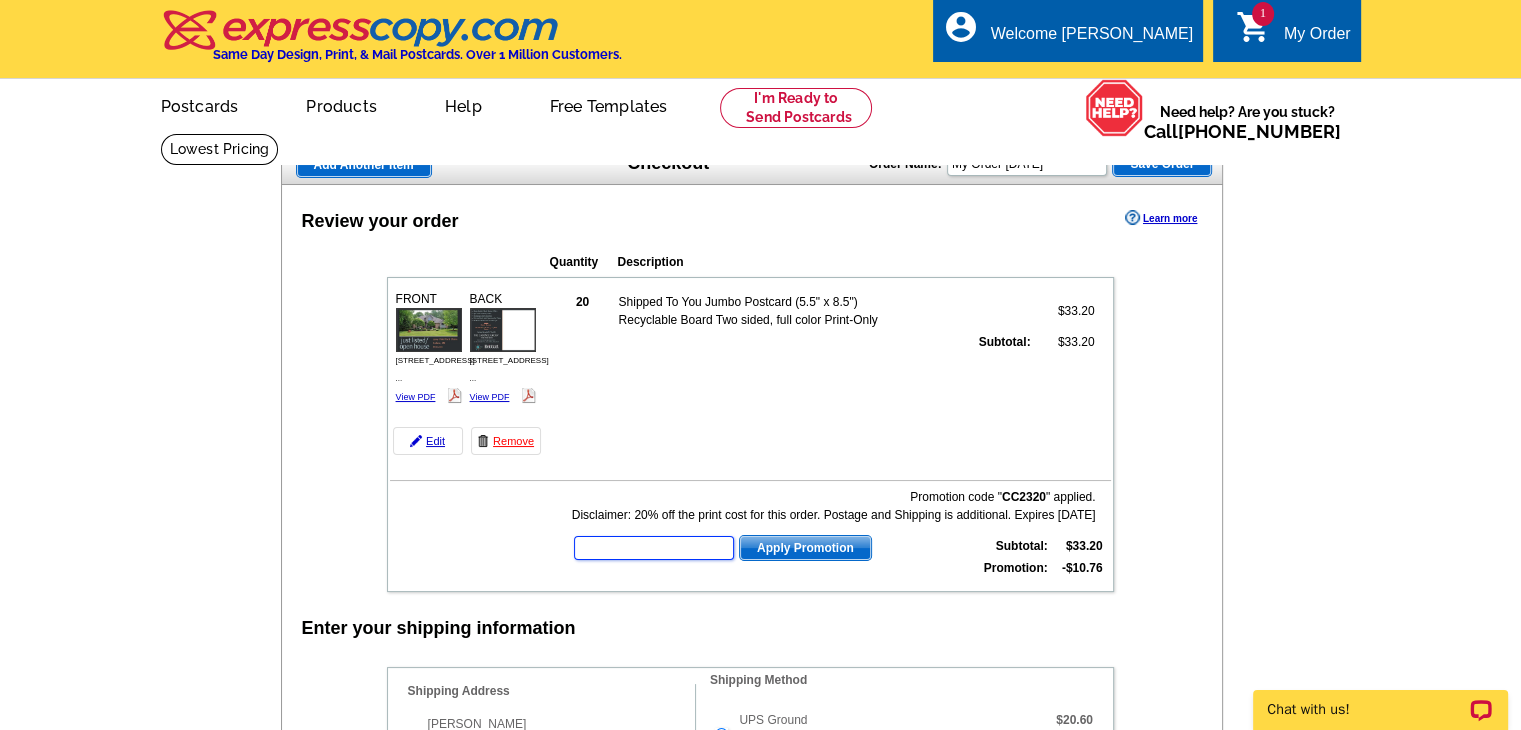 scroll, scrollTop: 0, scrollLeft: 0, axis: both 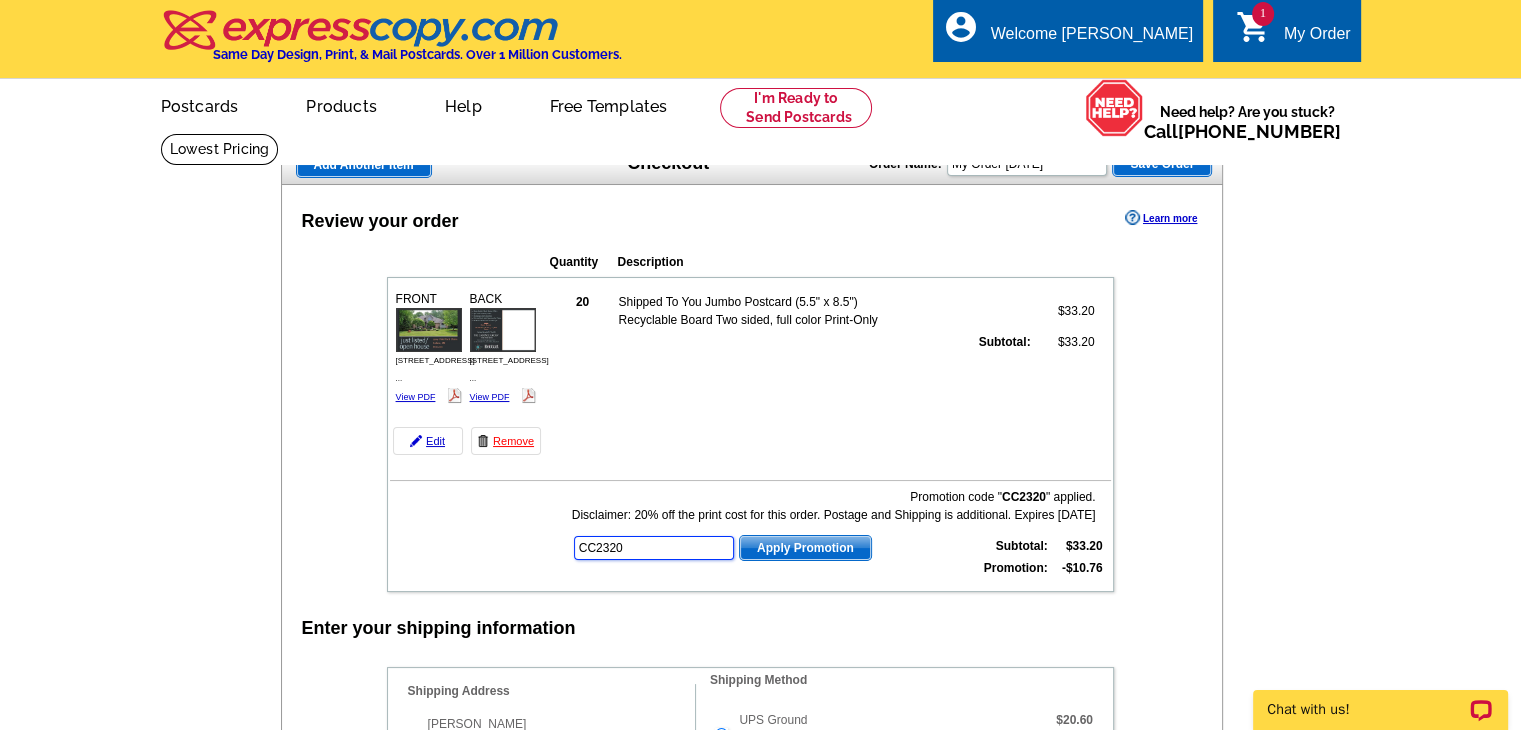 type on "CC2320" 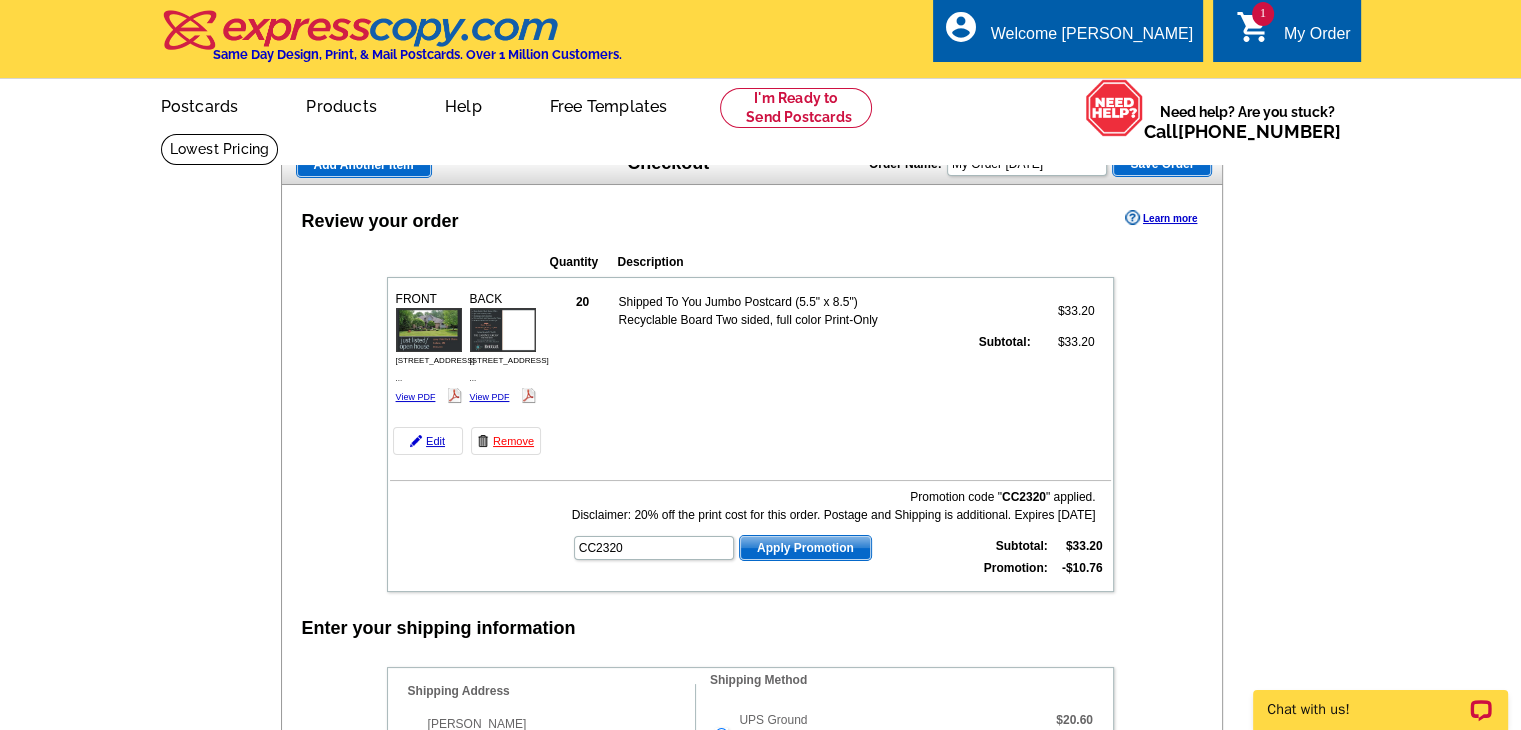 click on "Apply Promotion" at bounding box center (805, 548) 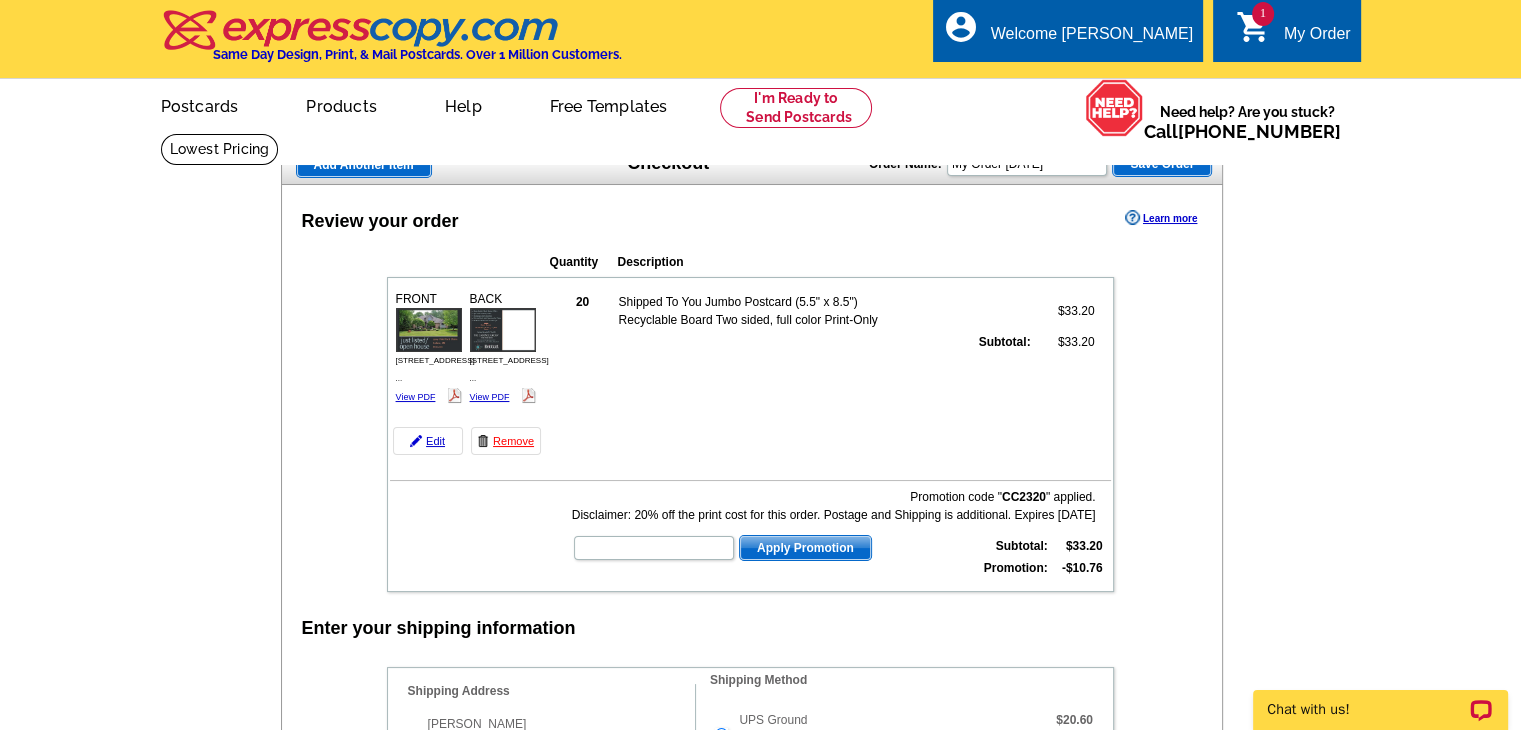 click on "Promotion code " CC2320 " applied.
Disclaimer: 20% off the print cost for this order. Postage and Shipping is additional. Expires 12-31-2023
Apply Promotion
Subtotal:
$33.20
Promotion:
-$10.76" at bounding box center [839, 534] 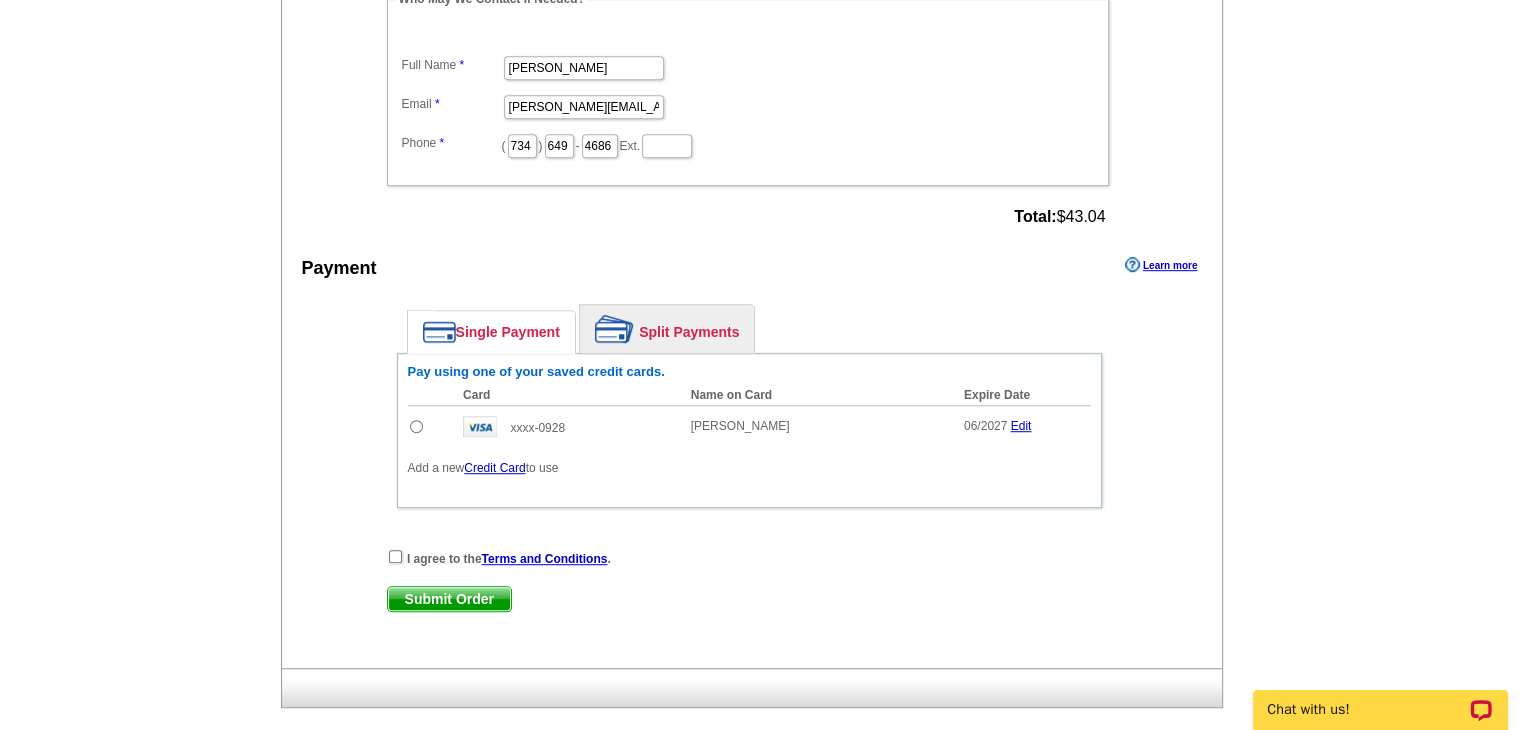 scroll, scrollTop: 1100, scrollLeft: 0, axis: vertical 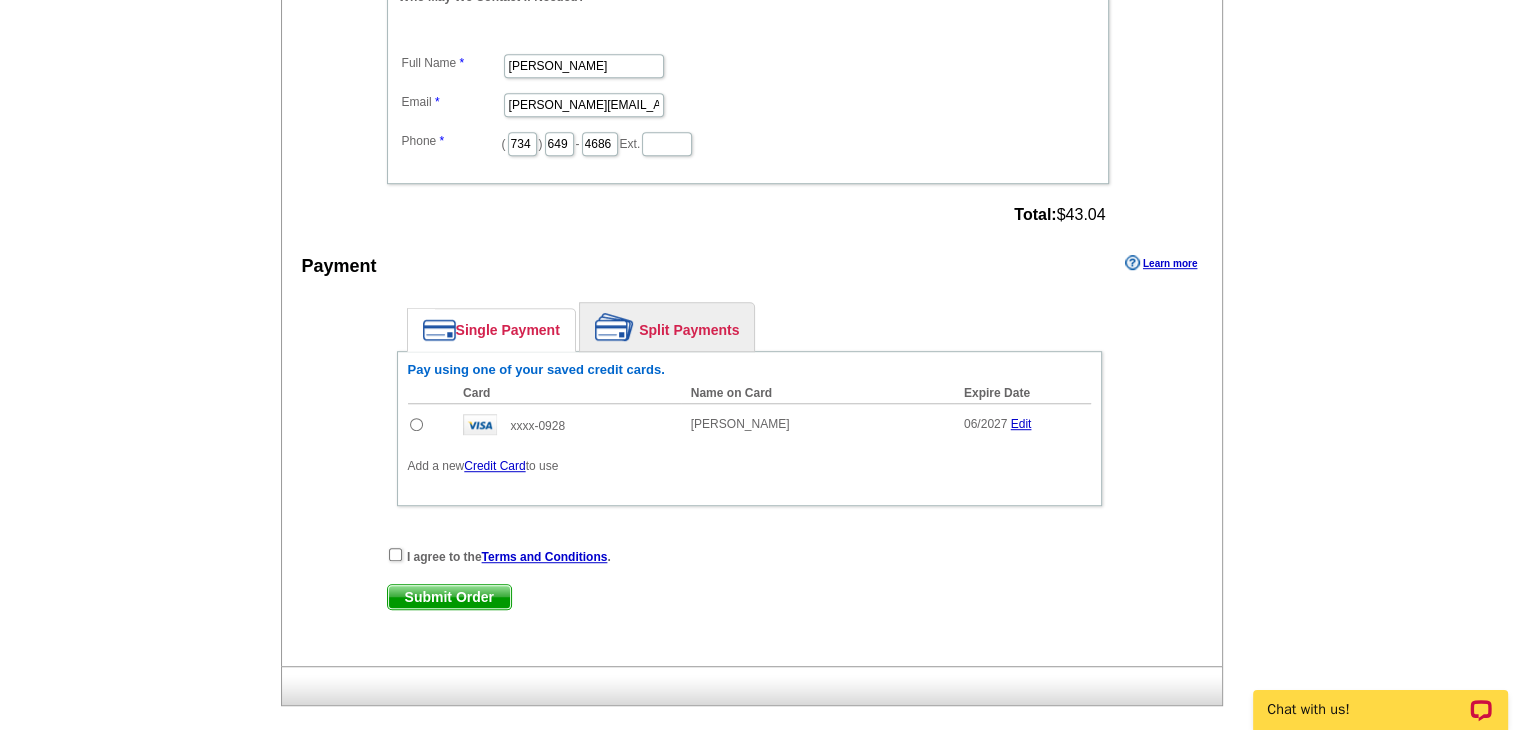 click at bounding box center [416, 424] 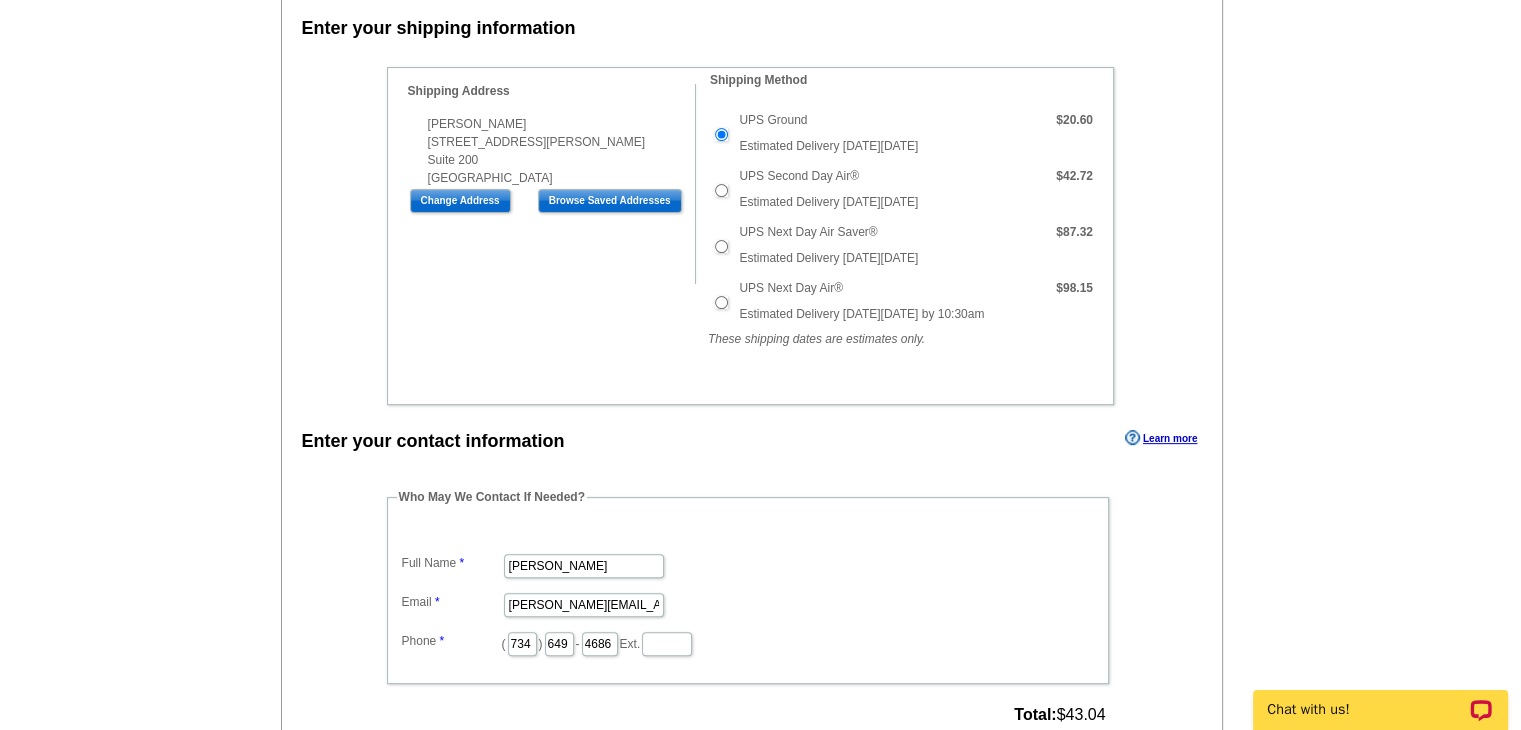 scroll, scrollTop: 200, scrollLeft: 0, axis: vertical 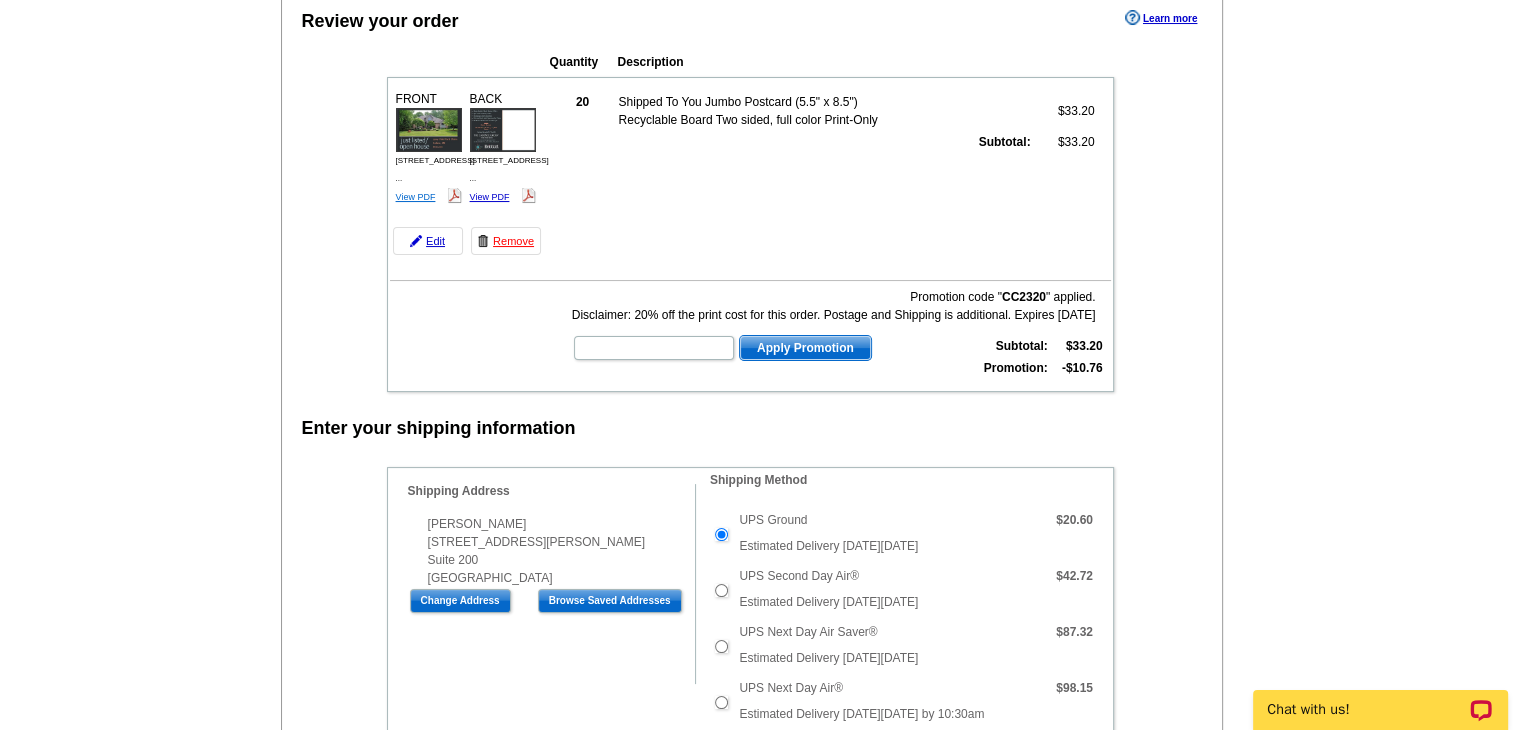 click on "View PDF" at bounding box center [416, 197] 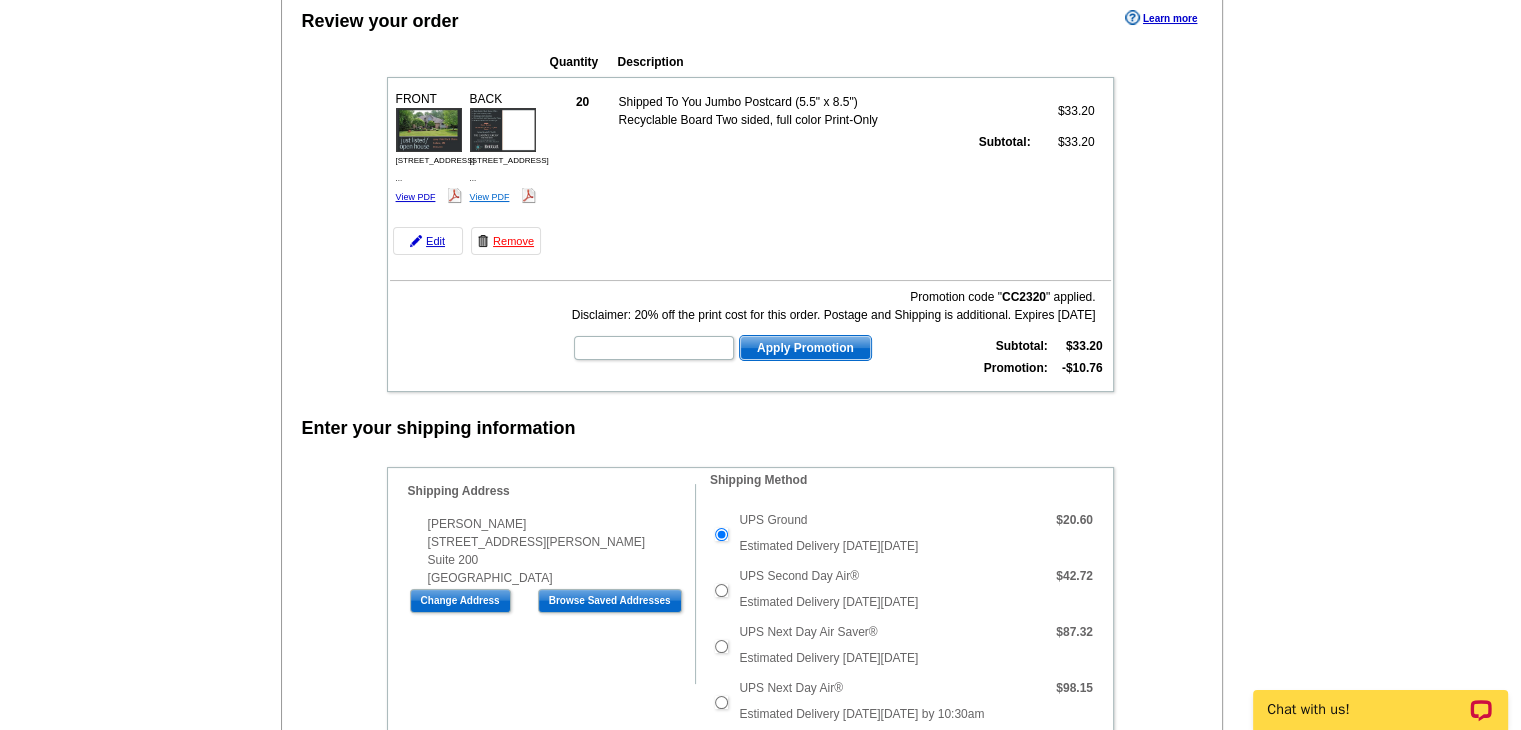 click on "View PDF" at bounding box center [490, 197] 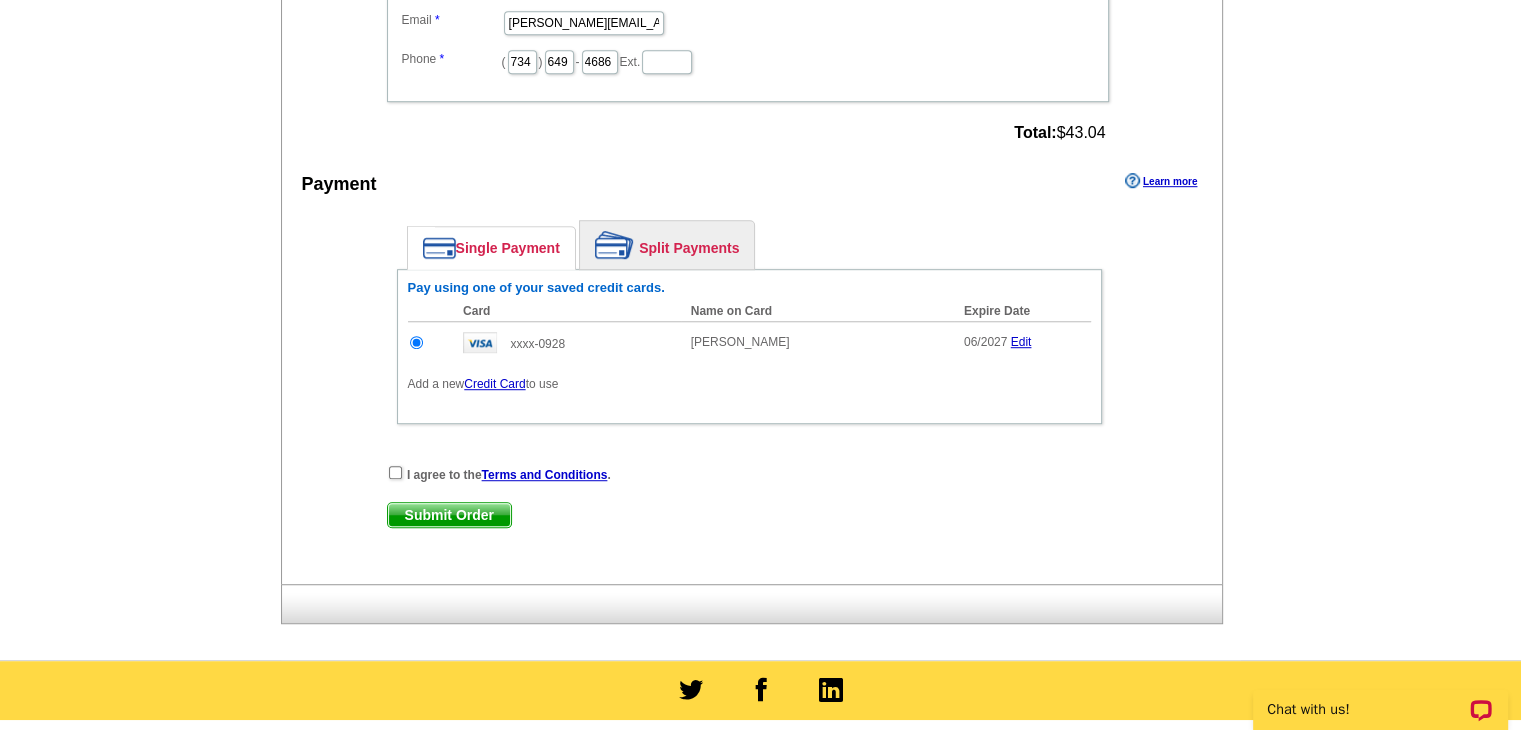 scroll, scrollTop: 1200, scrollLeft: 0, axis: vertical 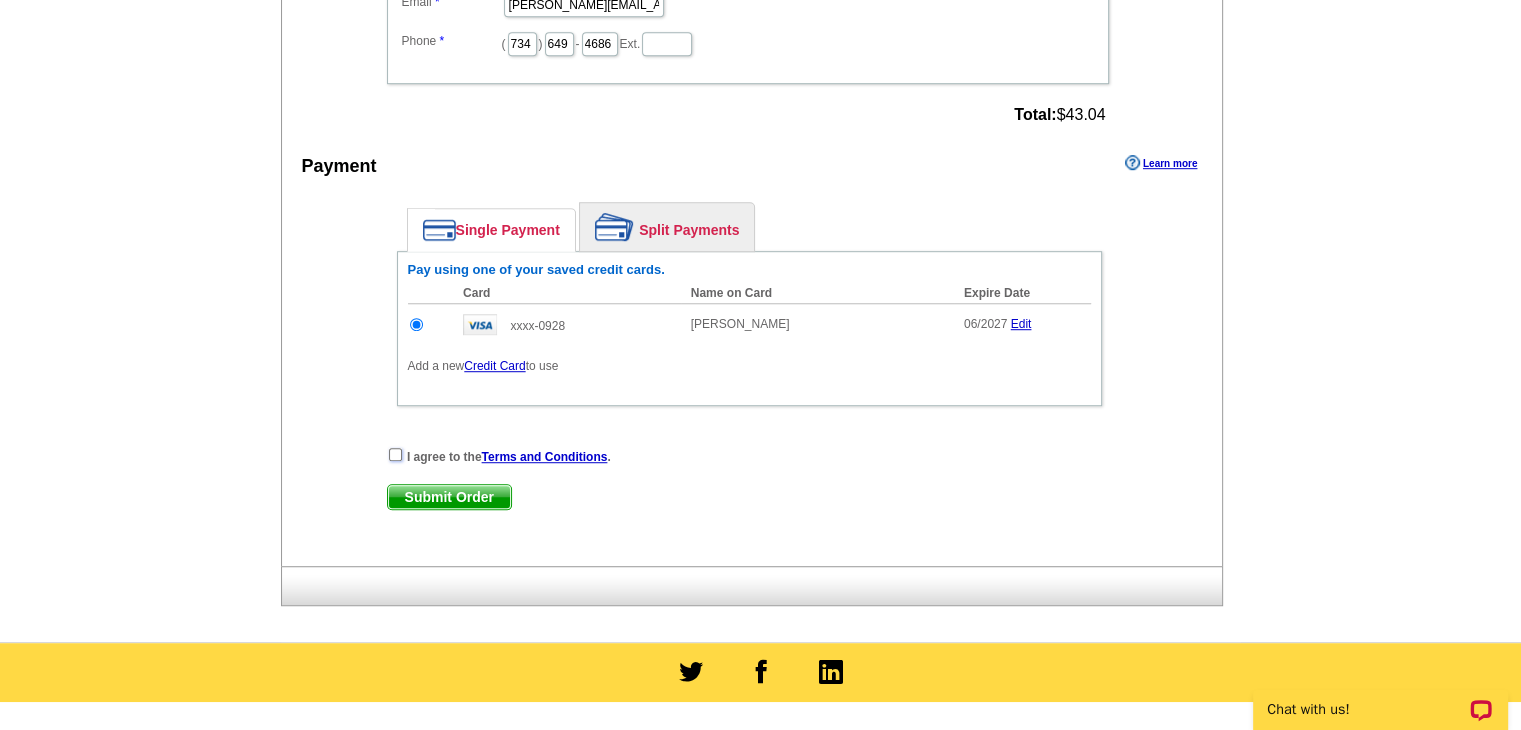click at bounding box center [395, 454] 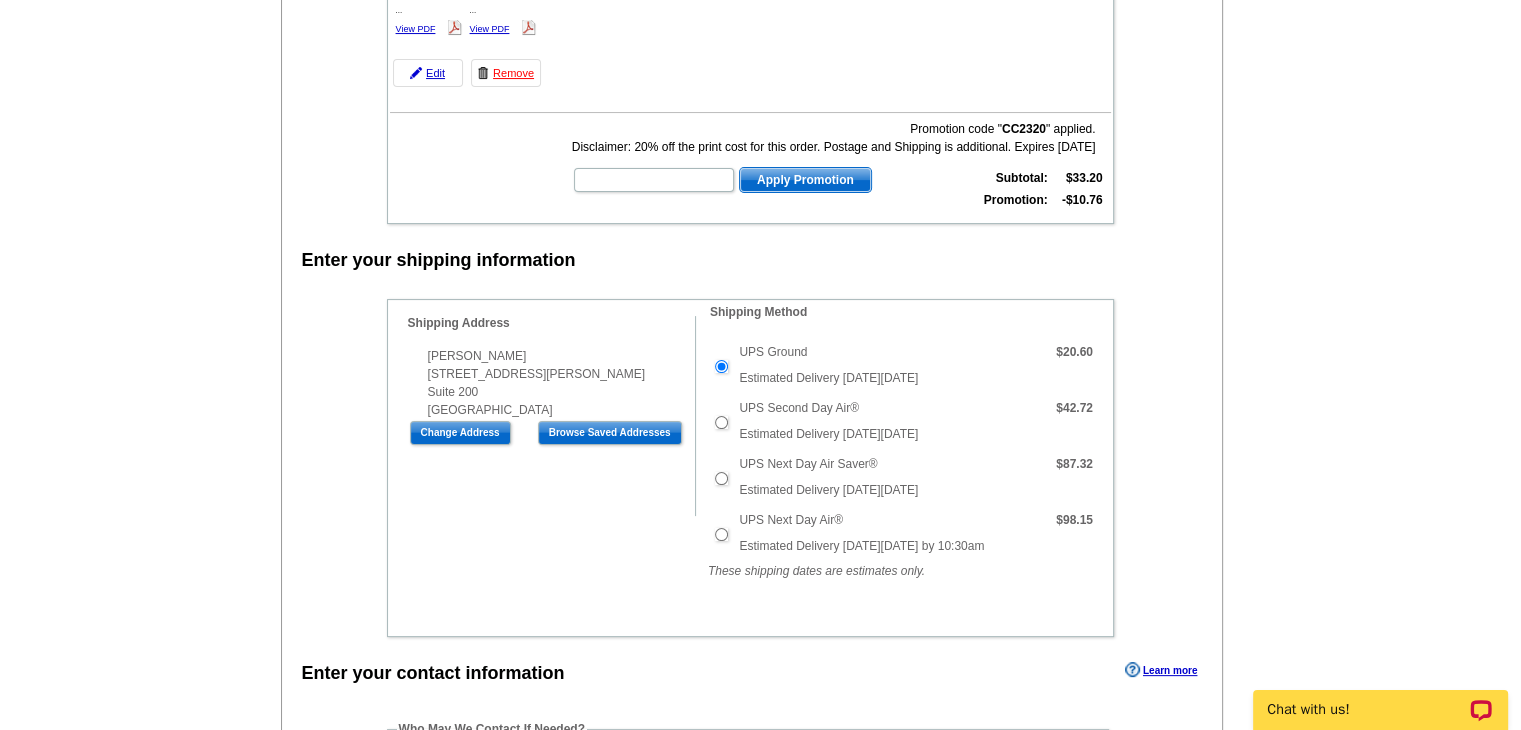 scroll, scrollTop: 200, scrollLeft: 0, axis: vertical 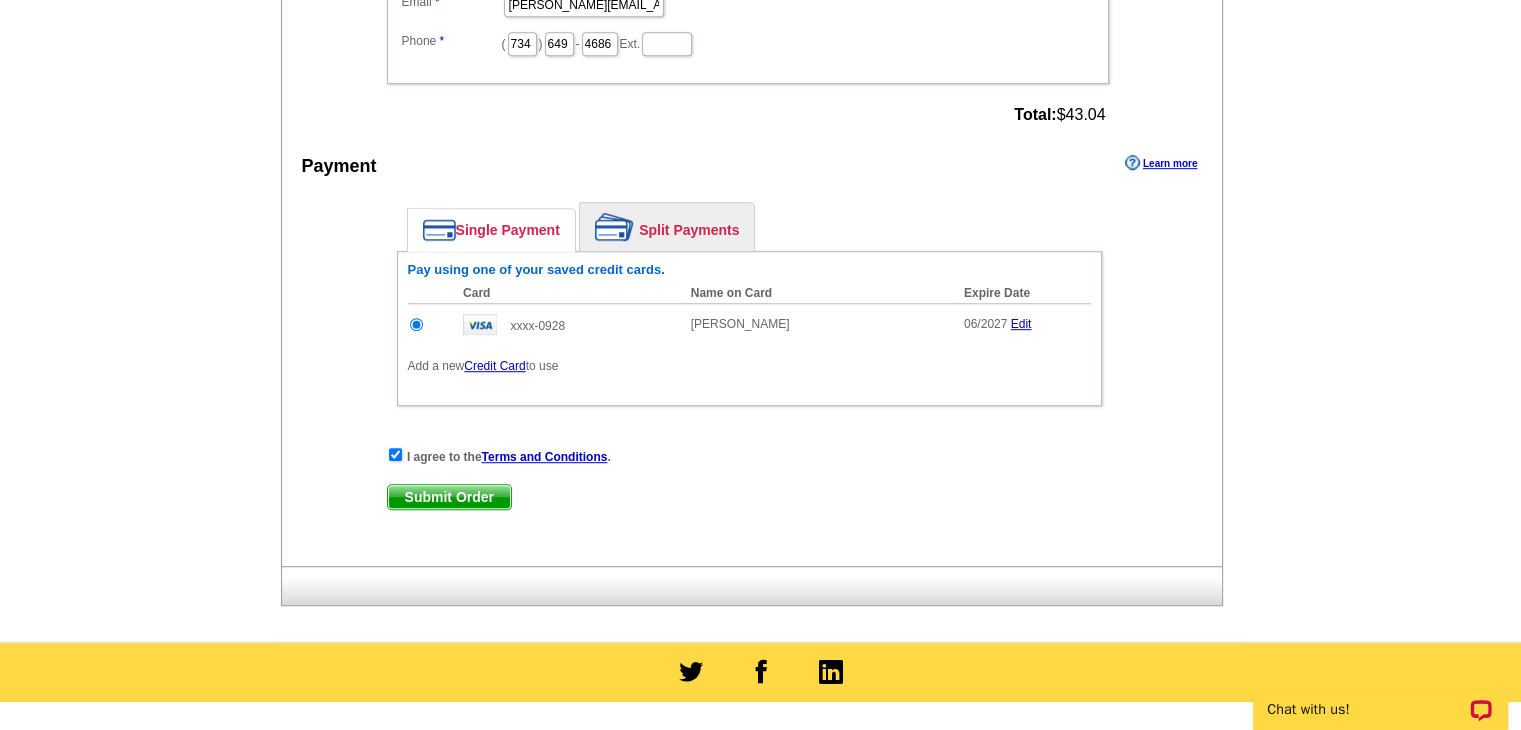 click on "Submit Order" at bounding box center (449, 497) 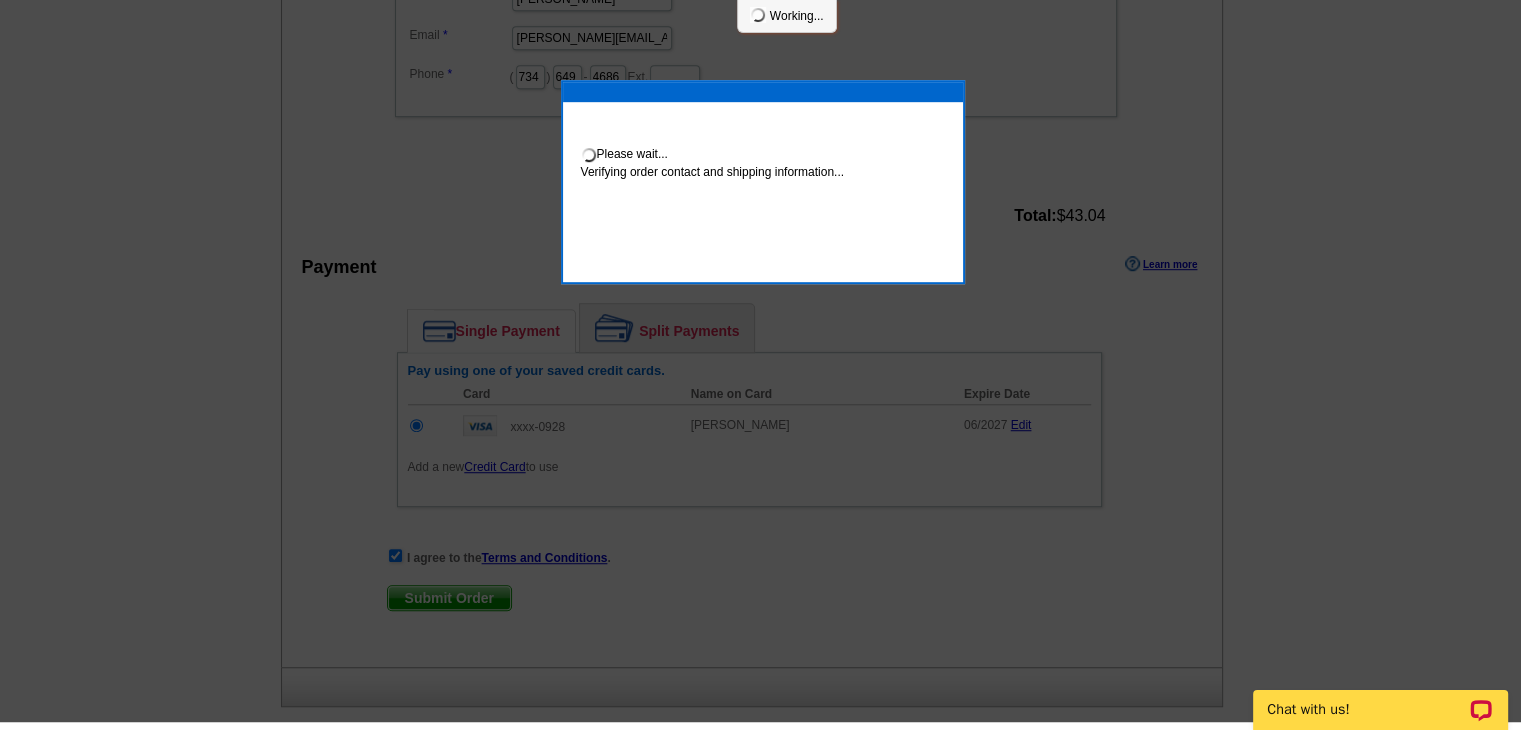 scroll, scrollTop: 1192, scrollLeft: 0, axis: vertical 